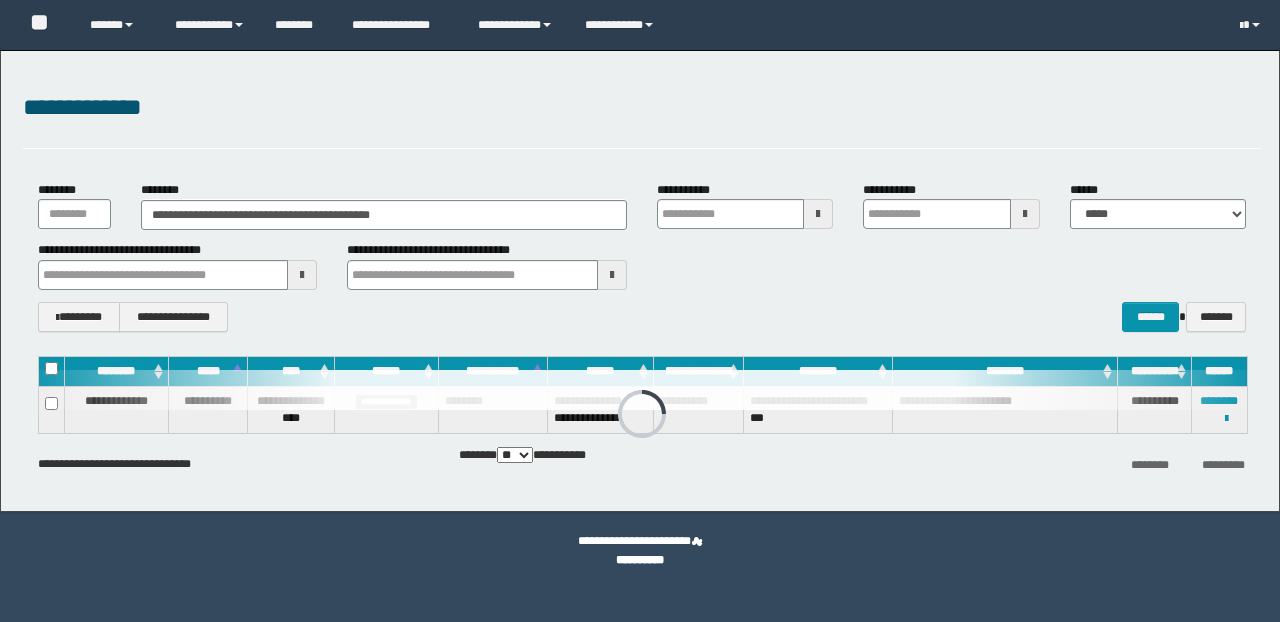 scroll, scrollTop: 0, scrollLeft: 0, axis: both 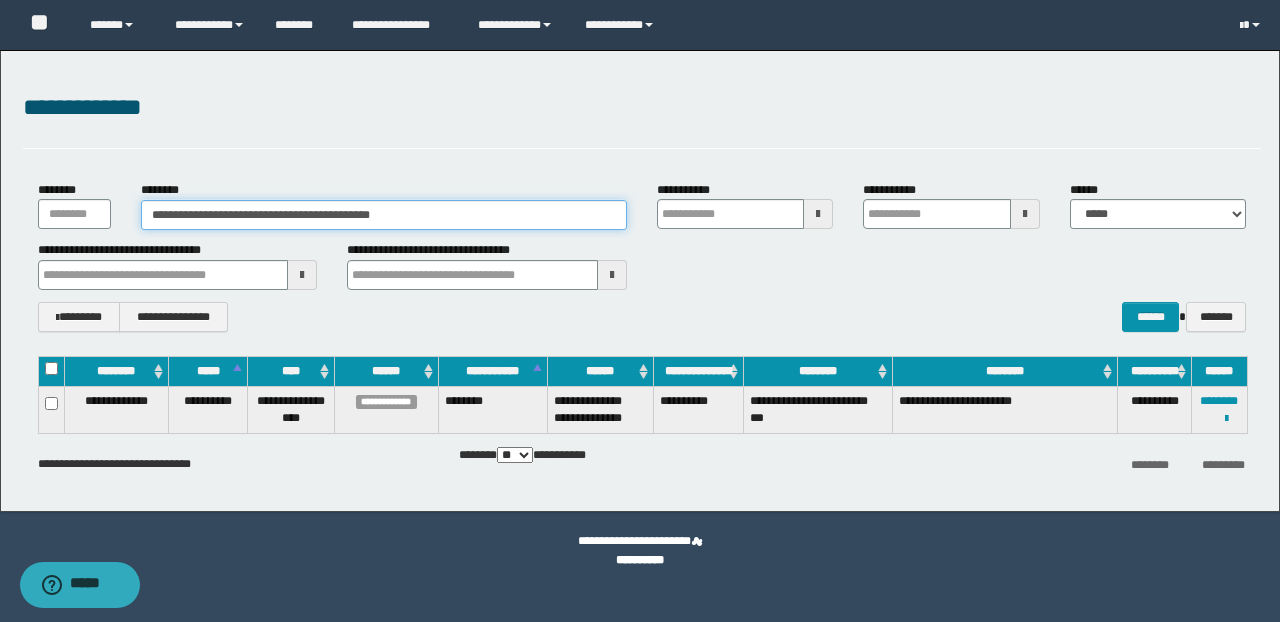 drag, startPoint x: 460, startPoint y: 212, endPoint x: 66, endPoint y: 208, distance: 394.0203 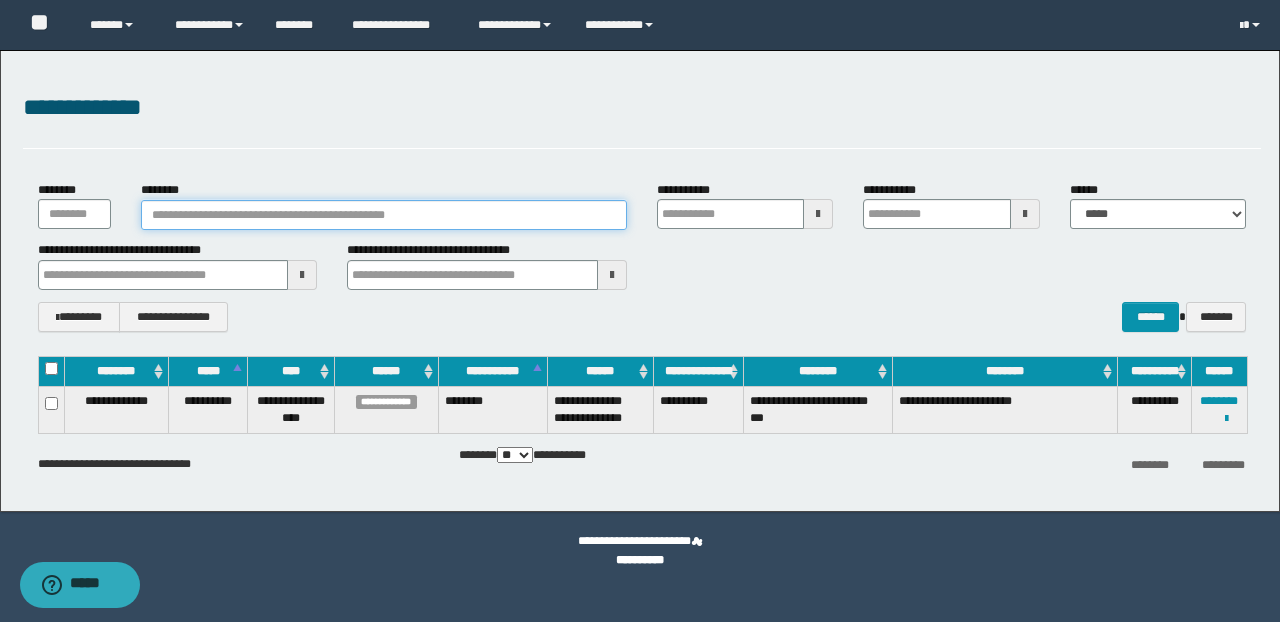 paste on "********" 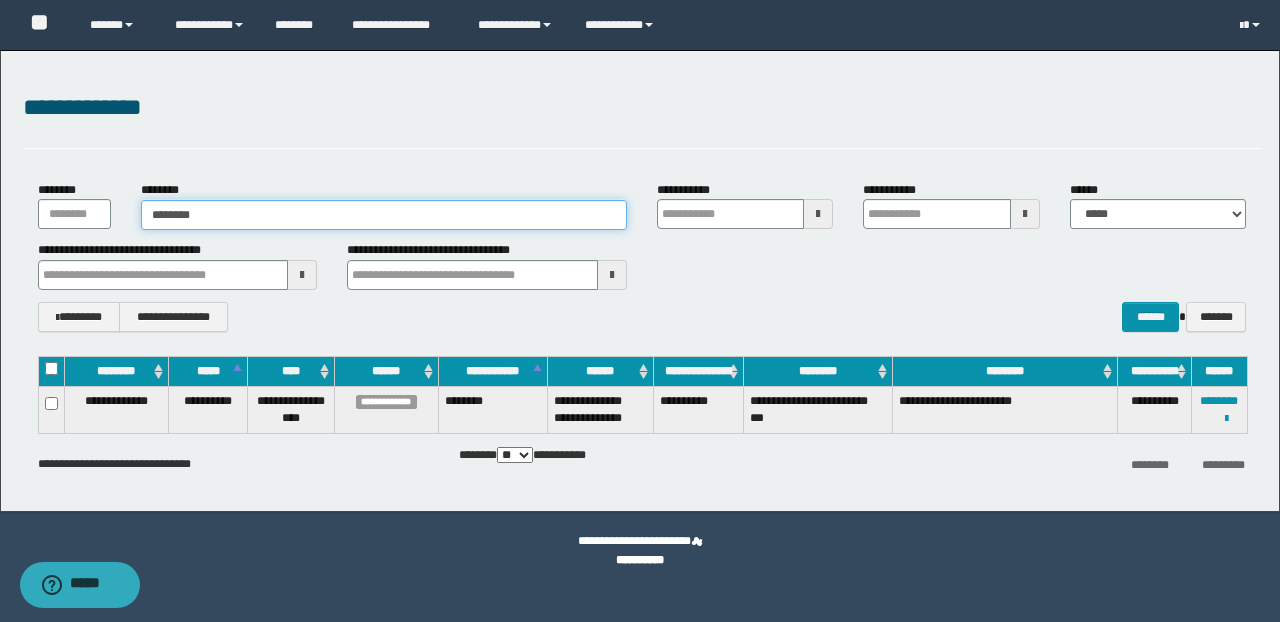 type on "********" 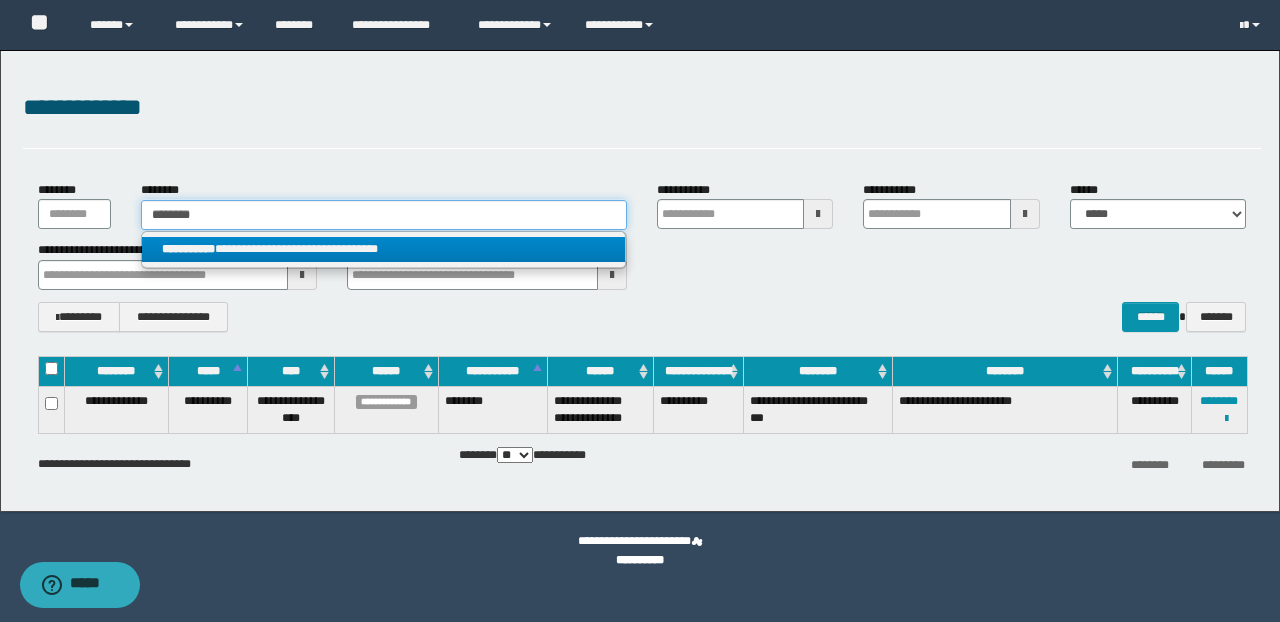 type on "********" 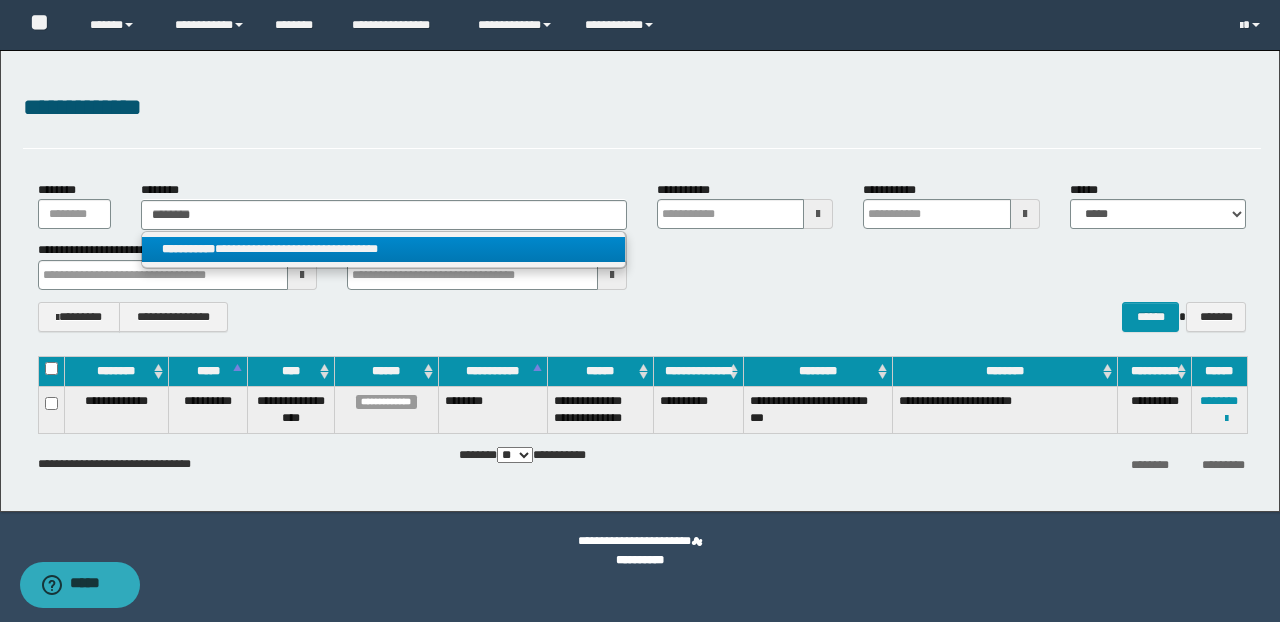 click on "**********" at bounding box center [384, 249] 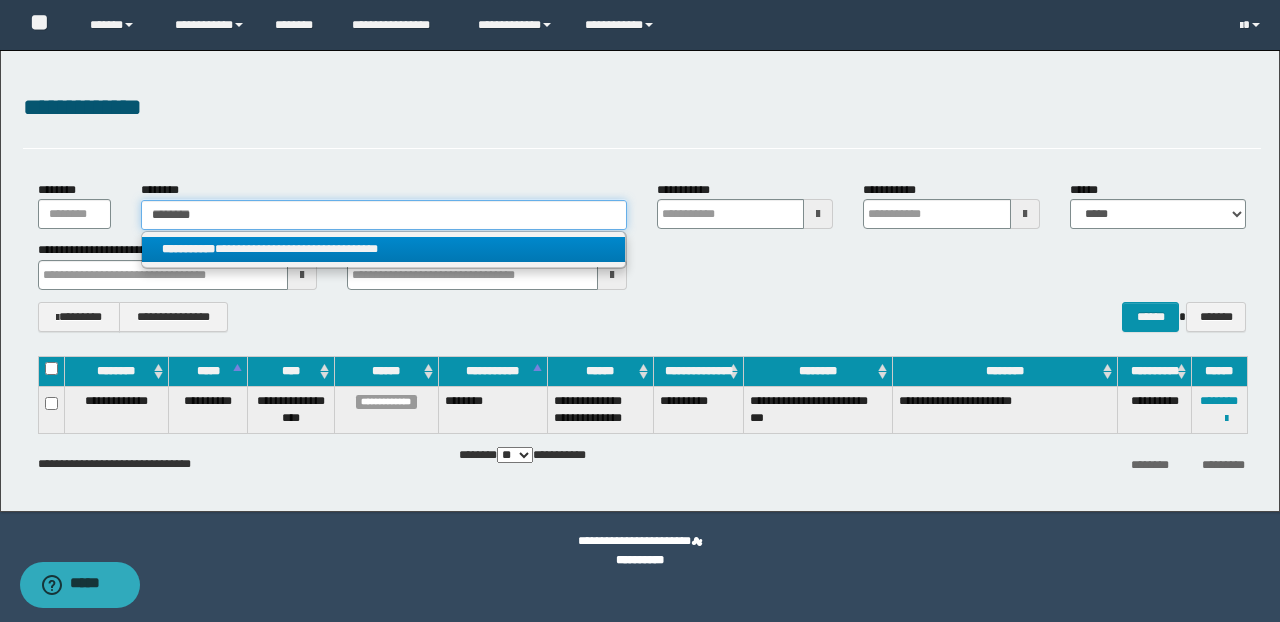 type 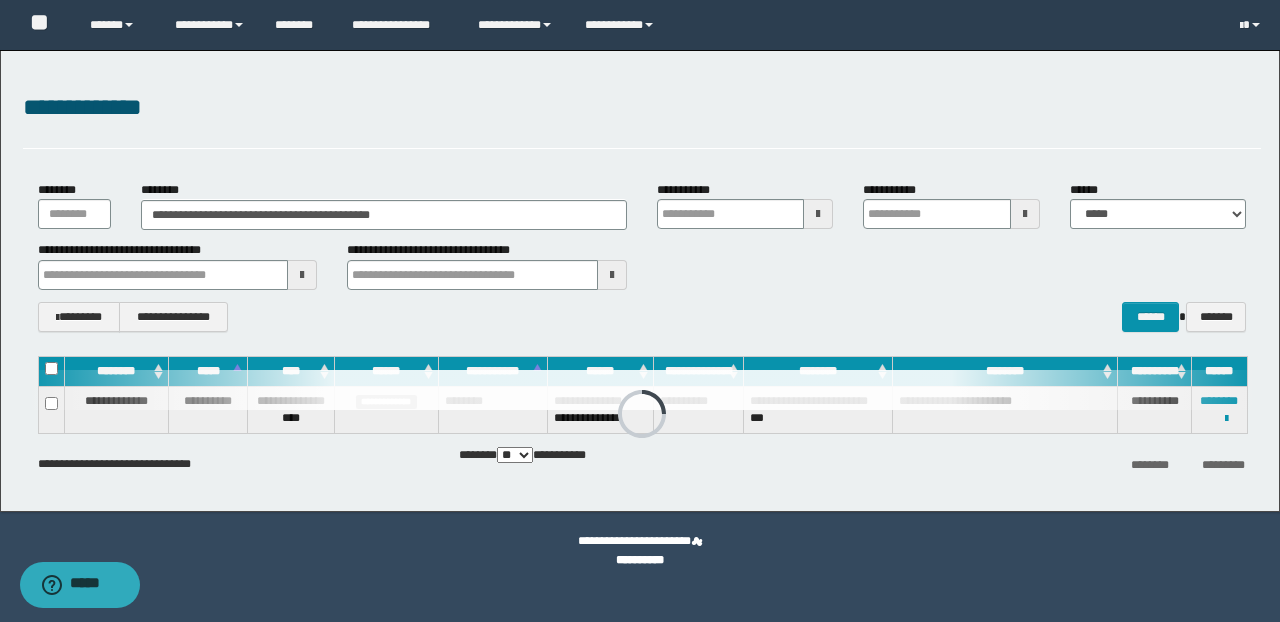 click on "**********" at bounding box center [642, 265] 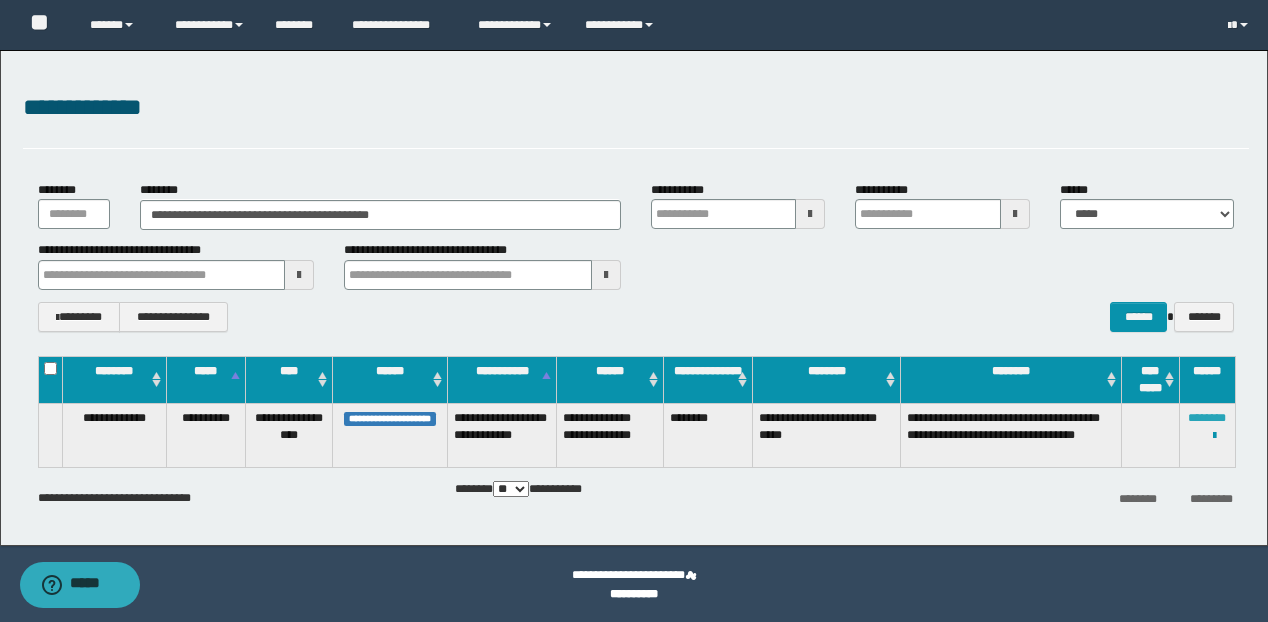click on "********" at bounding box center [1207, 418] 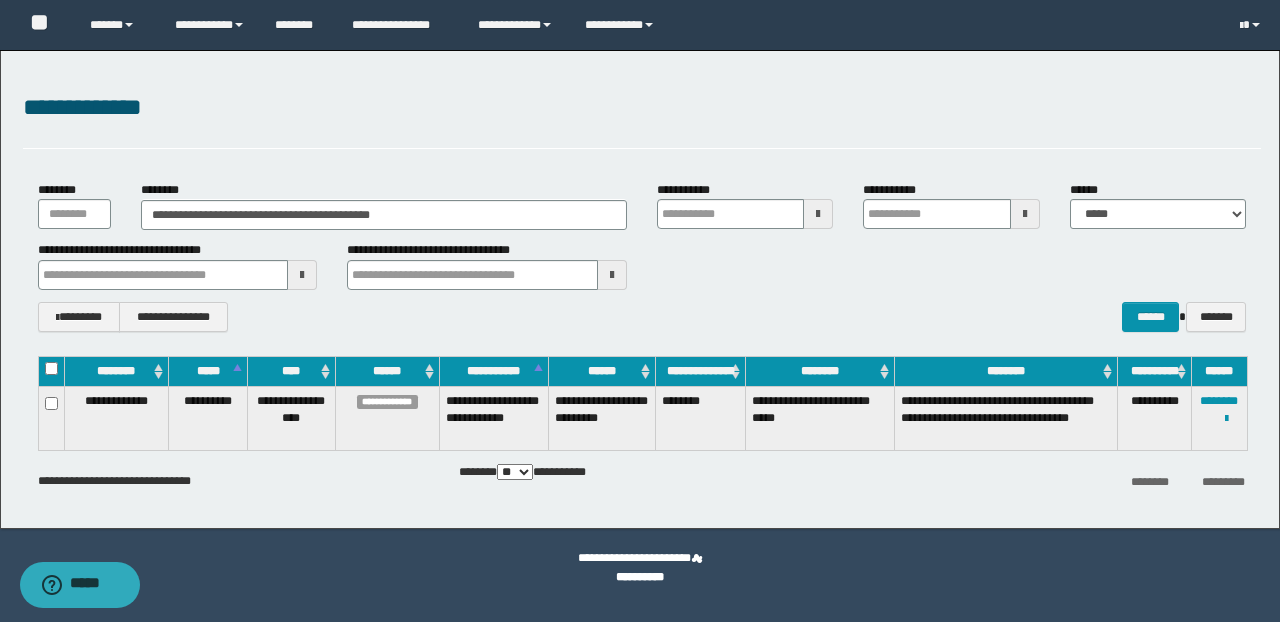 click on "**********" at bounding box center [642, 317] 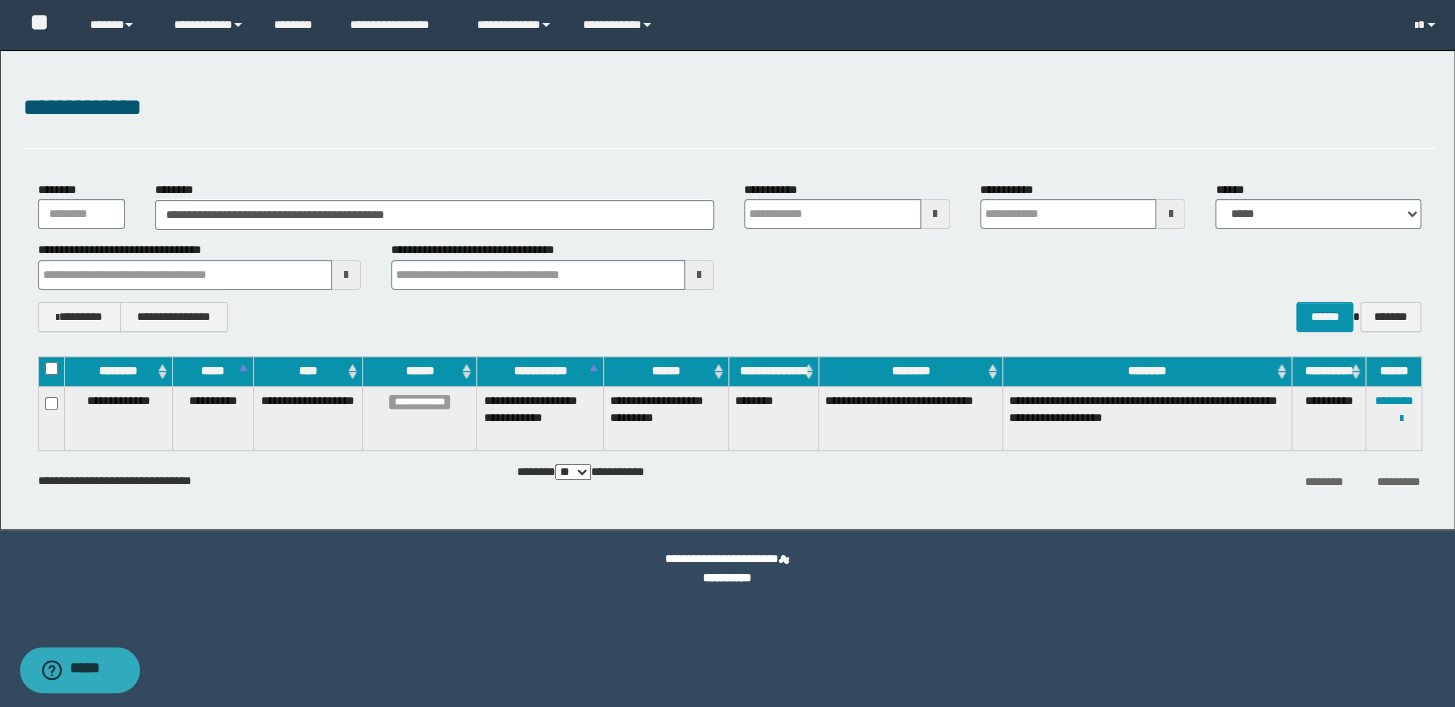 click on "**********" at bounding box center [729, 317] 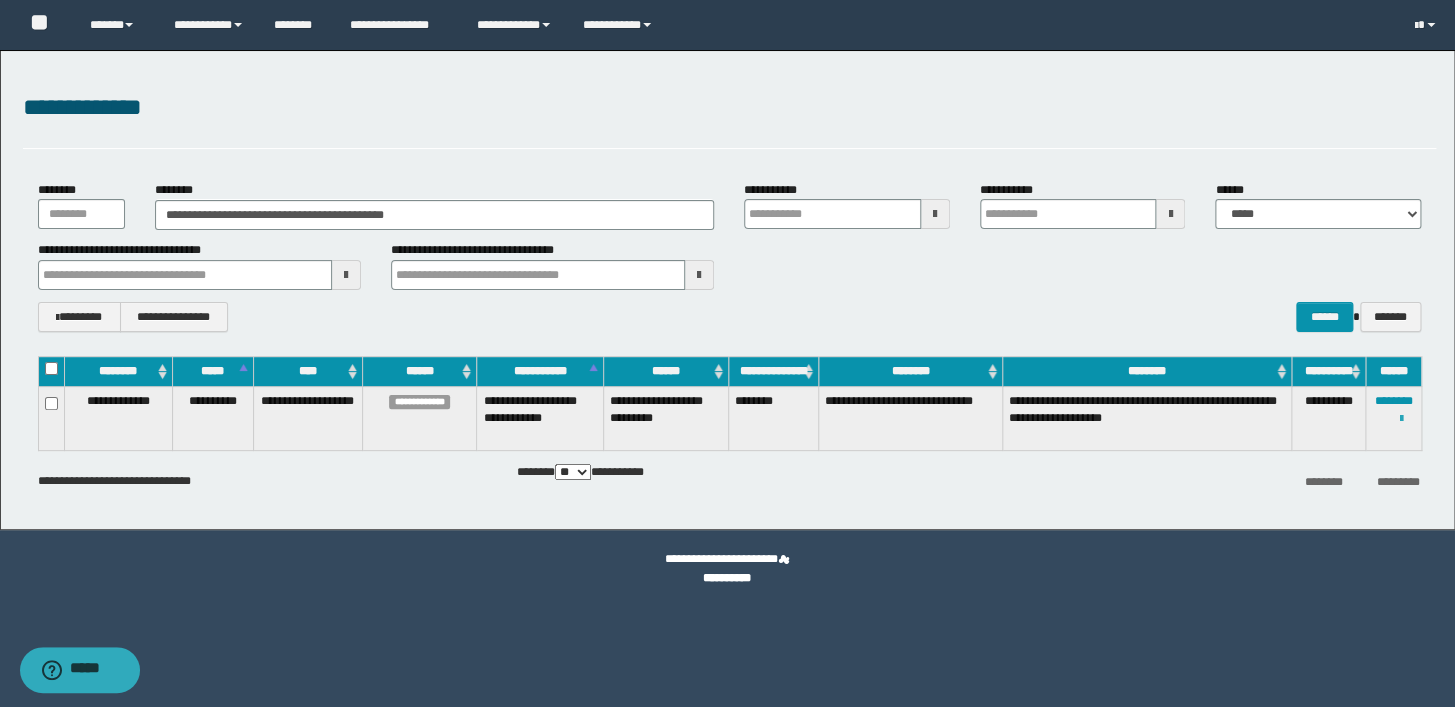 click at bounding box center [1400, 419] 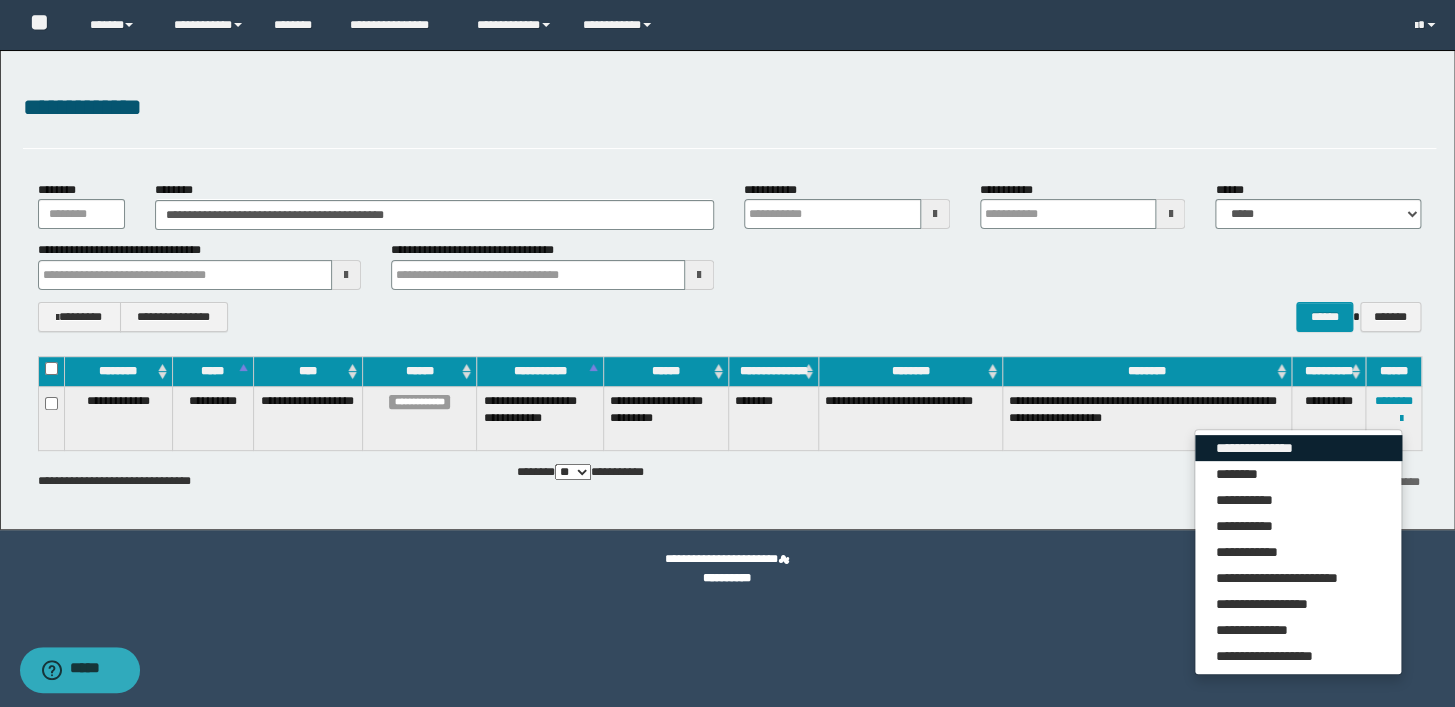 click on "**********" at bounding box center [1298, 448] 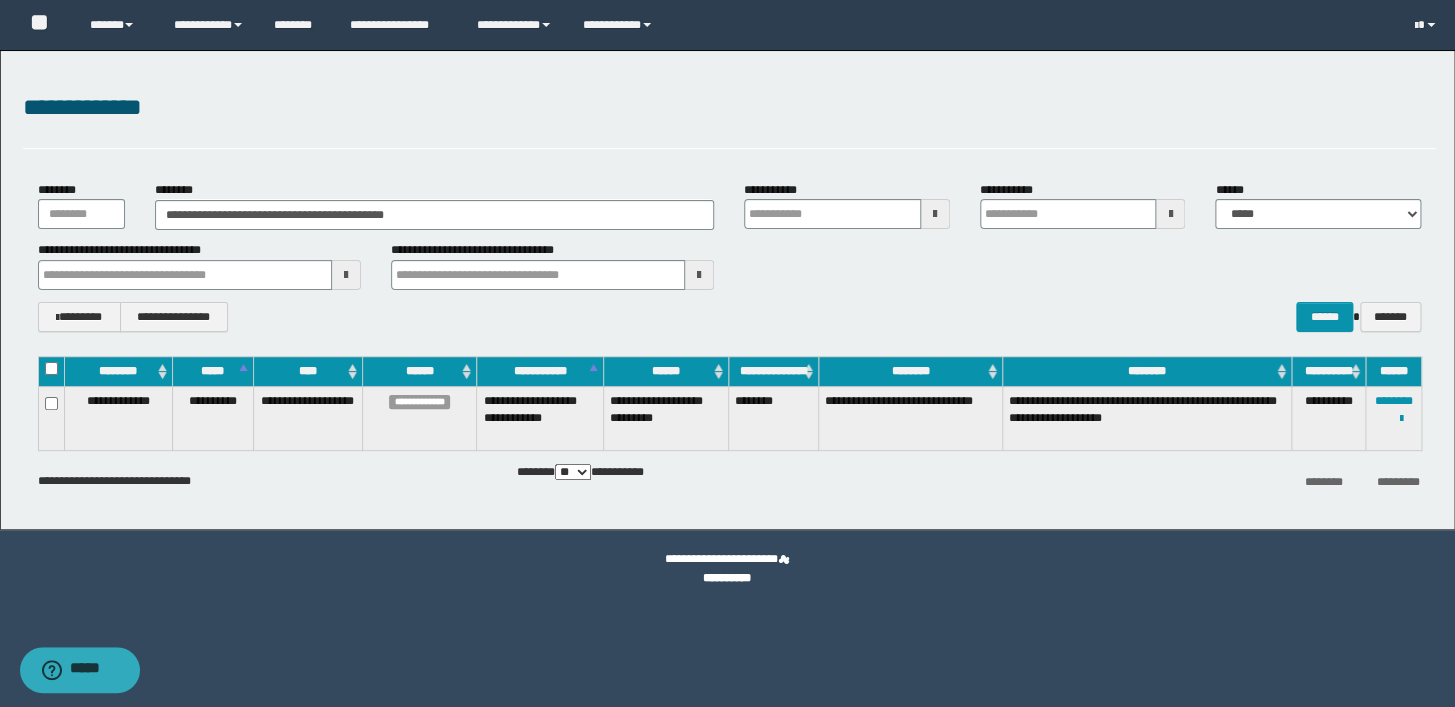 click on "**********" at bounding box center [729, 317] 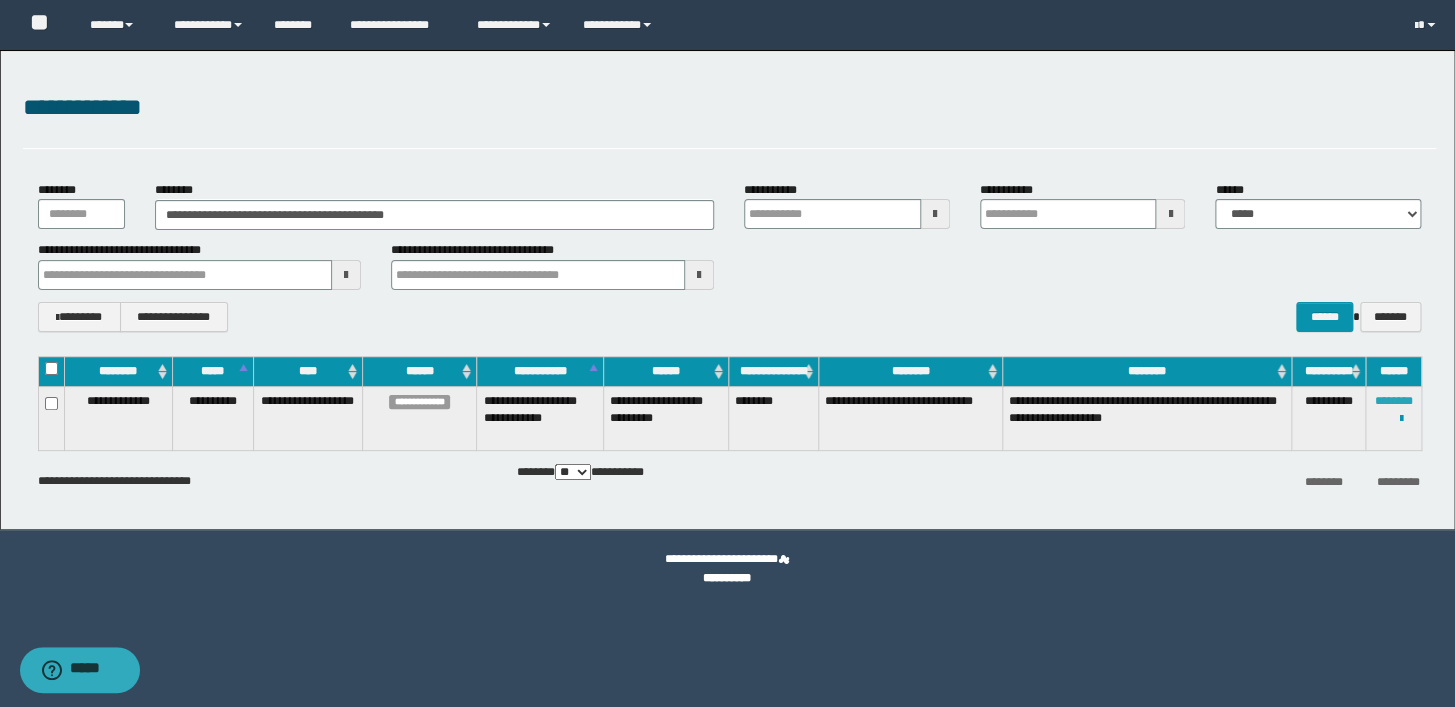 click on "********" at bounding box center (1393, 401) 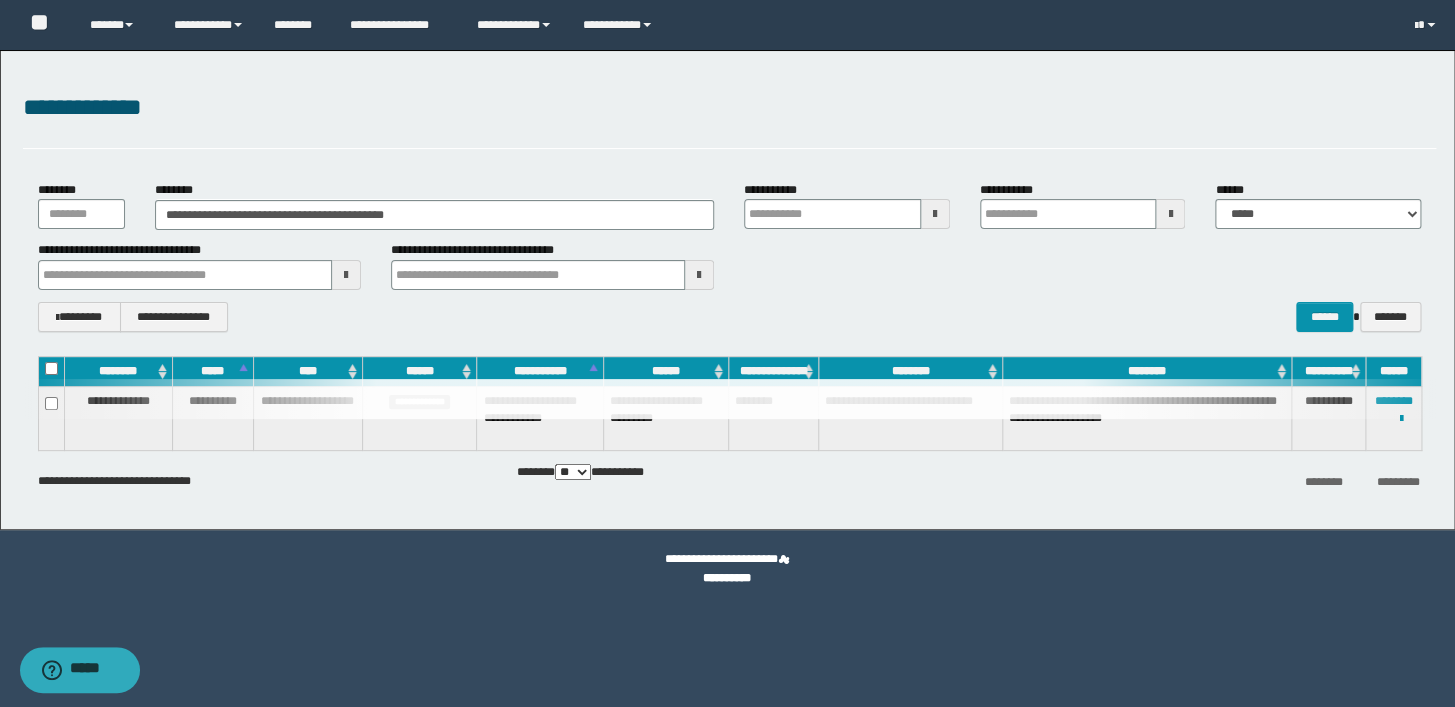 click on "**********" at bounding box center (729, 119) 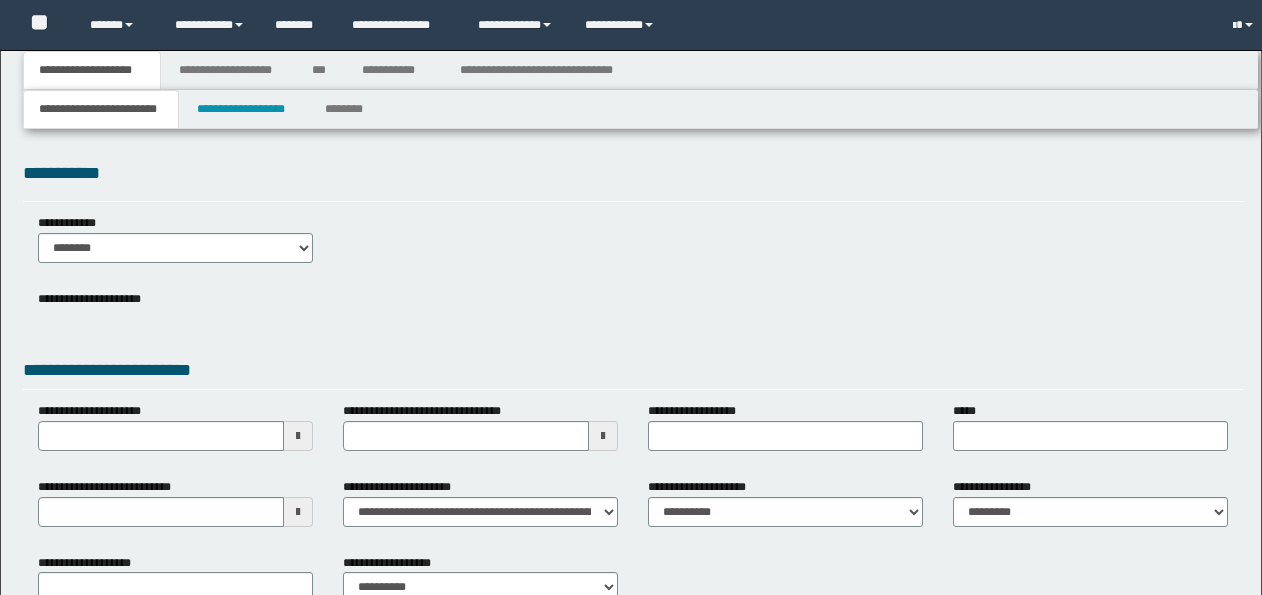 scroll, scrollTop: 0, scrollLeft: 0, axis: both 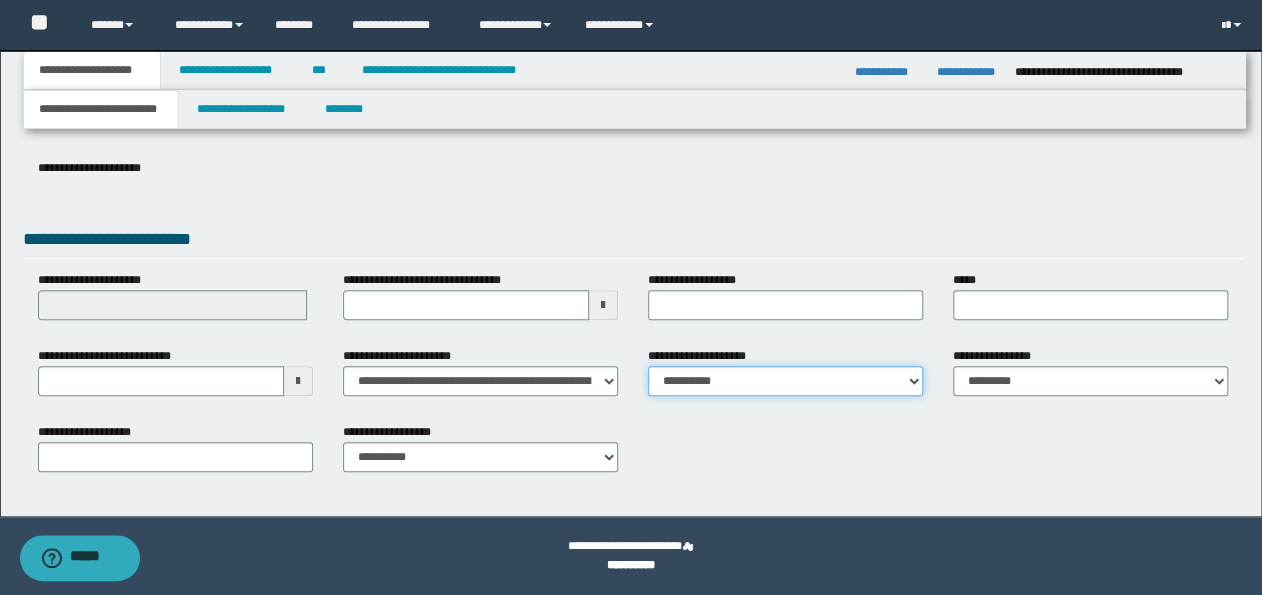 click on "**********" at bounding box center [785, 381] 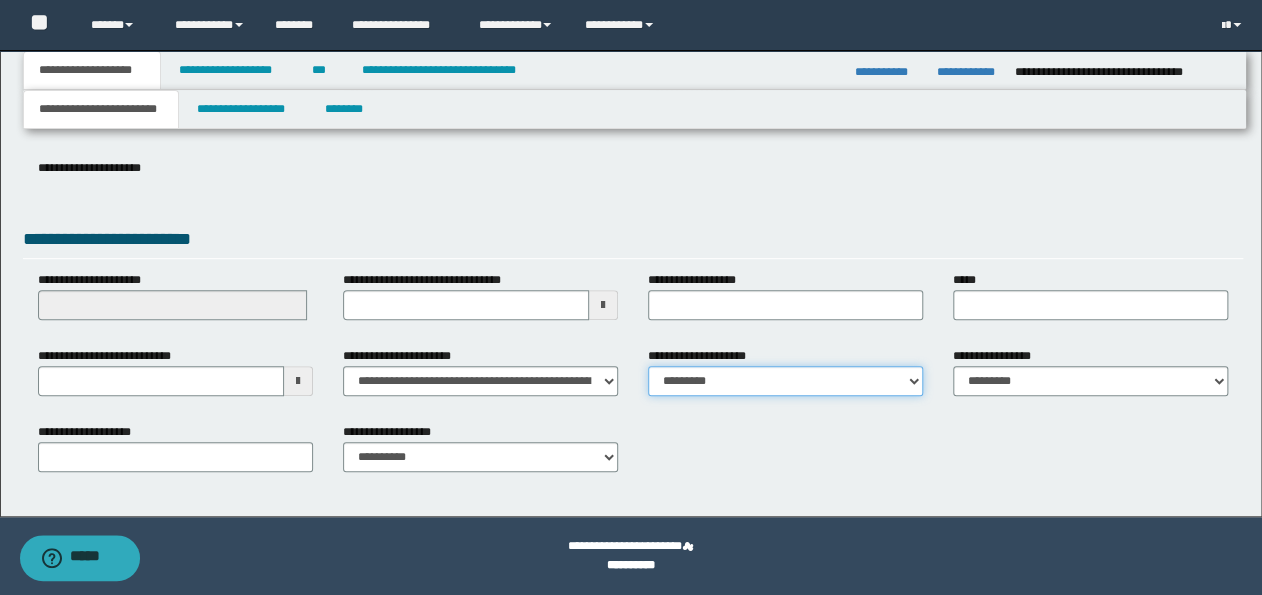 click on "**********" at bounding box center (785, 381) 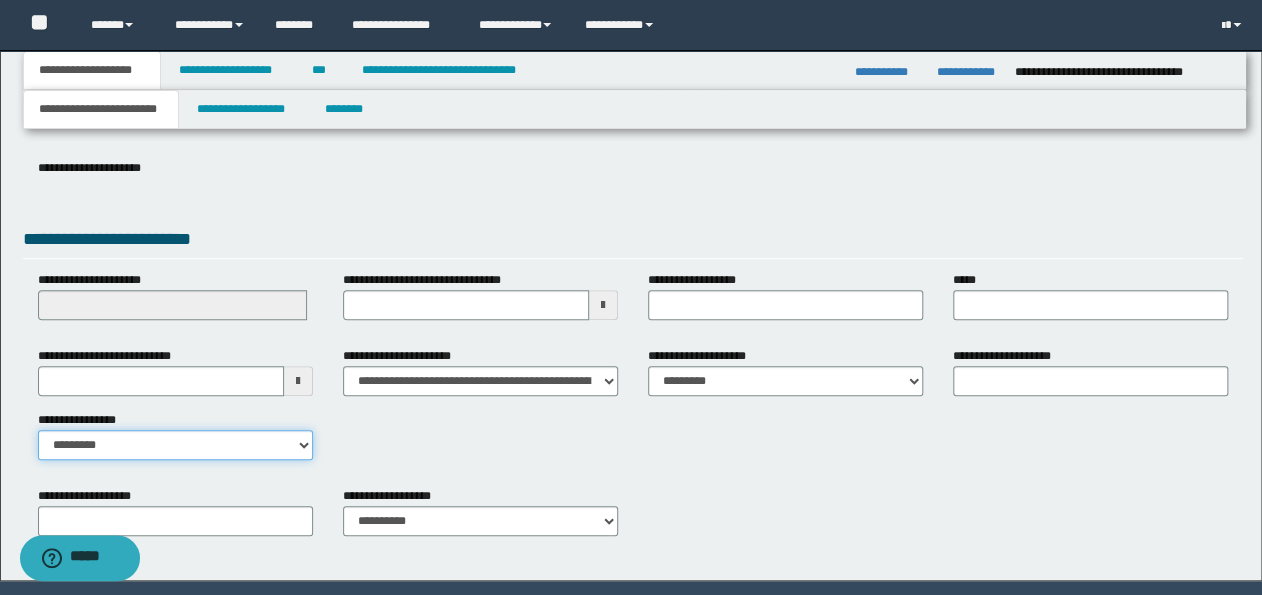 click on "**********" at bounding box center (175, 445) 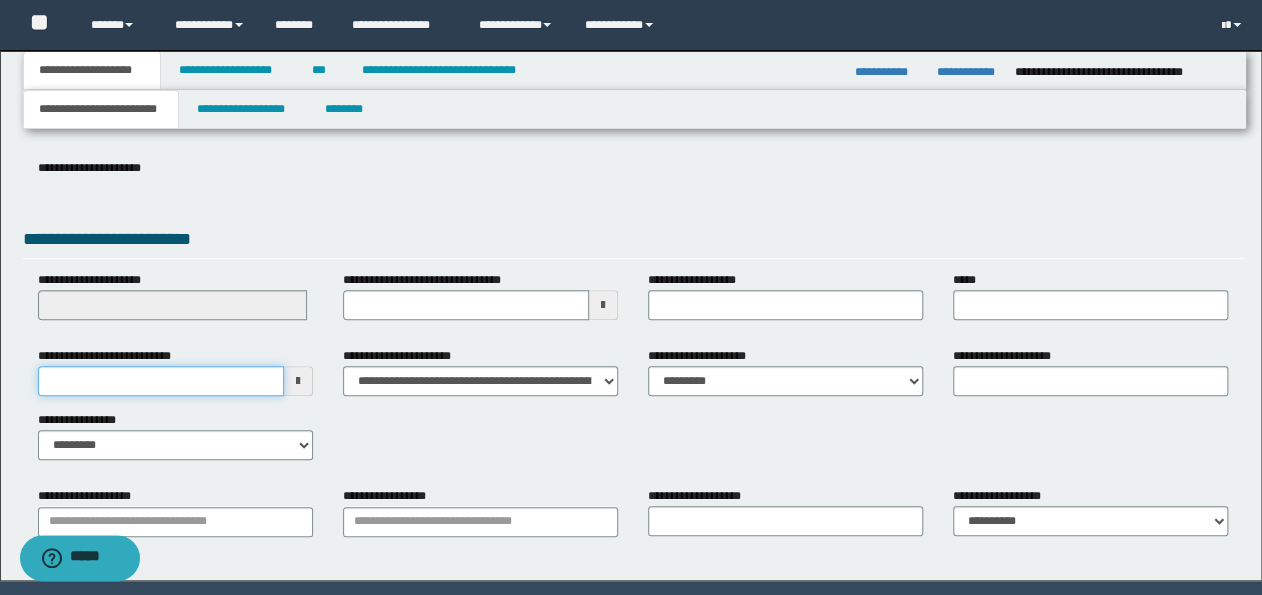 click on "**********" at bounding box center [161, 381] 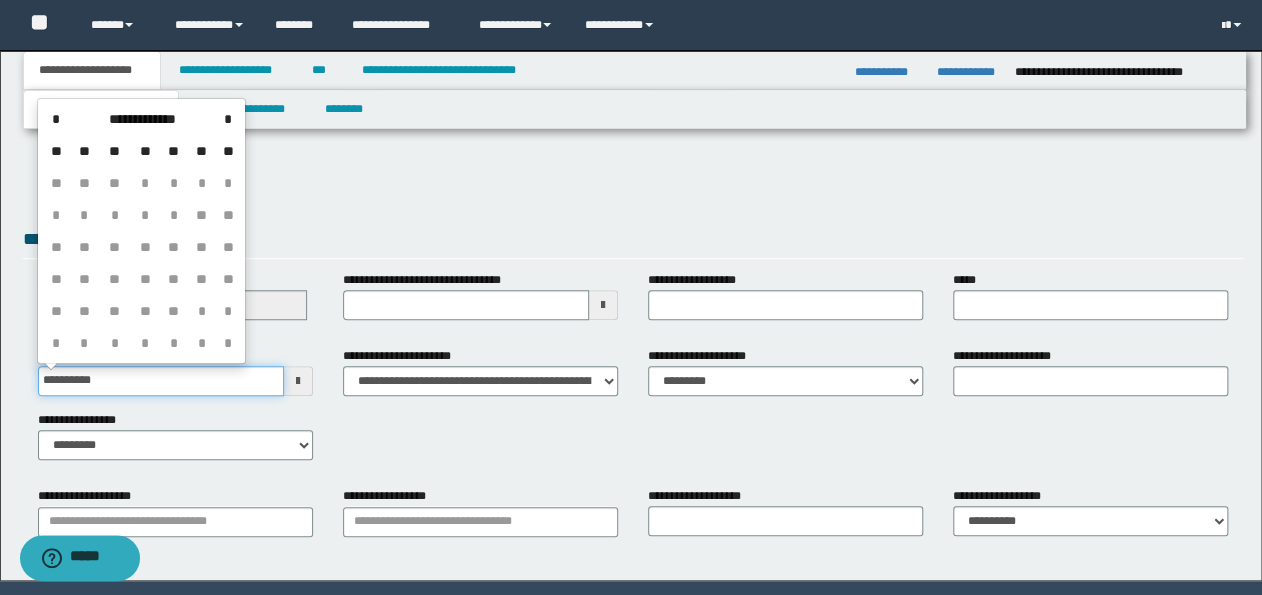 type on "**********" 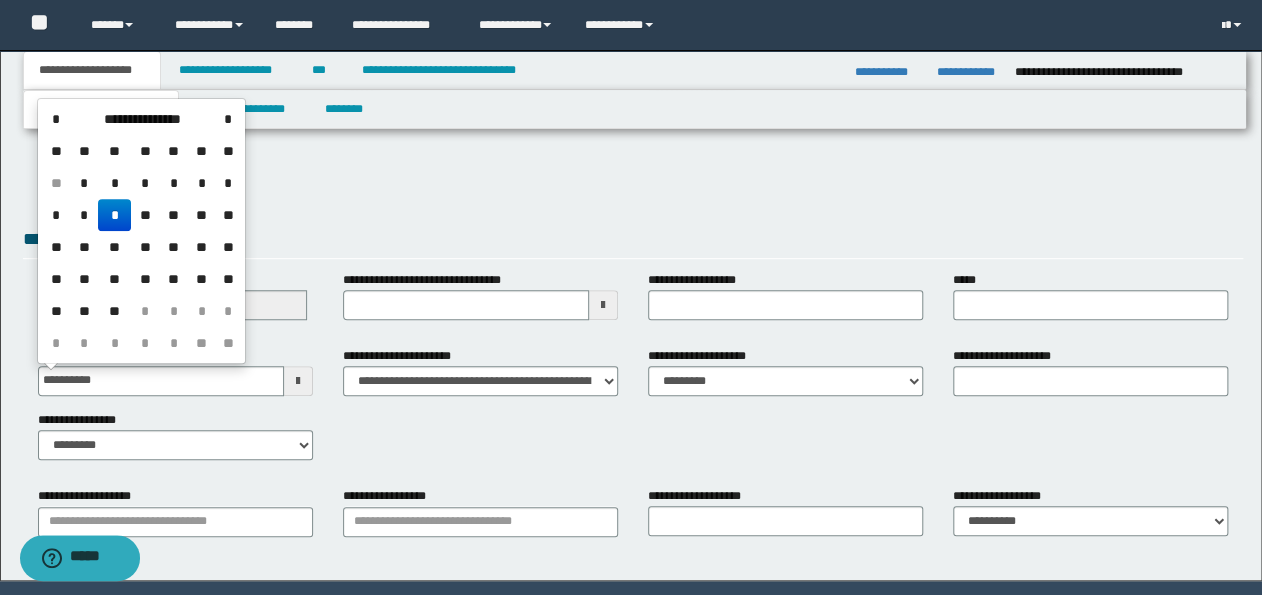 click on "**********" at bounding box center [633, 411] 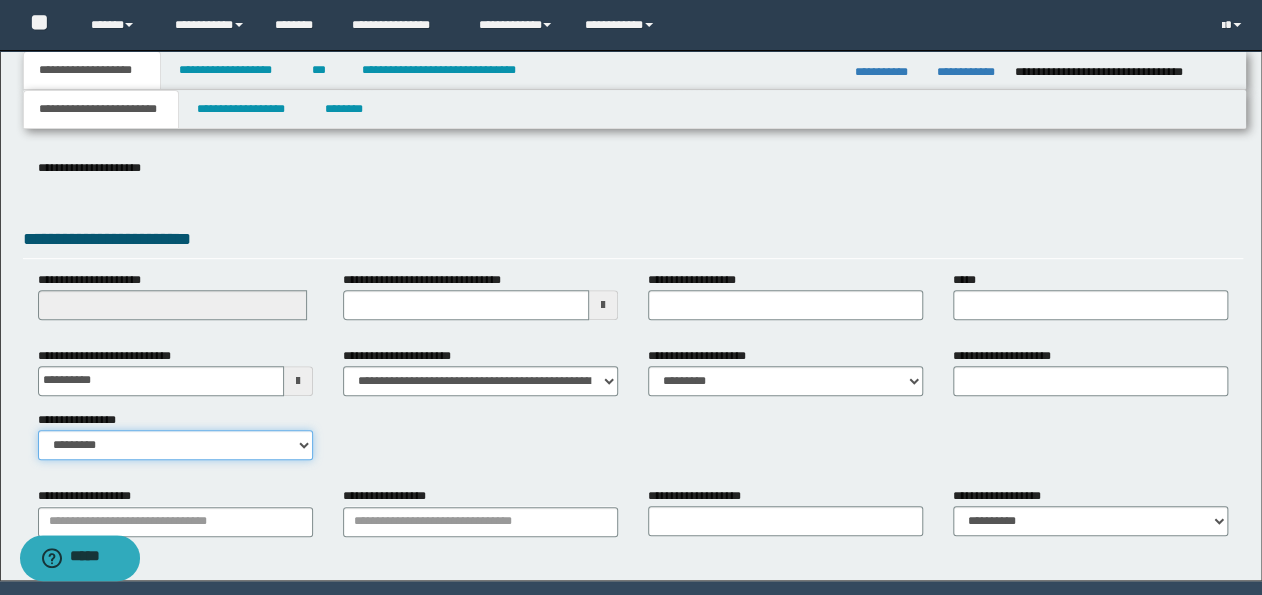 click on "**********" at bounding box center [175, 445] 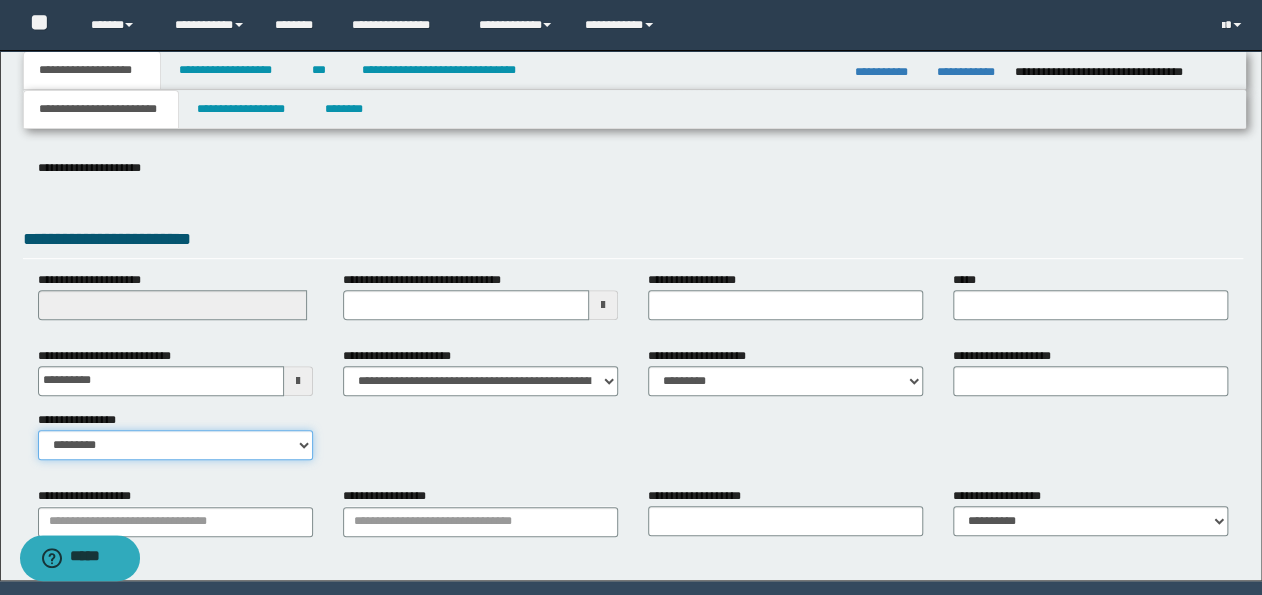 click on "**********" at bounding box center [175, 445] 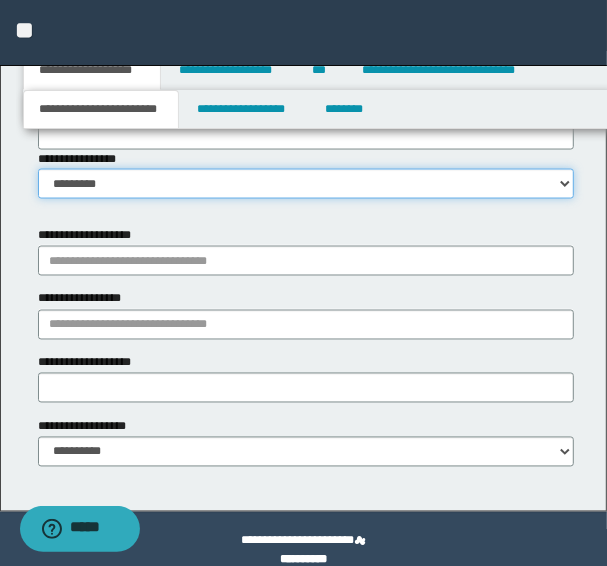 scroll, scrollTop: 1273, scrollLeft: 0, axis: vertical 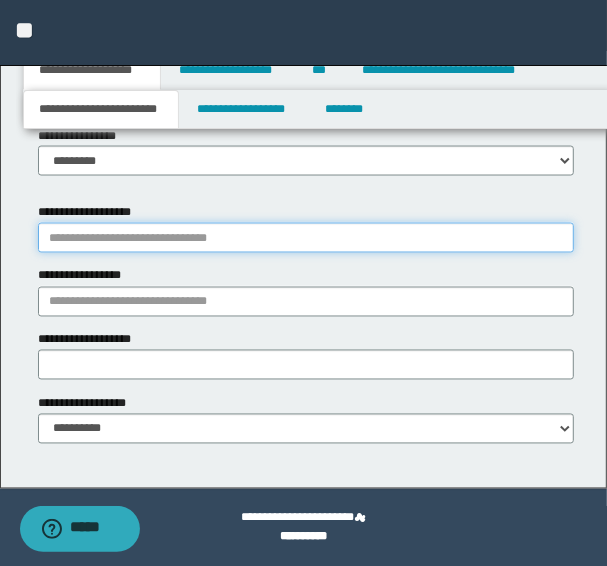 click on "**********" at bounding box center (306, 238) 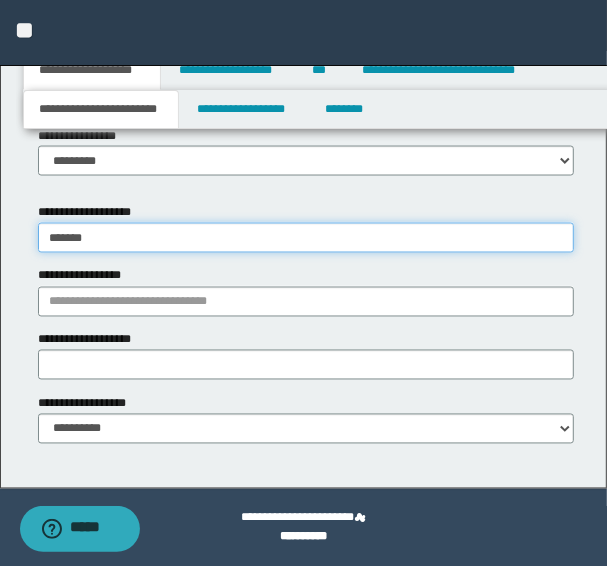 type on "*******" 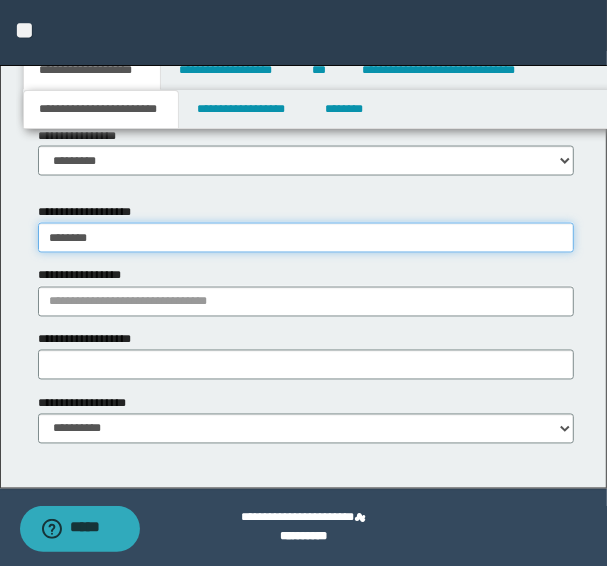 type on "**********" 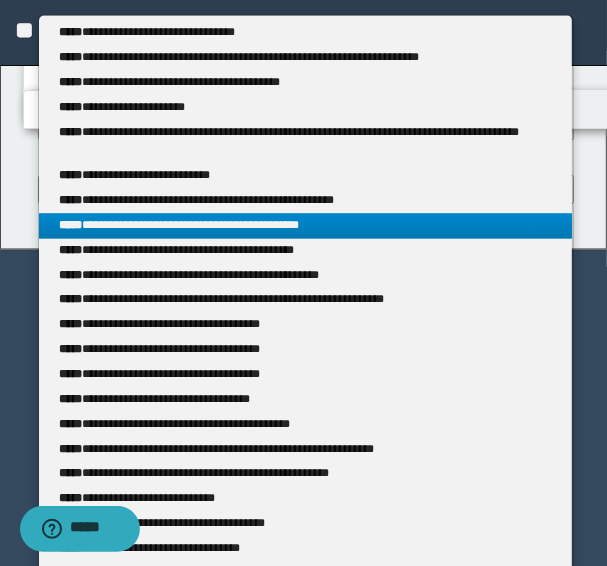 scroll, scrollTop: 1513, scrollLeft: 0, axis: vertical 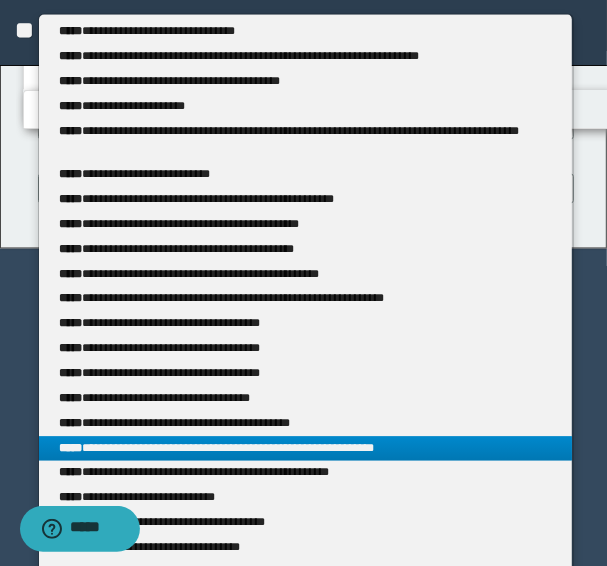 type on "*******" 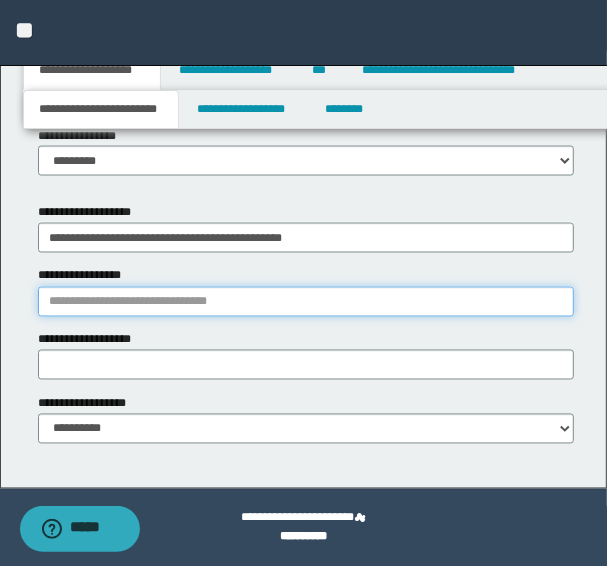 click on "**********" at bounding box center (306, 302) 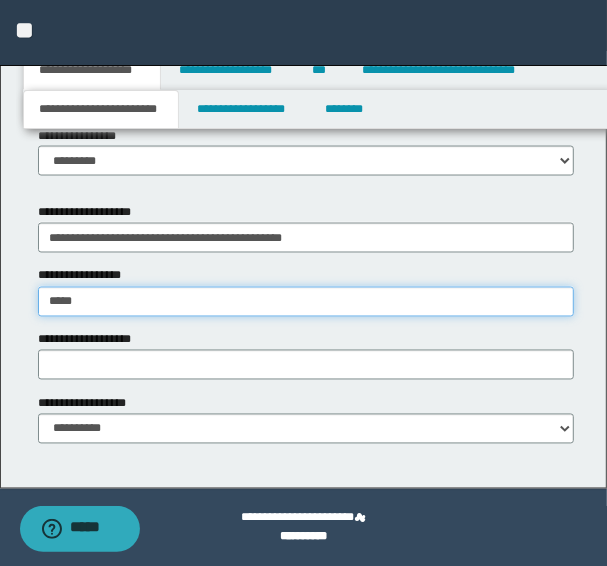 type on "*****" 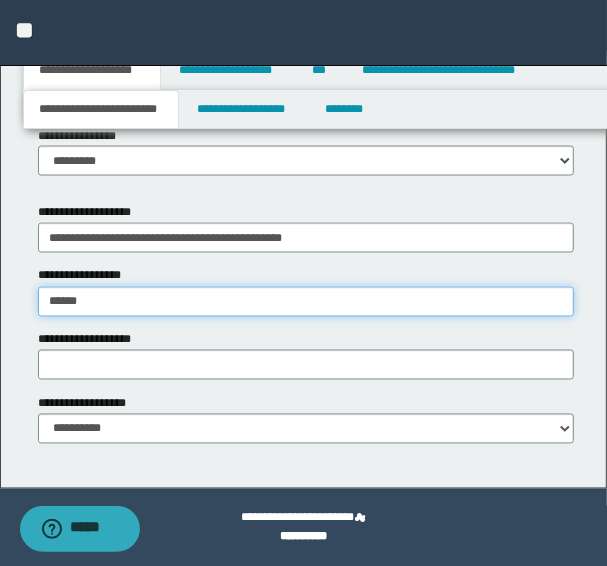 type on "**********" 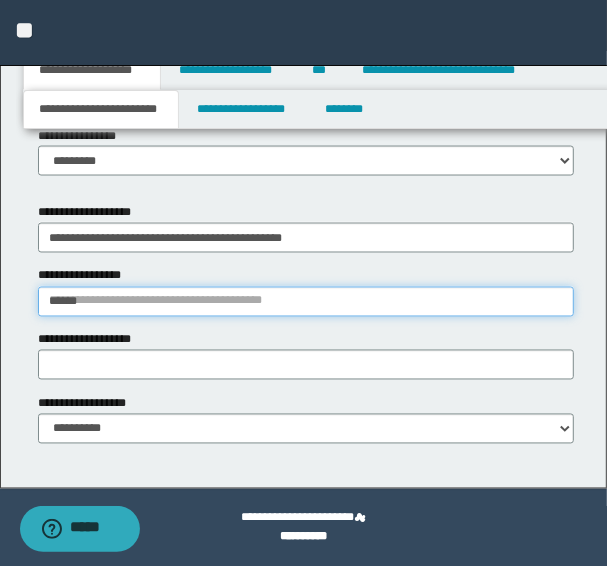 type 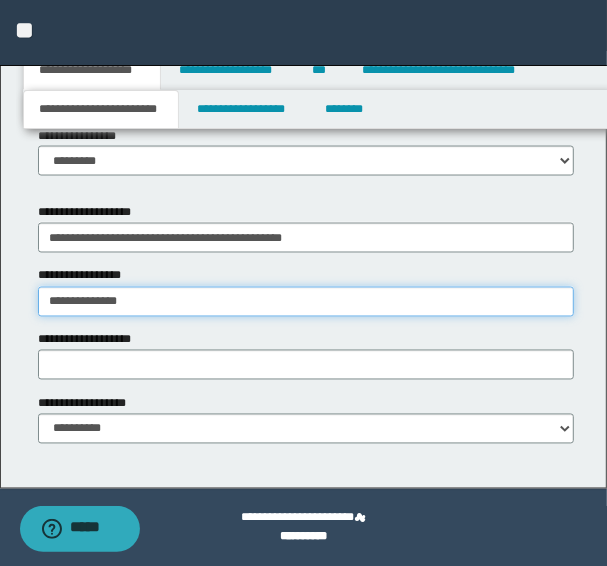 type on "**********" 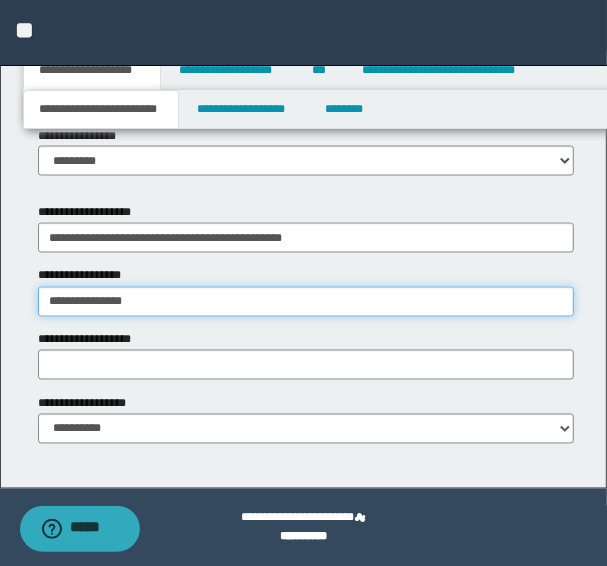 type on "**********" 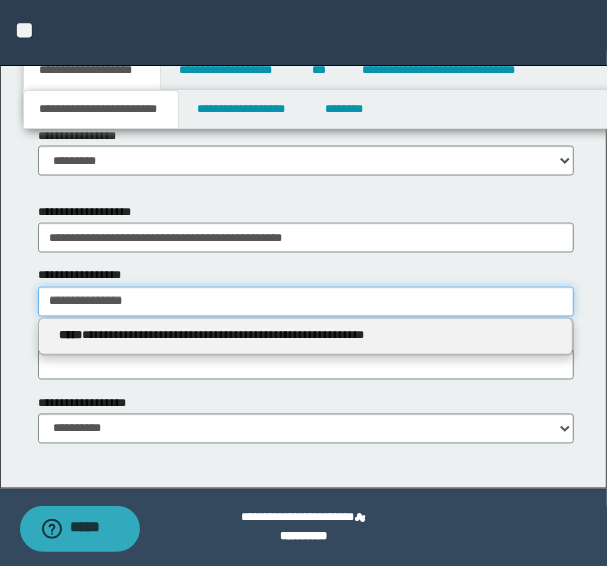 type 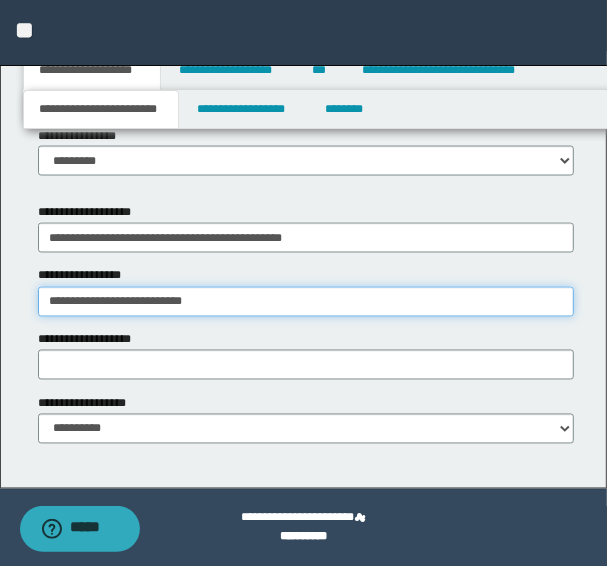 type on "**********" 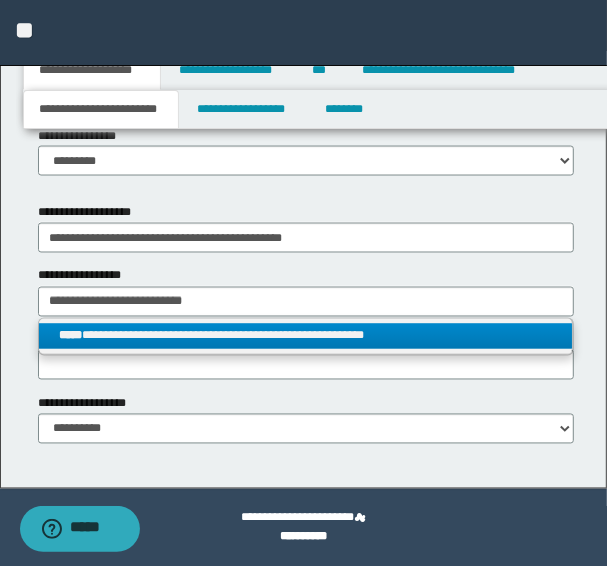 click on "**********" at bounding box center (306, 336) 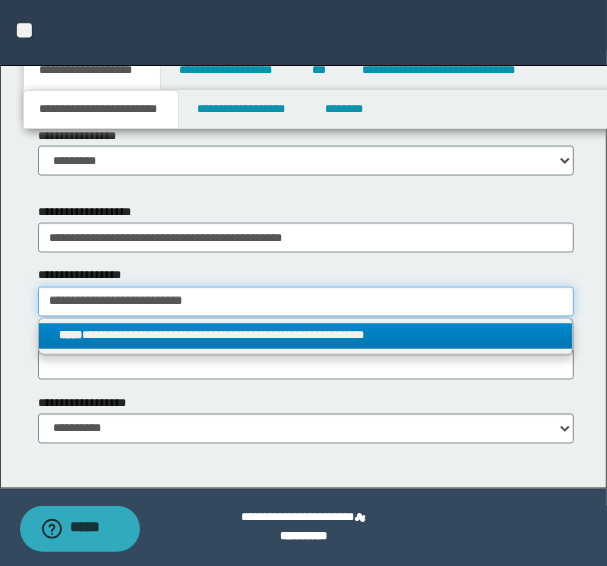 type 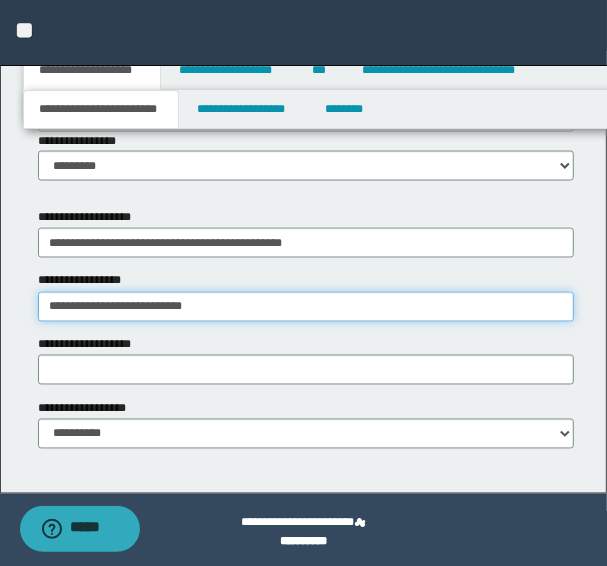 scroll, scrollTop: 1193, scrollLeft: 0, axis: vertical 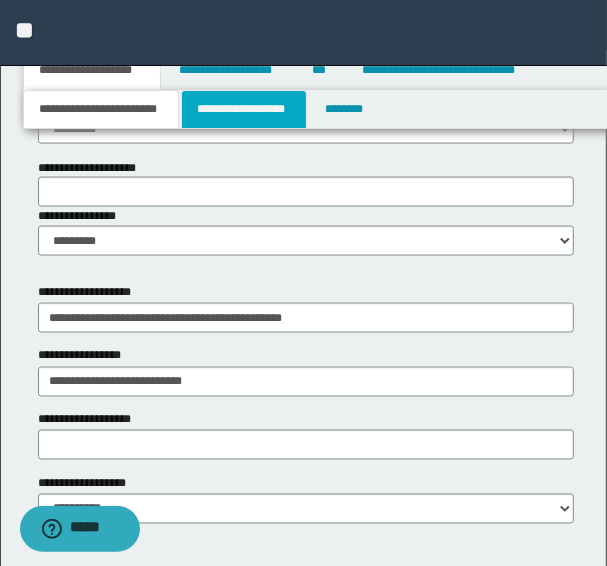 click on "**********" at bounding box center [244, 109] 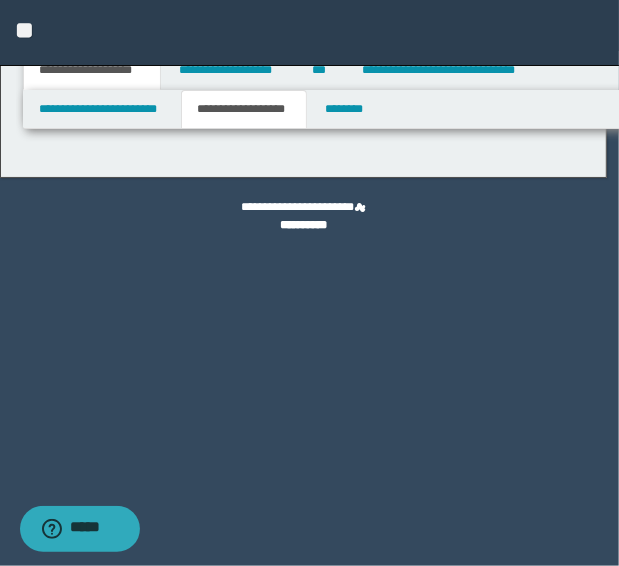 type on "********" 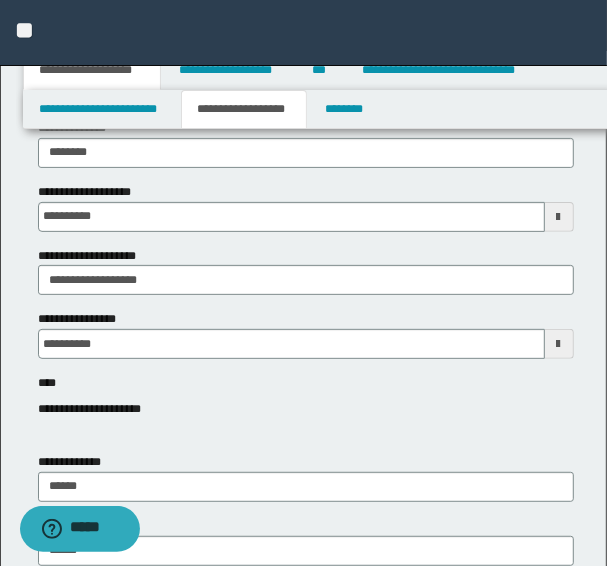 scroll, scrollTop: 160, scrollLeft: 0, axis: vertical 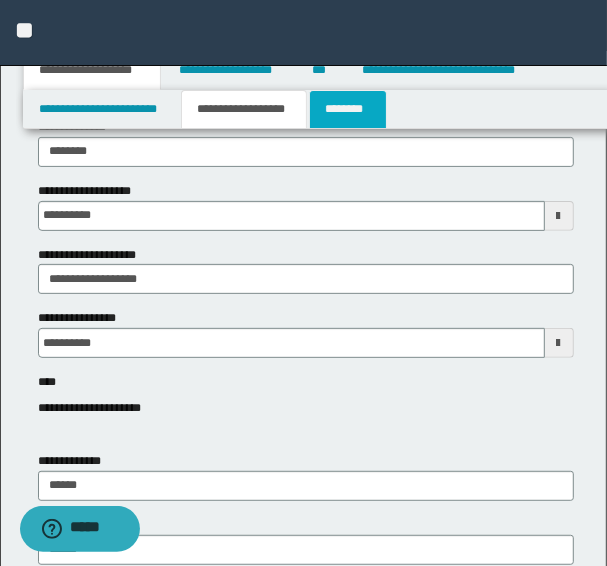 click on "********" at bounding box center (348, 109) 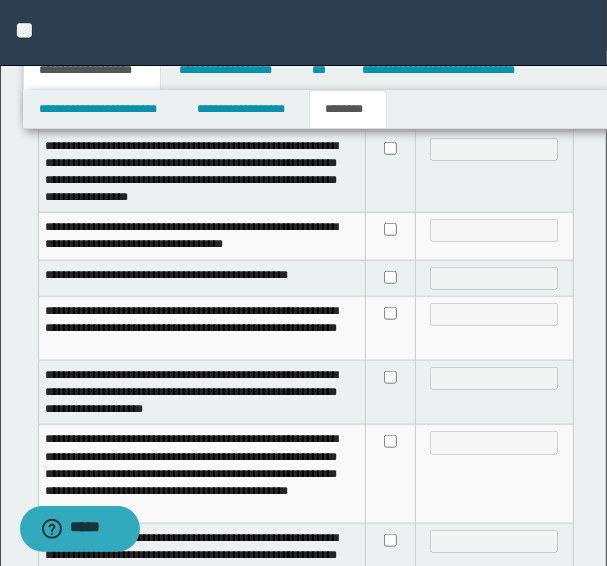 scroll, scrollTop: 720, scrollLeft: 0, axis: vertical 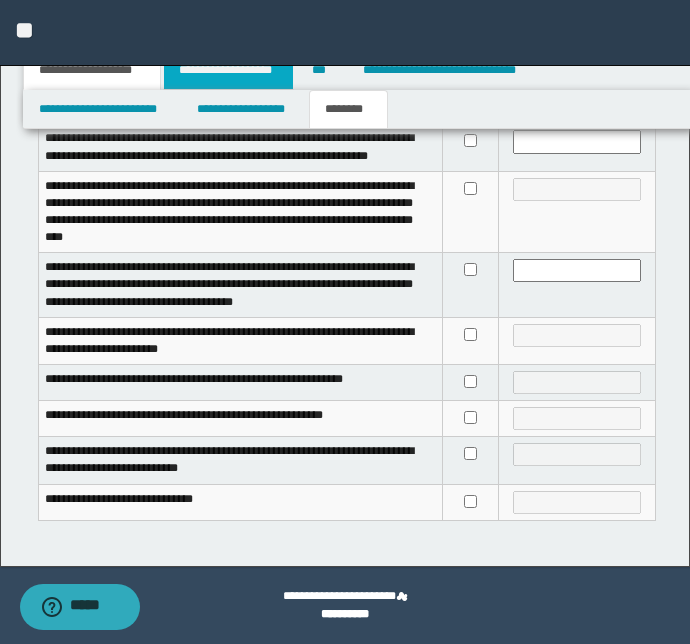 click on "**********" at bounding box center [228, 70] 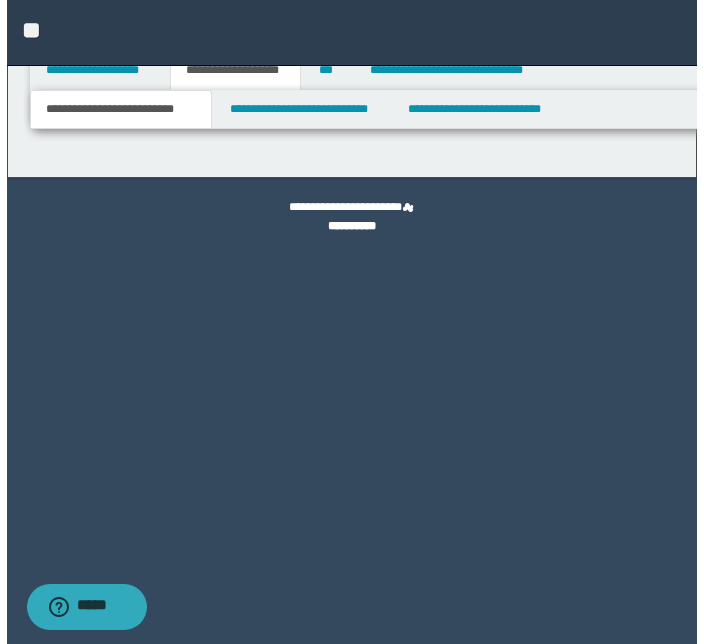 scroll, scrollTop: 0, scrollLeft: 0, axis: both 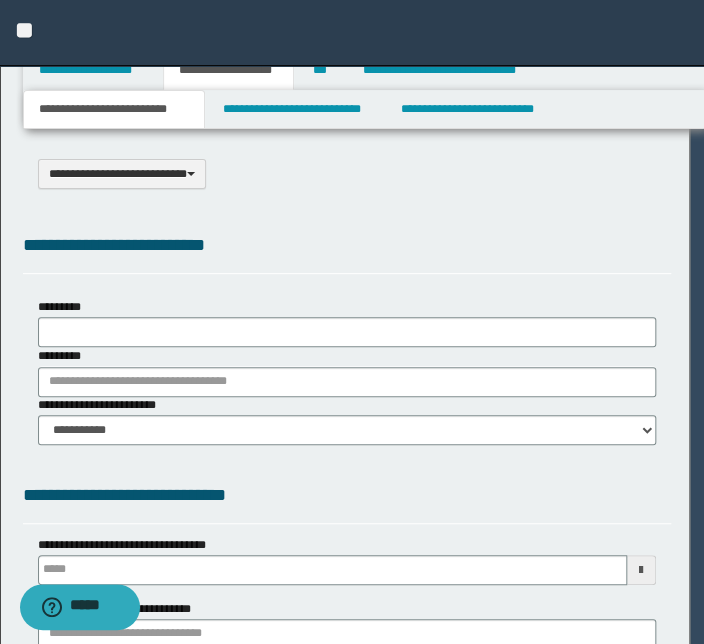 type on "*********" 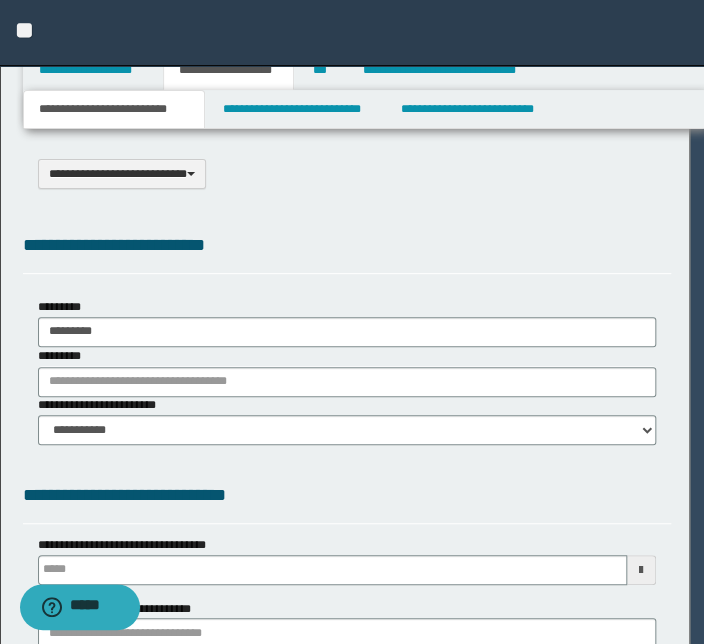scroll, scrollTop: 0, scrollLeft: 0, axis: both 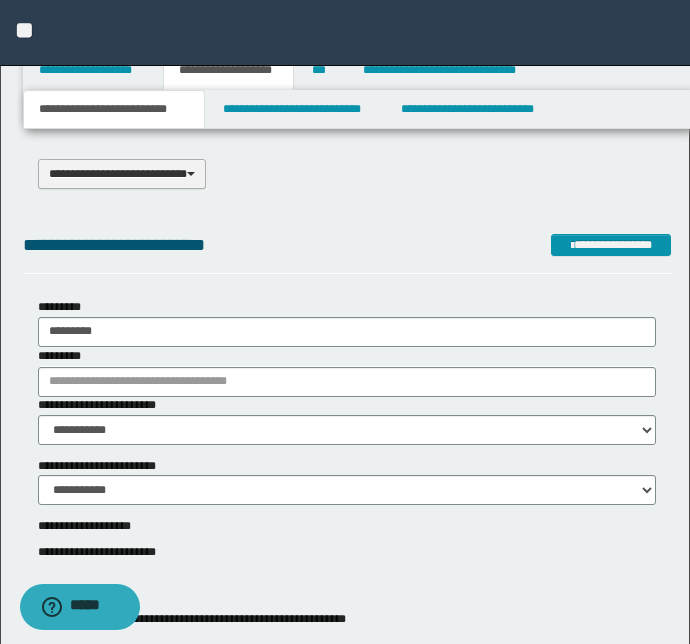 click on "**********" at bounding box center (122, 174) 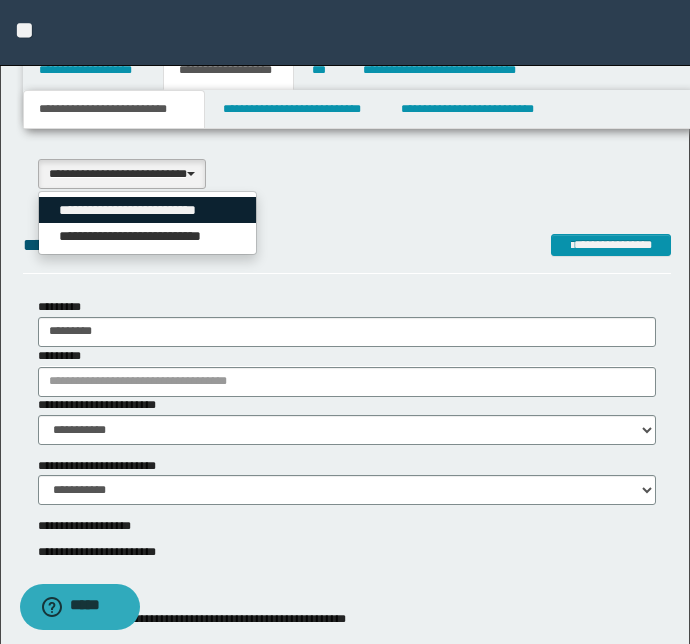 click on "**********" at bounding box center (148, 210) 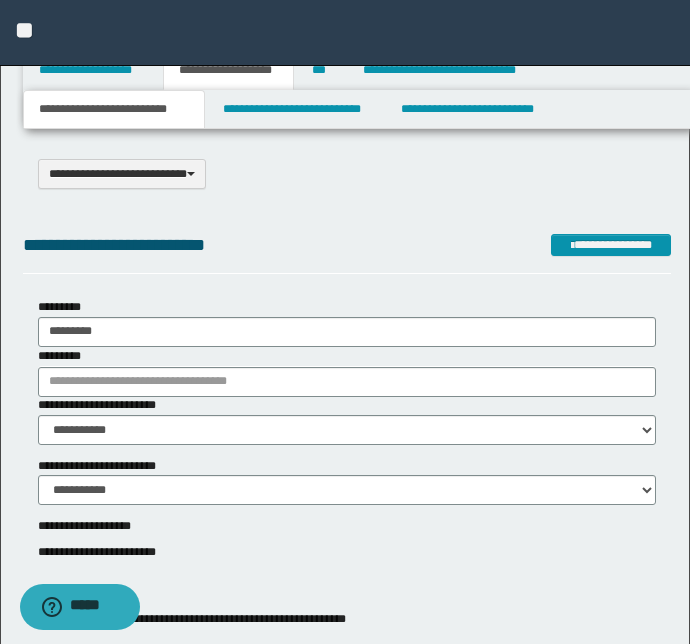 type 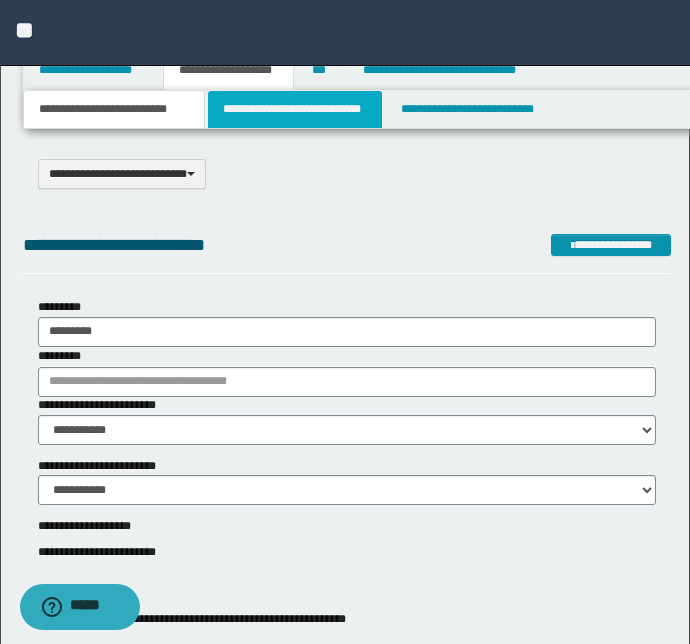 click on "**********" at bounding box center [294, 109] 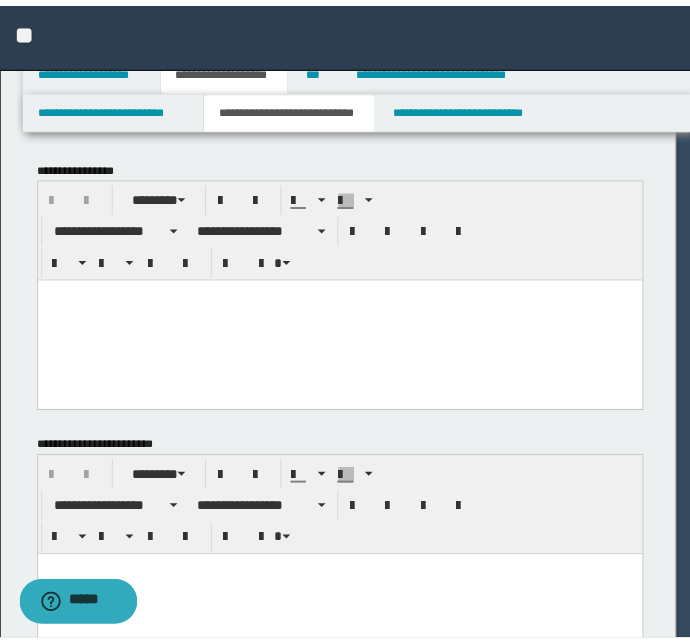 scroll, scrollTop: 0, scrollLeft: 0, axis: both 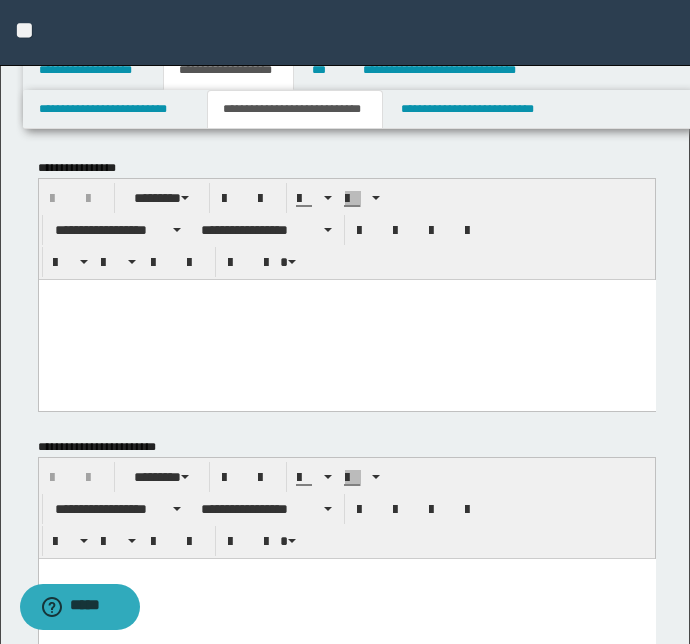 click at bounding box center [346, 319] 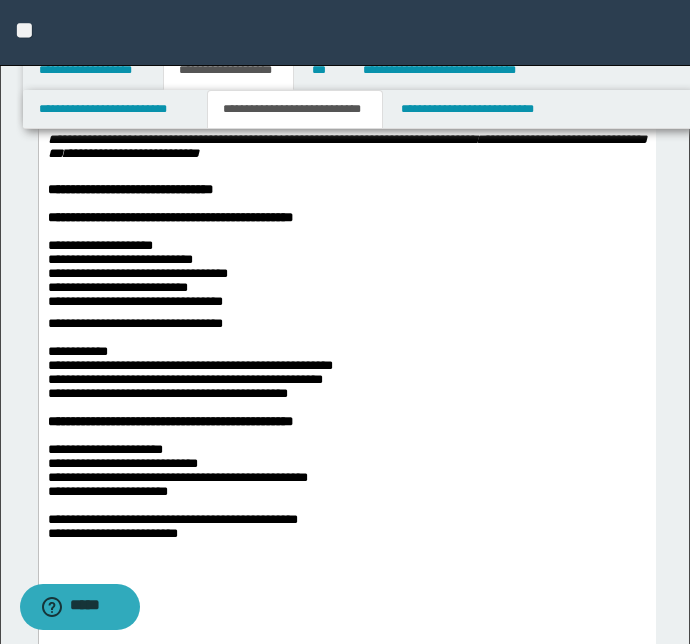 scroll, scrollTop: 1545, scrollLeft: 0, axis: vertical 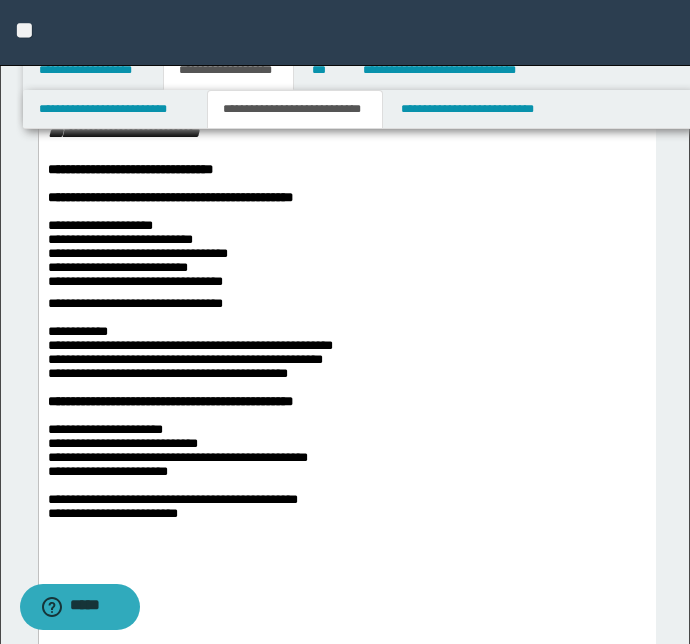 click on "**" at bounding box center [193, 133] 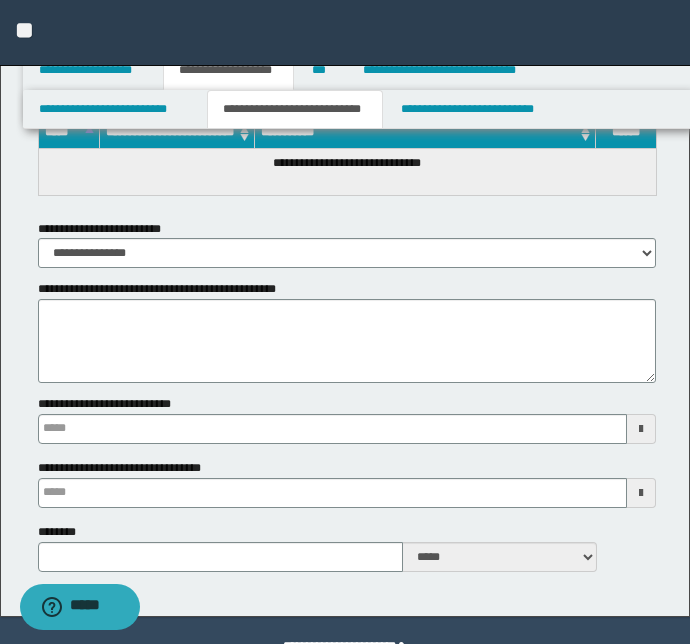 type 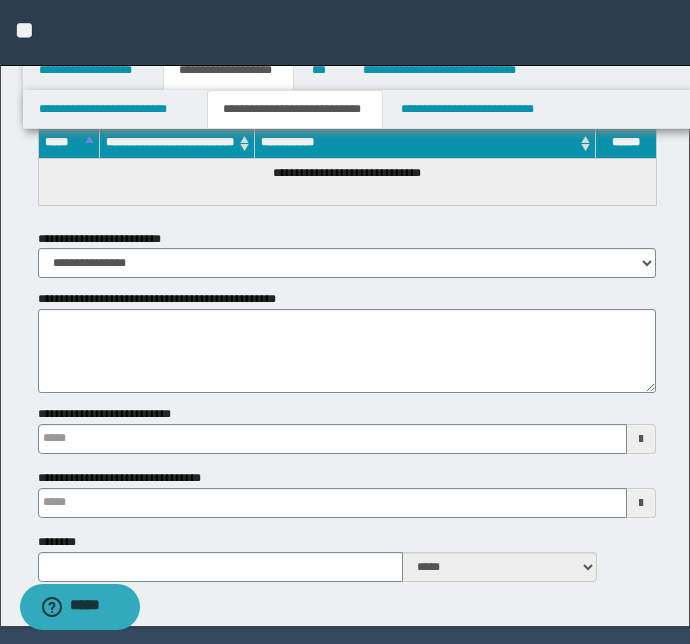 scroll, scrollTop: 3328, scrollLeft: 0, axis: vertical 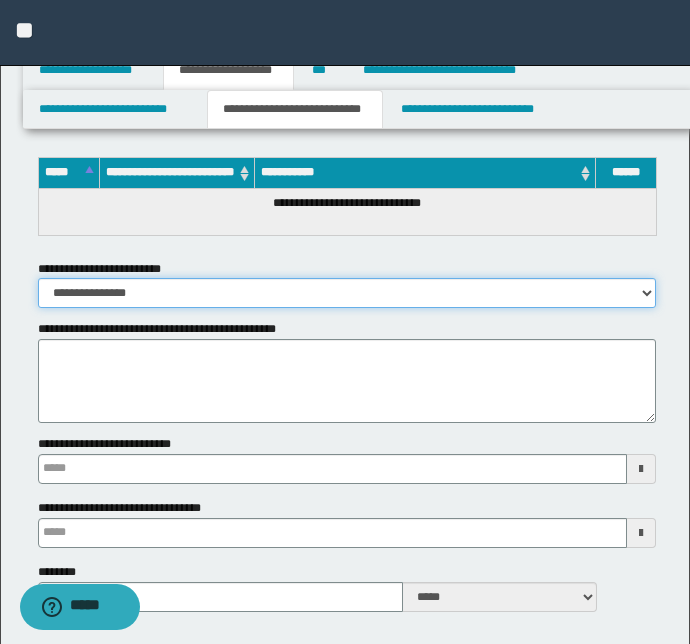 click on "**********" at bounding box center (347, 293) 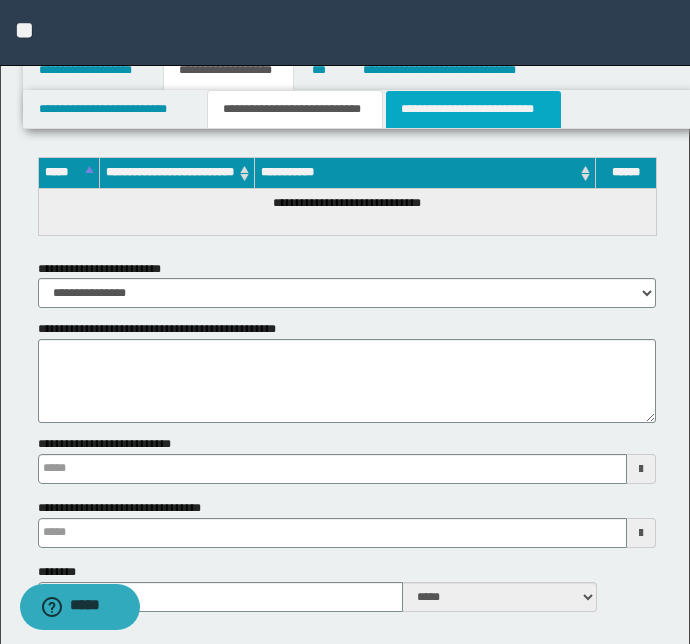 click on "**********" at bounding box center [473, 109] 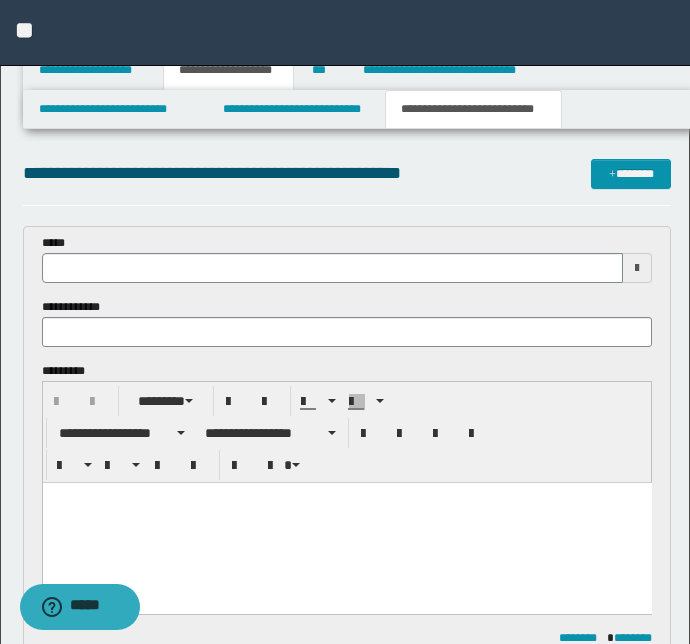 scroll, scrollTop: 0, scrollLeft: 0, axis: both 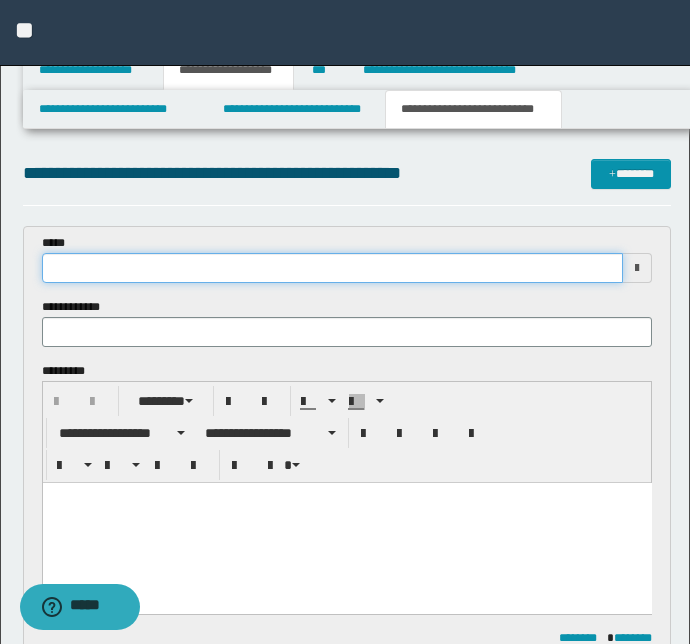 click at bounding box center [333, 268] 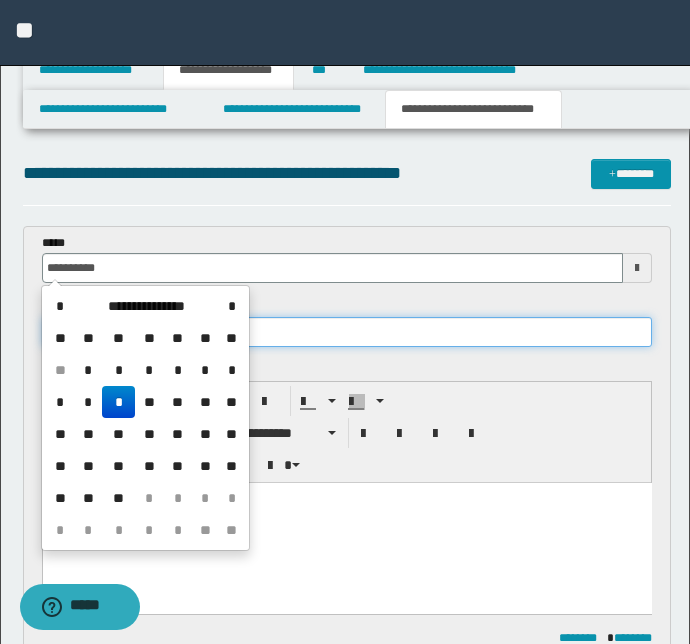 type on "**********" 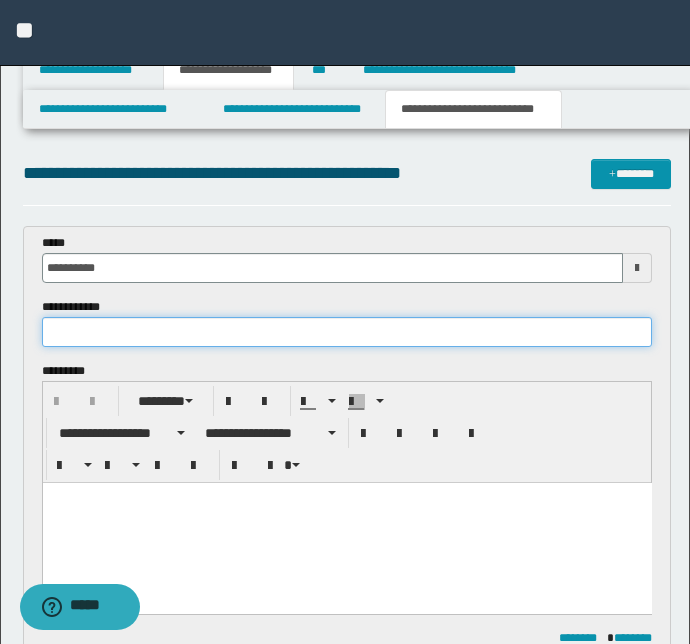 paste on "**********" 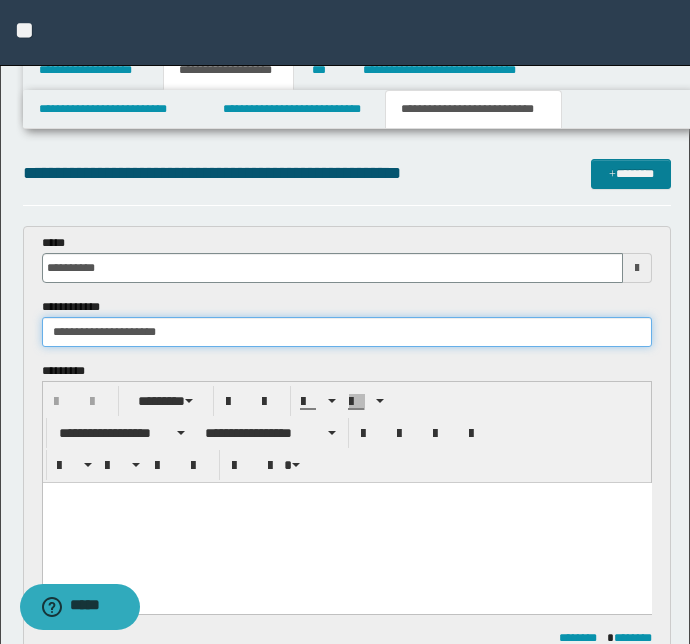 type on "**********" 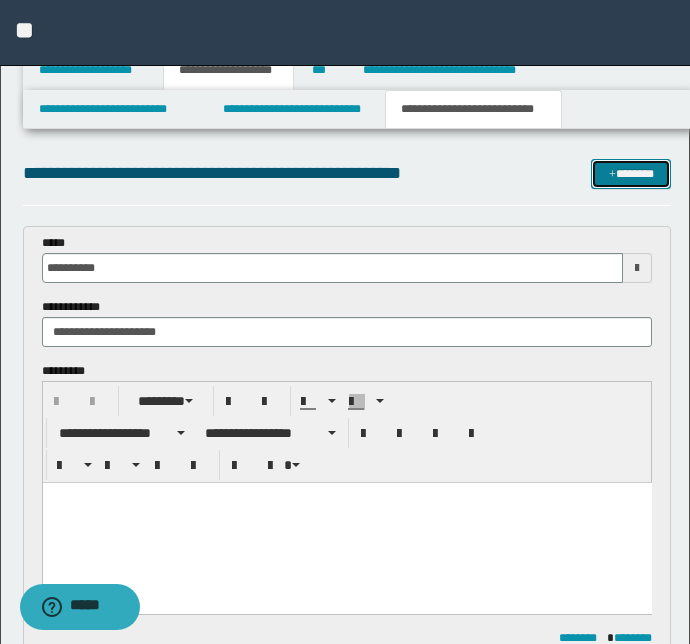 click on "*******" at bounding box center [631, 174] 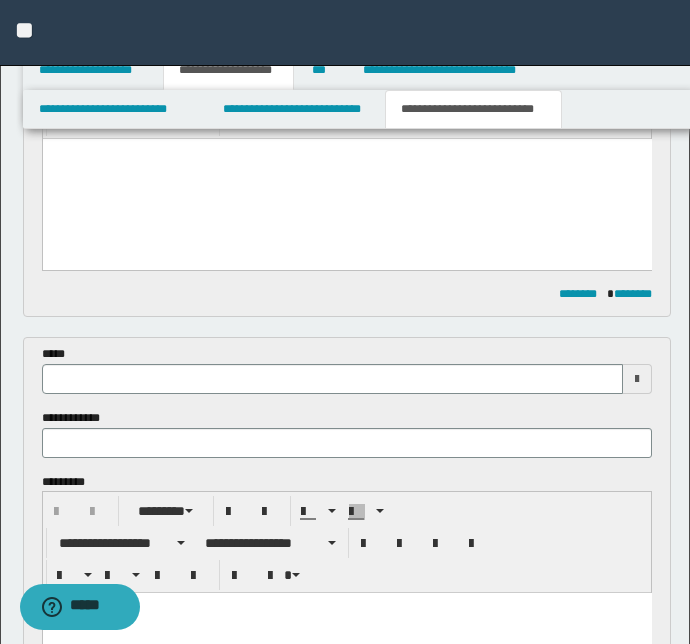 scroll, scrollTop: 334, scrollLeft: 0, axis: vertical 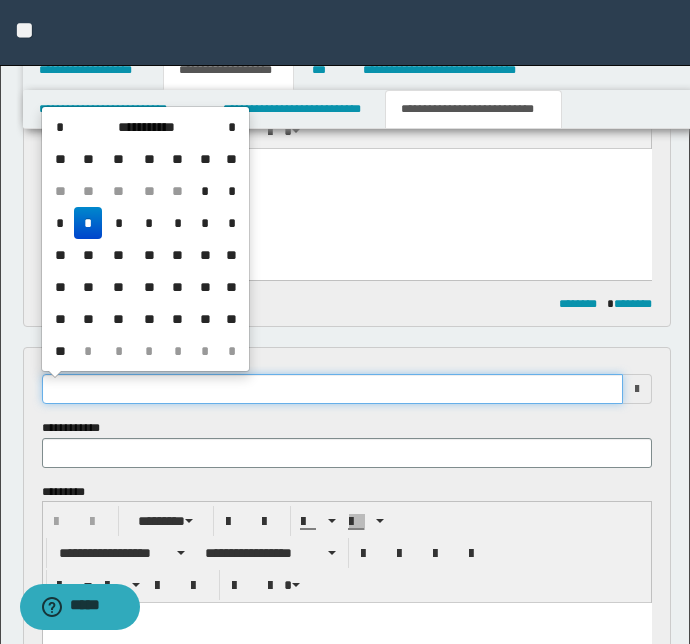 click at bounding box center [333, 389] 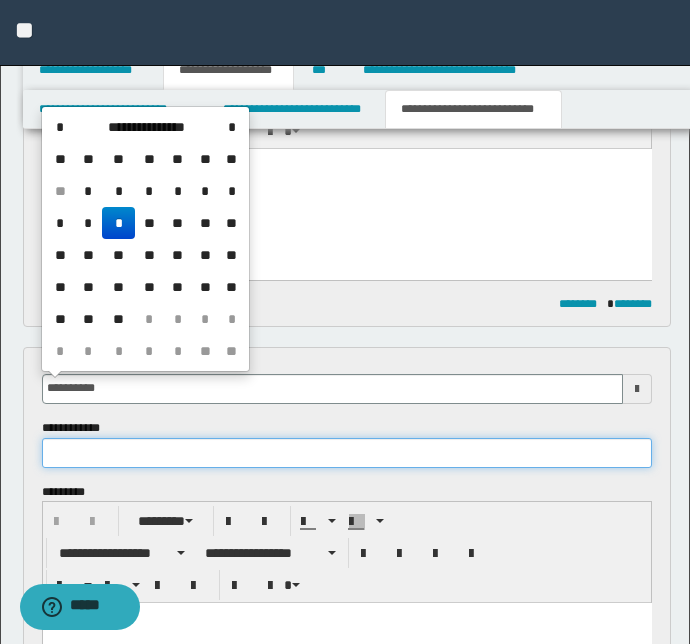 type on "**********" 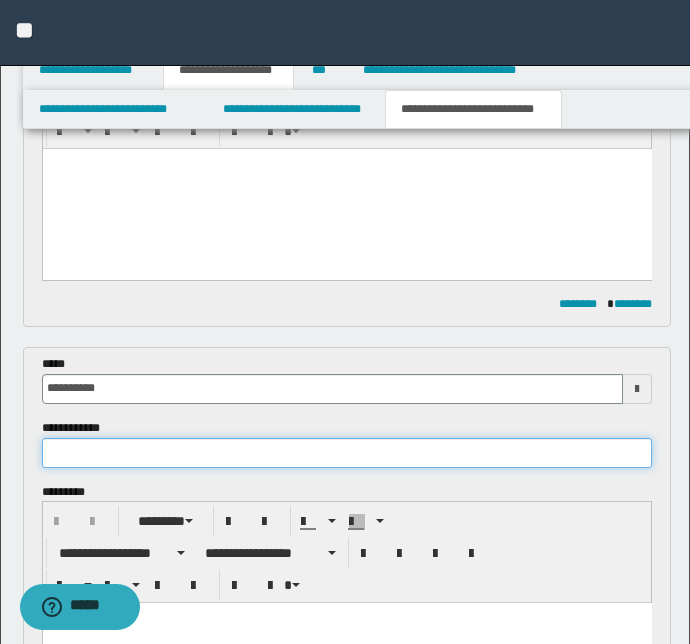 paste on "**********" 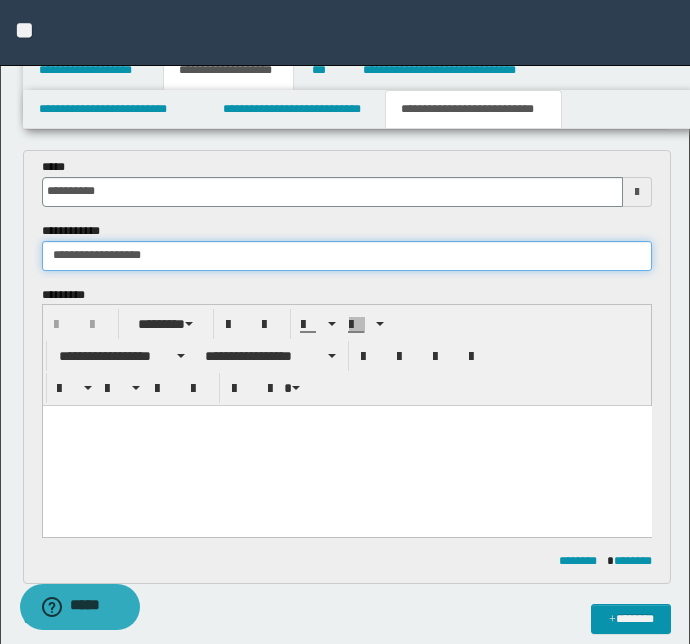 scroll, scrollTop: 698, scrollLeft: 0, axis: vertical 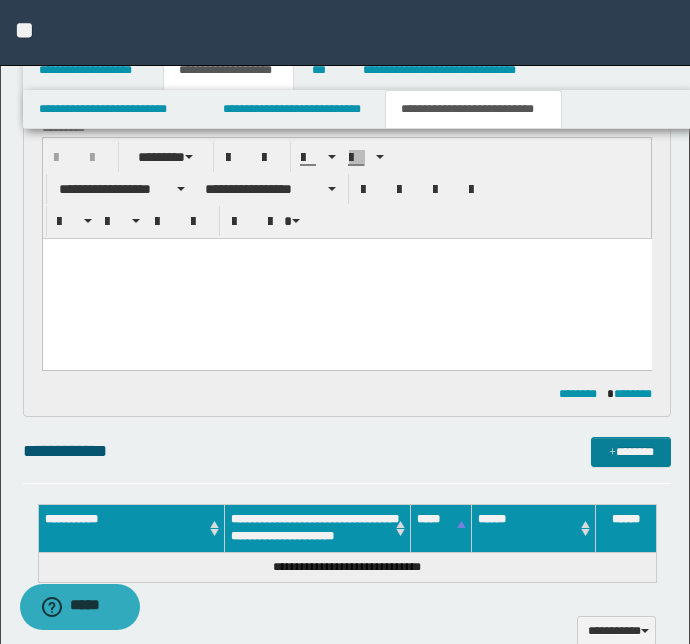 type on "**********" 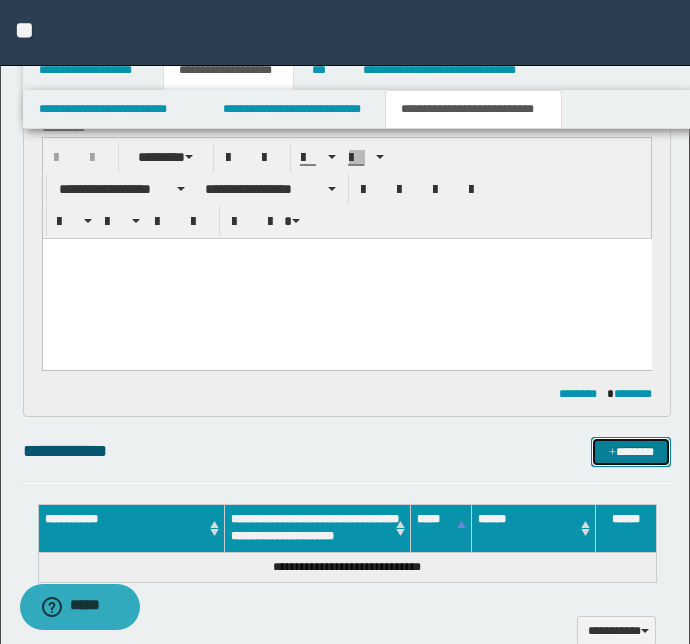 drag, startPoint x: 616, startPoint y: 450, endPoint x: 426, endPoint y: 419, distance: 192.51234 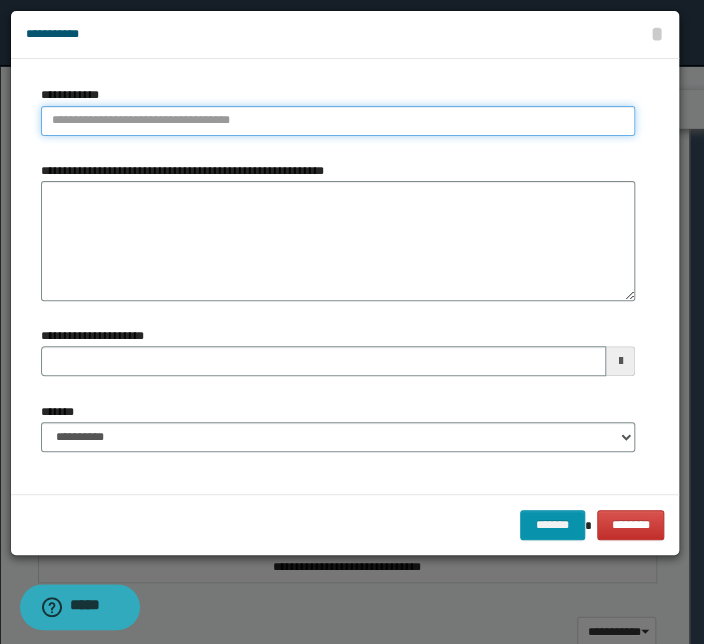 click on "**********" at bounding box center [338, 121] 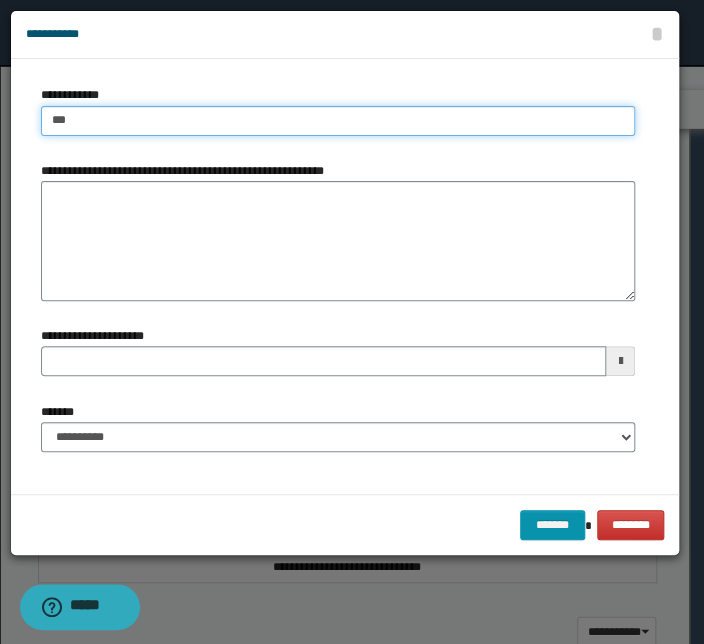 type on "****" 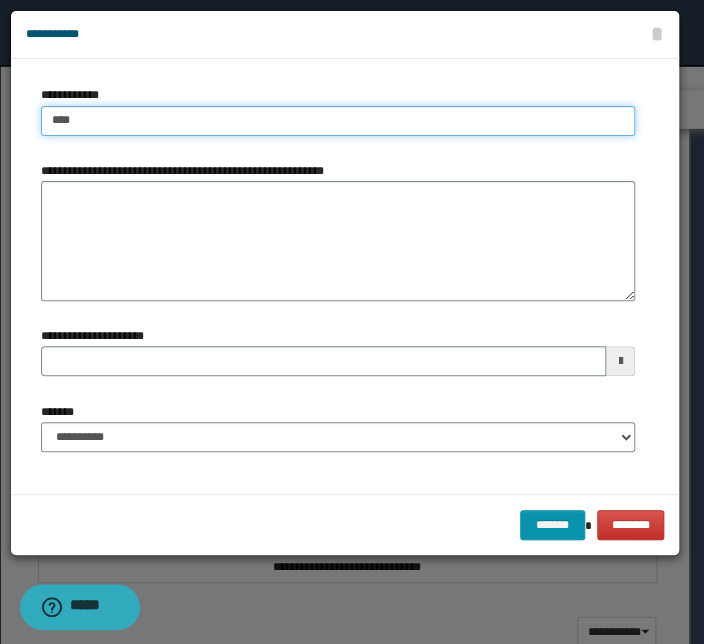 type on "****" 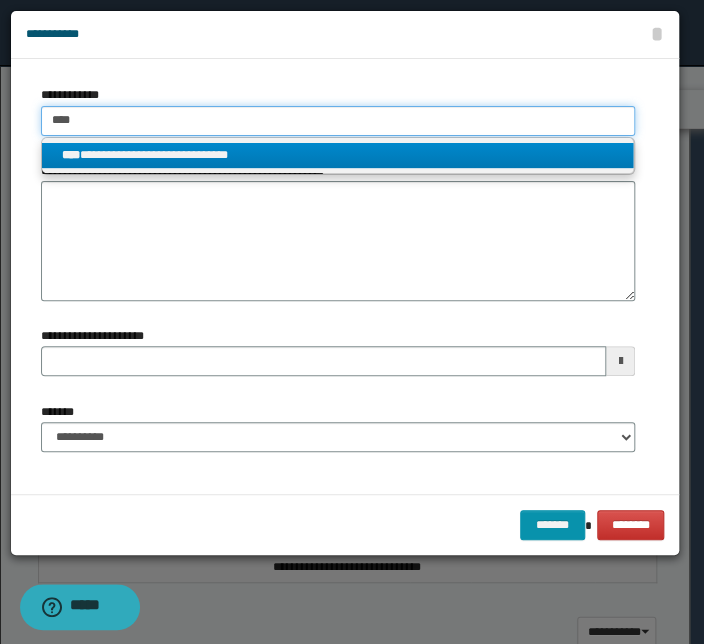 type on "****" 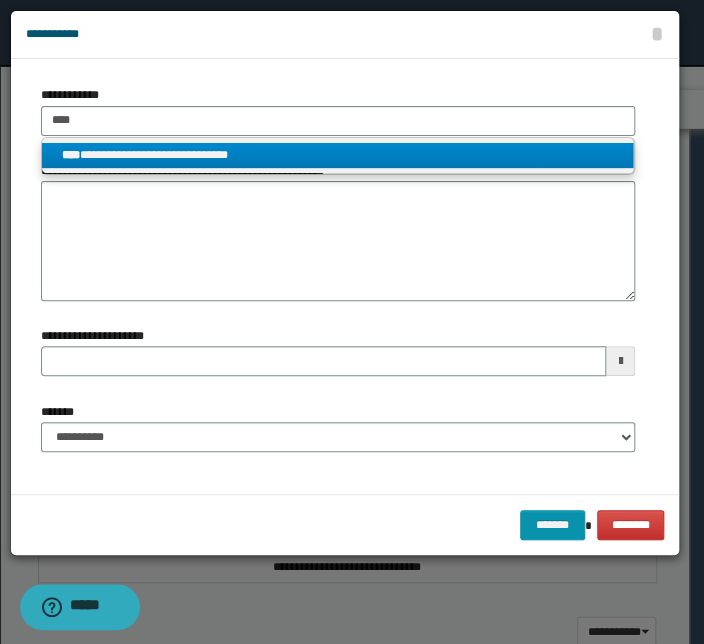 click on "**********" at bounding box center (337, 155) 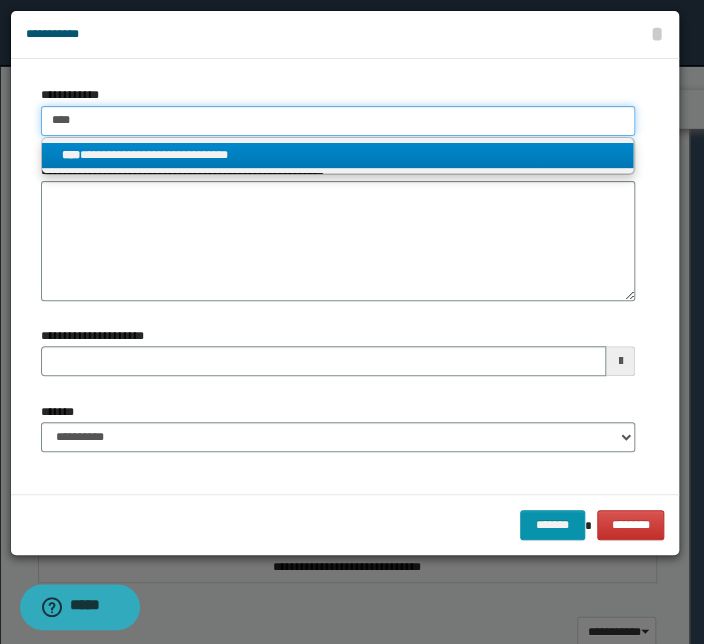 type 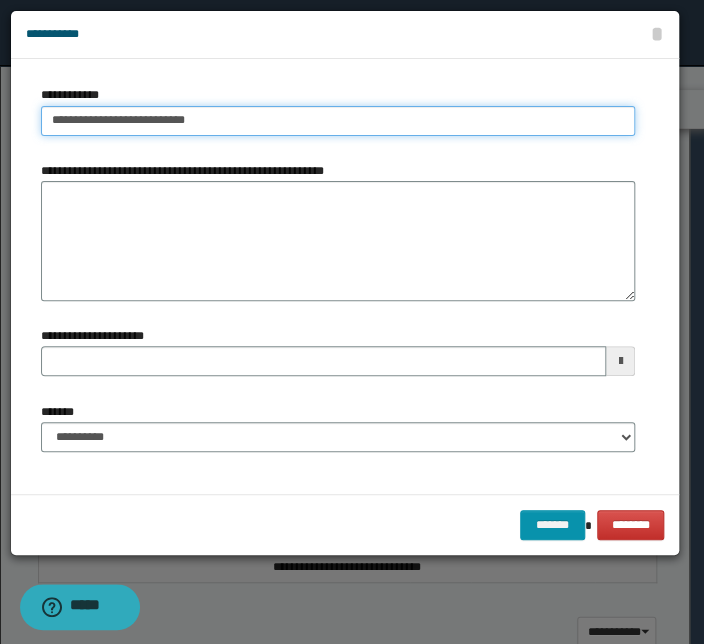 drag, startPoint x: 218, startPoint y: 120, endPoint x: -101, endPoint y: 99, distance: 319.69046 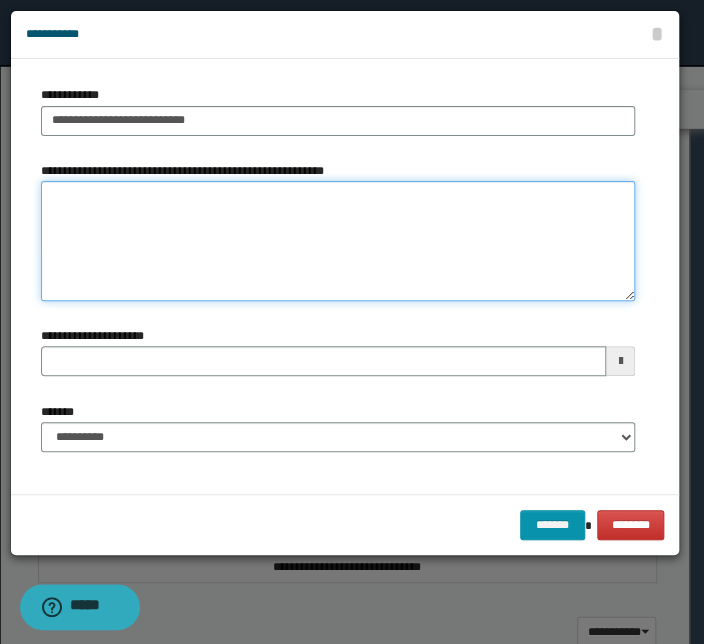 click on "**********" at bounding box center [338, 241] 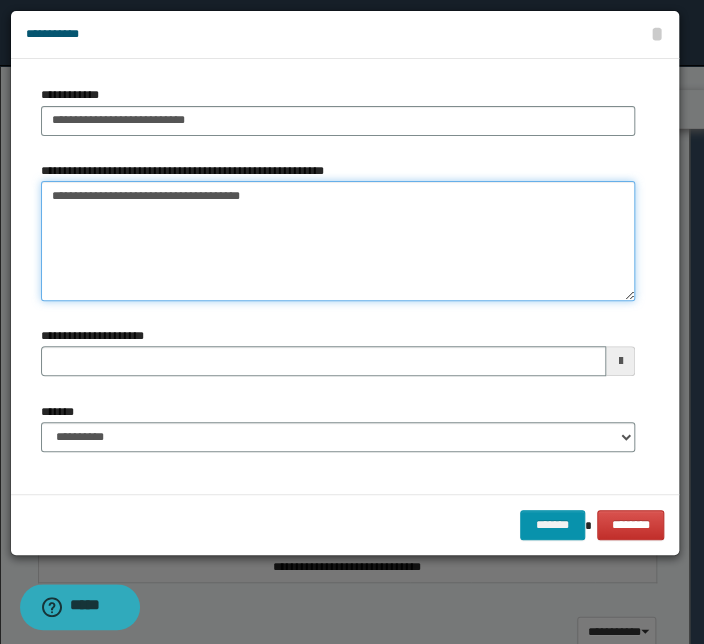 type on "**********" 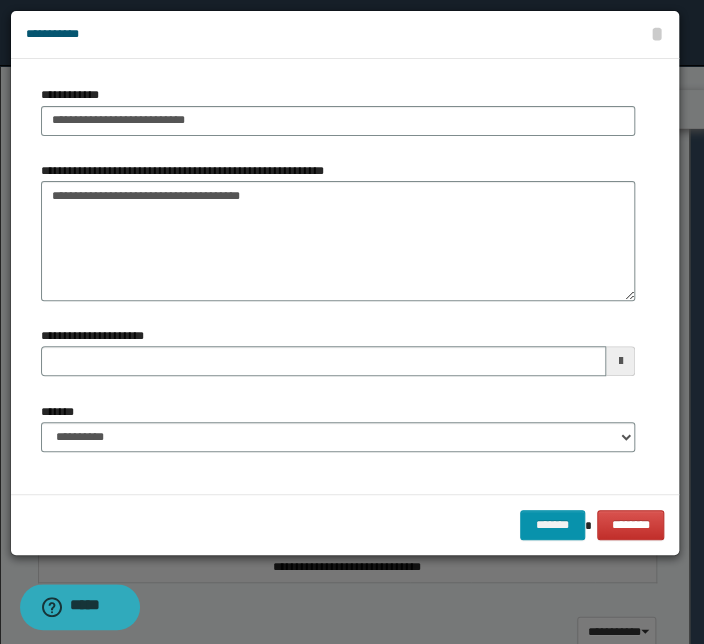 type 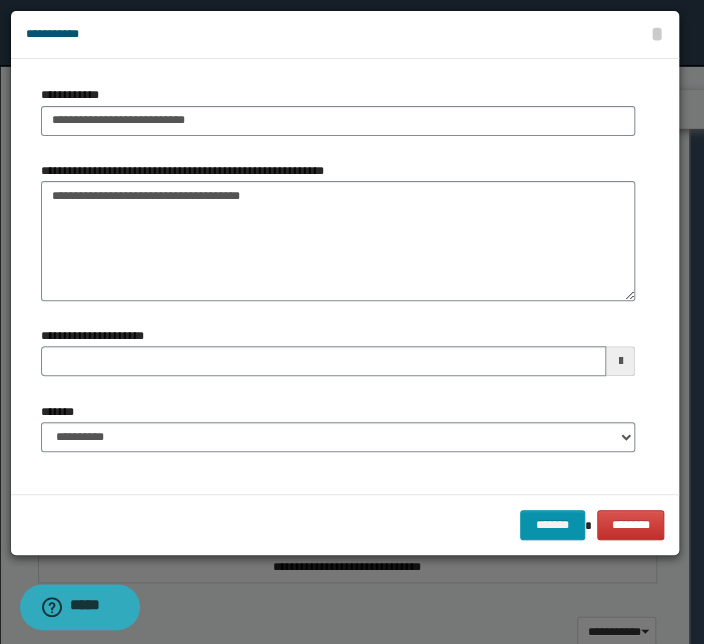 click on "**********" at bounding box center (338, 427) 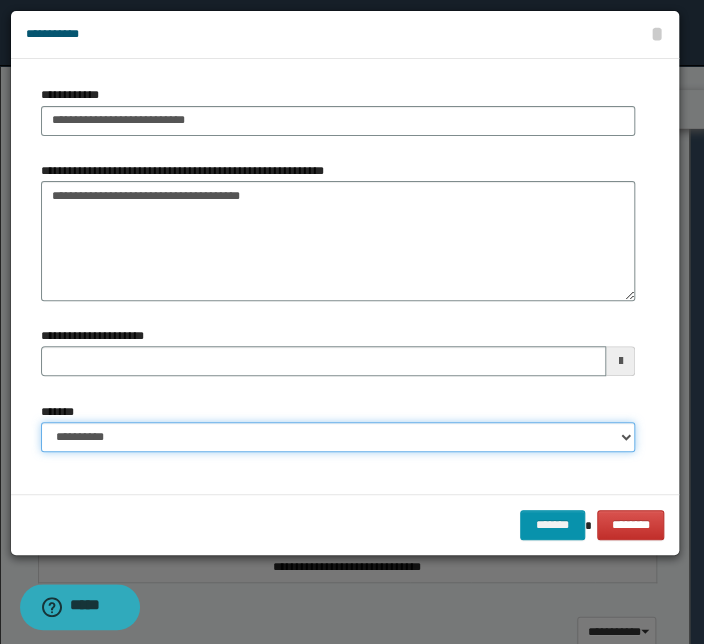 drag, startPoint x: 623, startPoint y: 440, endPoint x: 582, endPoint y: 423, distance: 44.38468 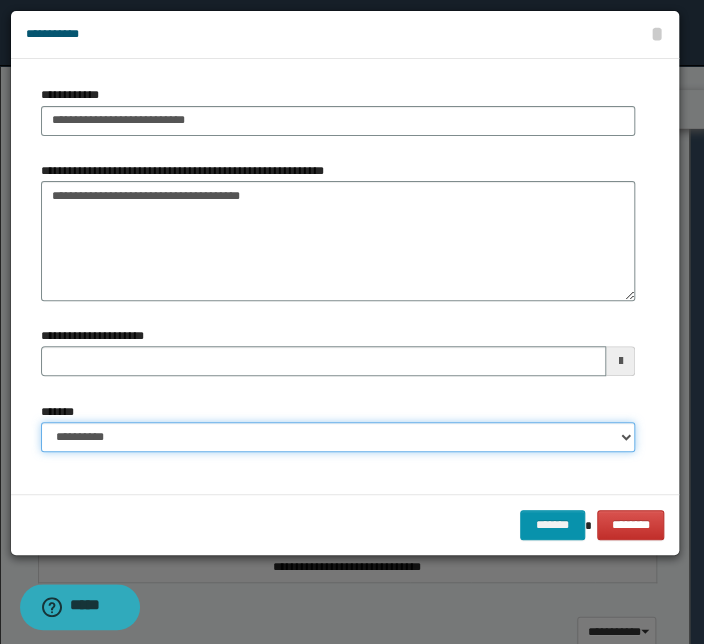 select on "*" 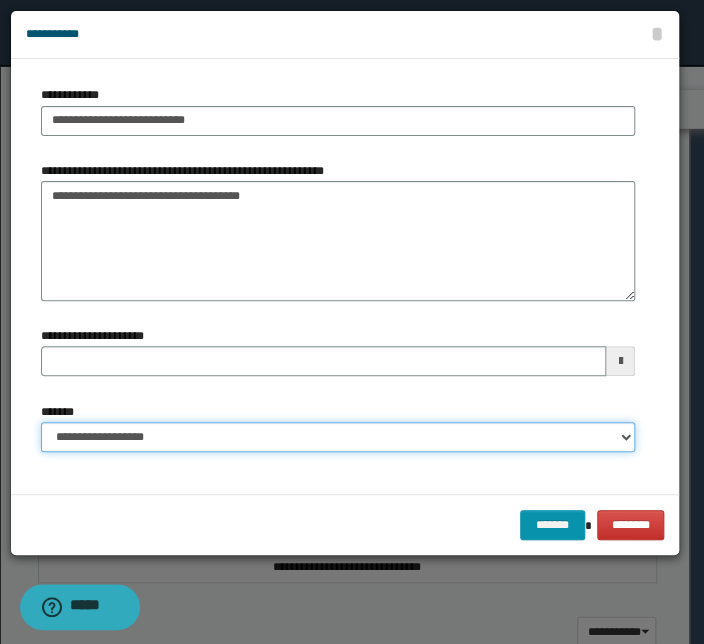 click on "**********" at bounding box center (338, 437) 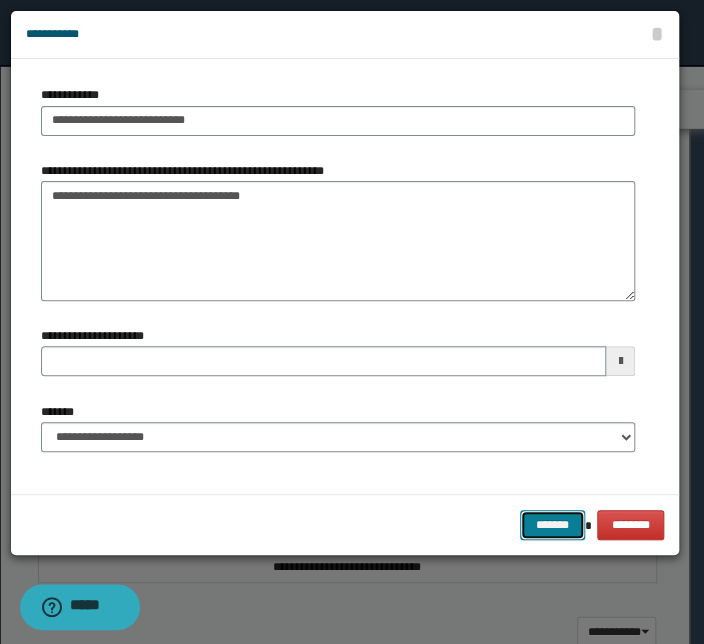 drag, startPoint x: 563, startPoint y: 520, endPoint x: 548, endPoint y: 520, distance: 15 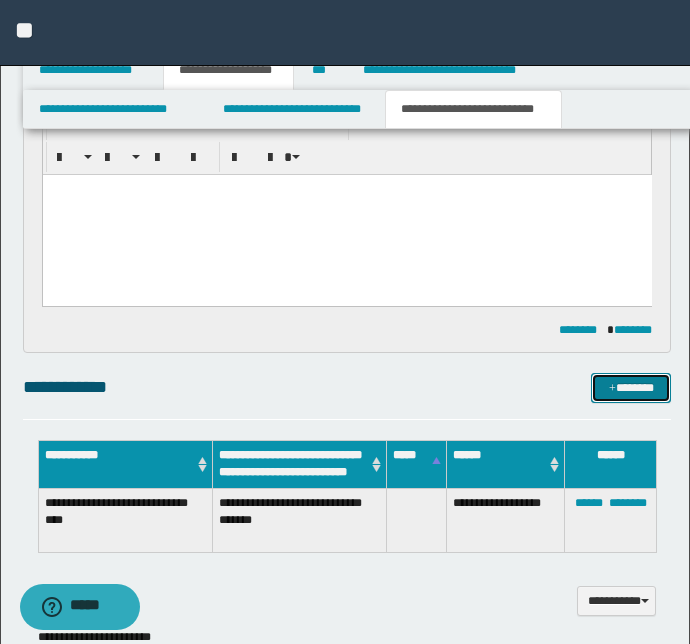 scroll, scrollTop: 698, scrollLeft: 0, axis: vertical 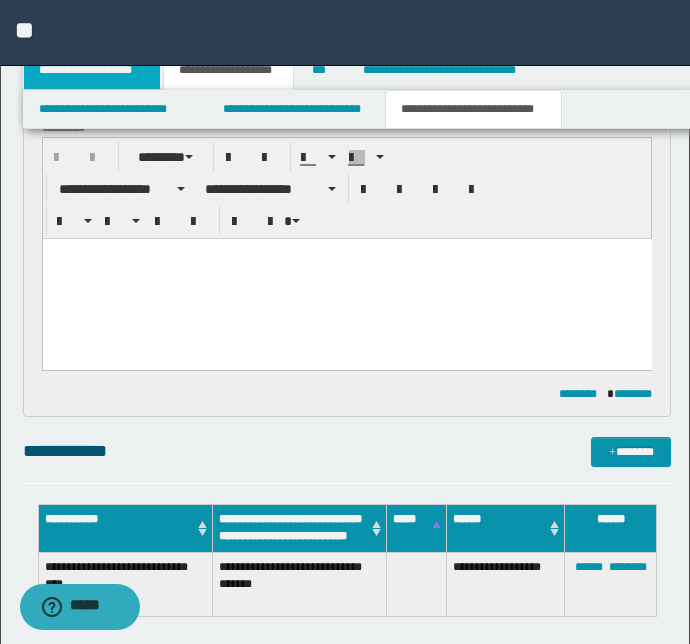 click on "**********" at bounding box center [92, 70] 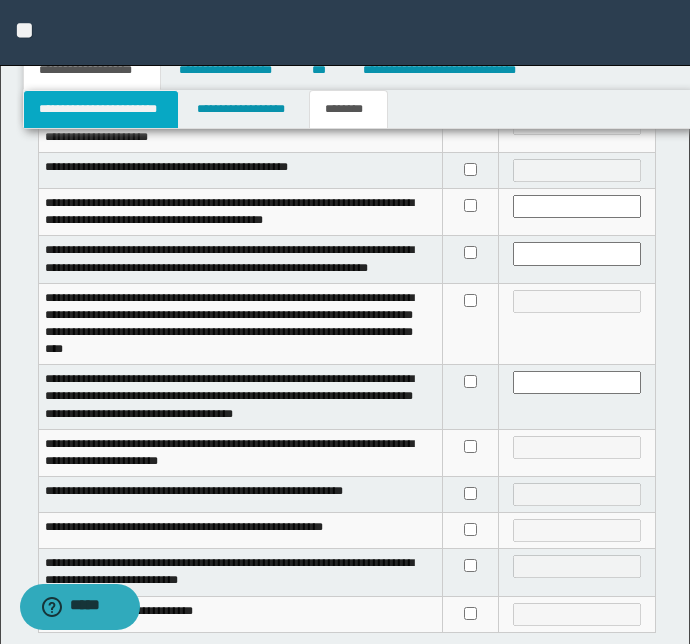 click on "**********" at bounding box center [101, 109] 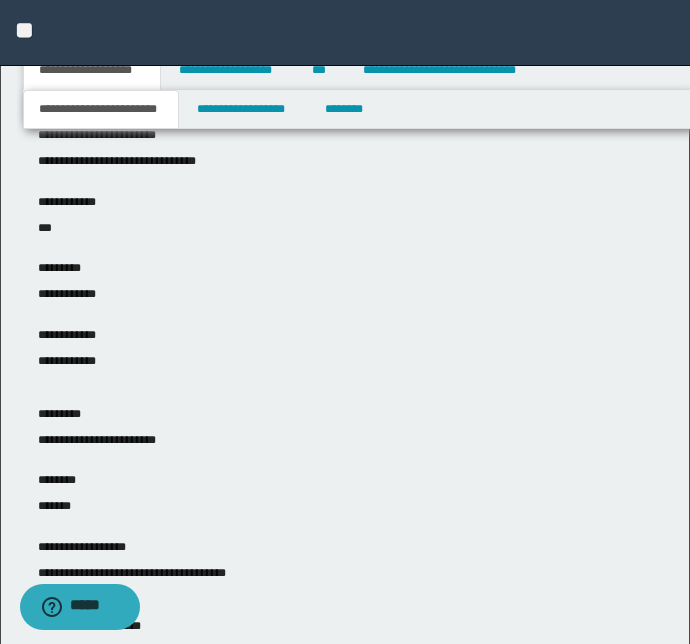 scroll, scrollTop: 0, scrollLeft: 0, axis: both 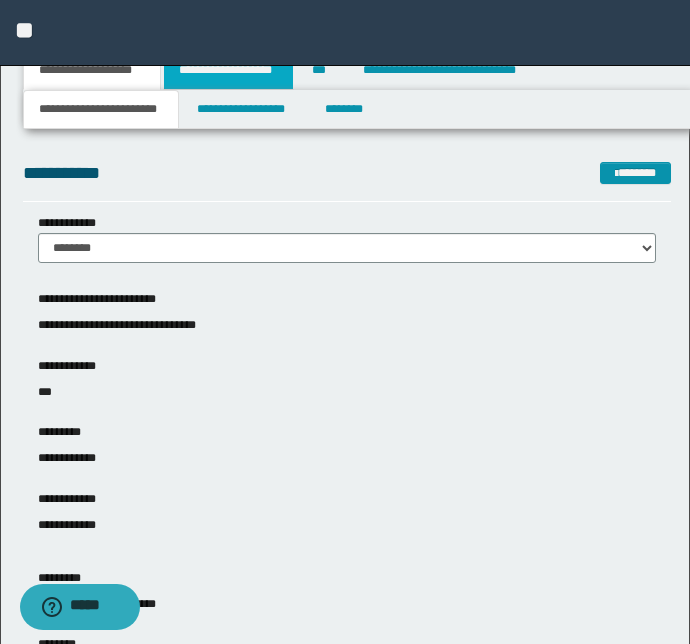 click on "**********" at bounding box center [228, 70] 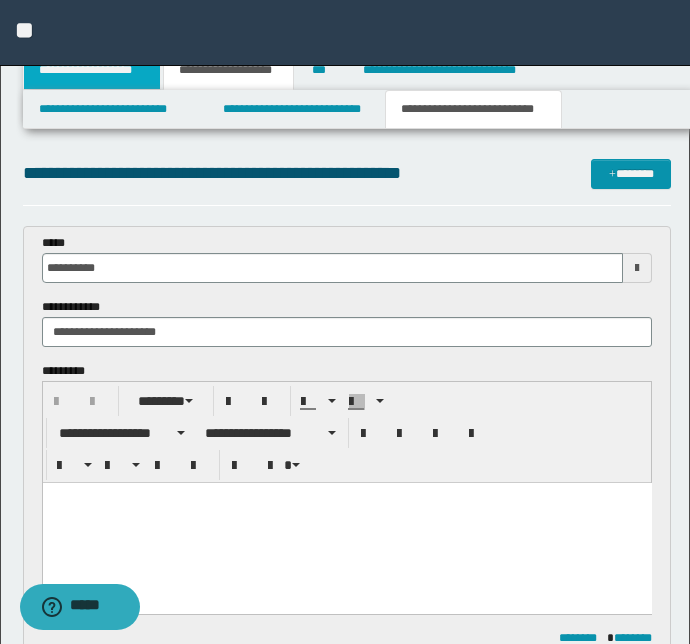 click on "**********" at bounding box center (92, 70) 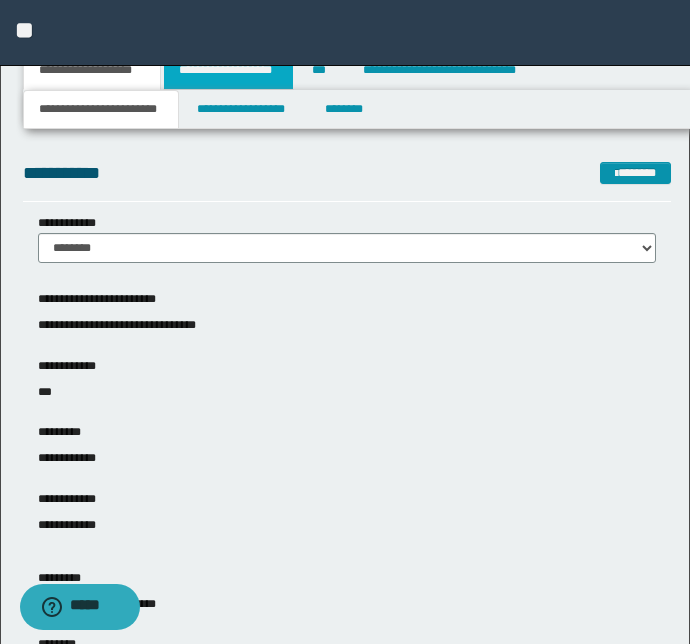 click on "**********" at bounding box center [228, 70] 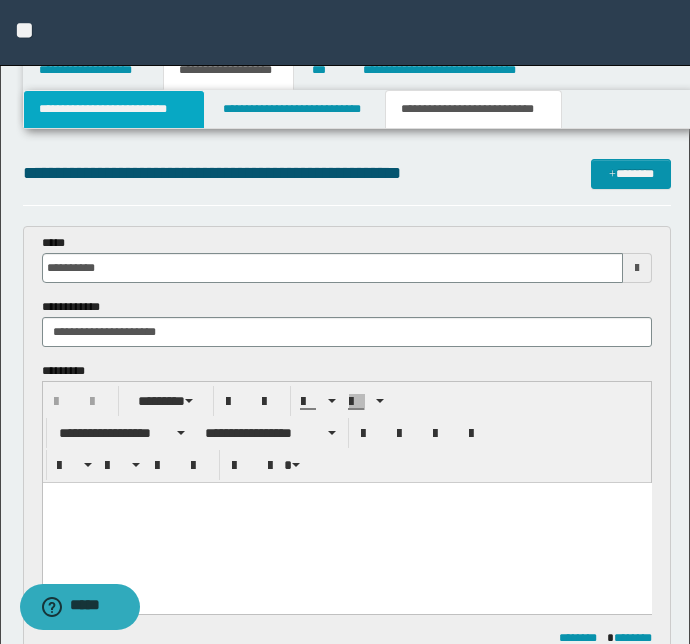 click on "**********" at bounding box center (114, 109) 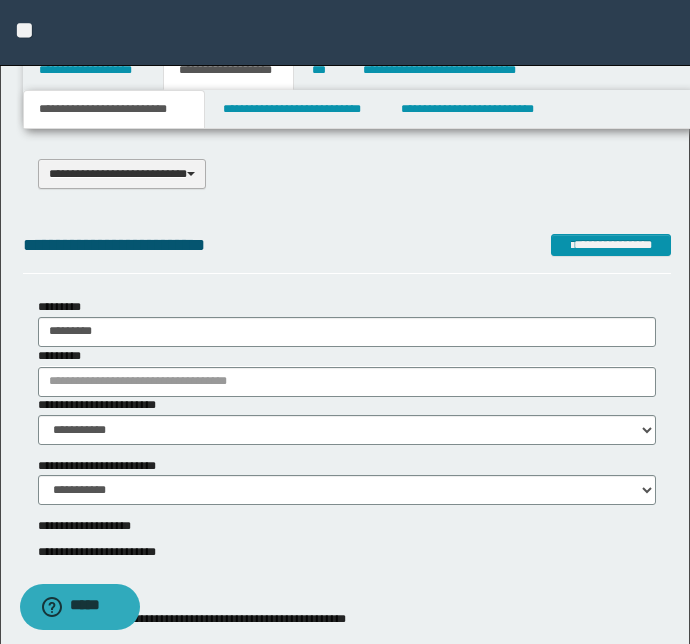 click on "**********" at bounding box center [122, 174] 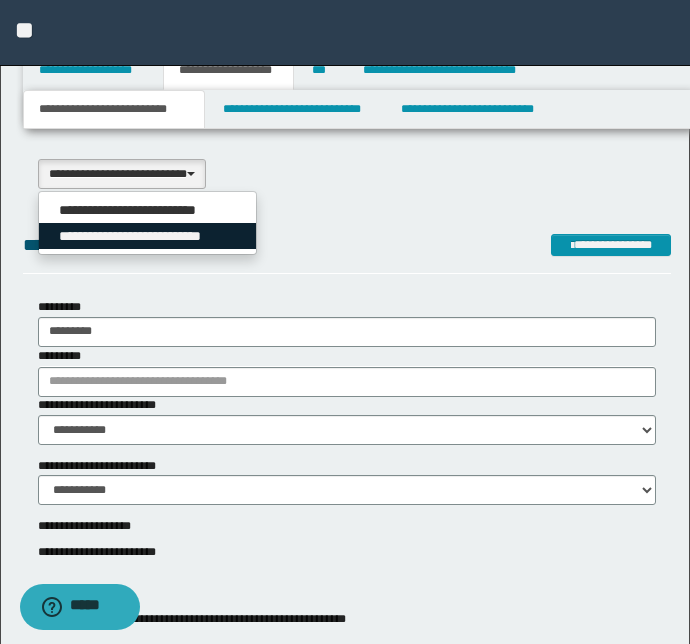 click on "**********" at bounding box center [148, 236] 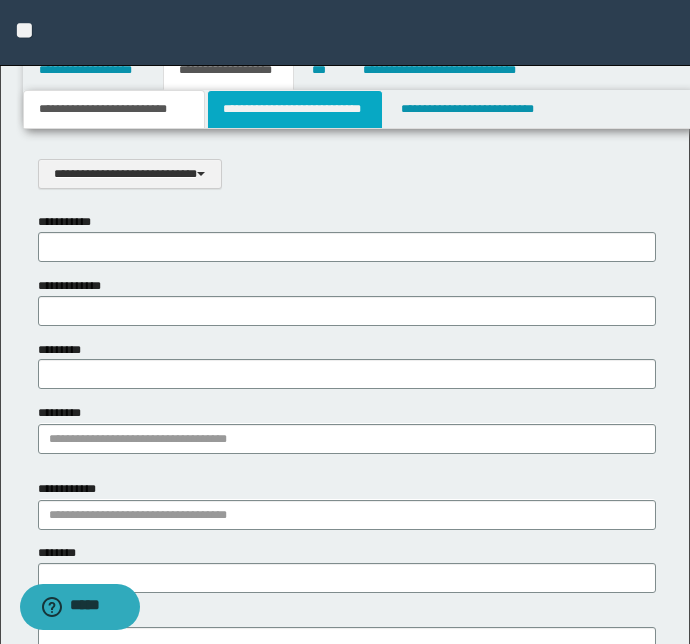 click on "**********" at bounding box center [294, 109] 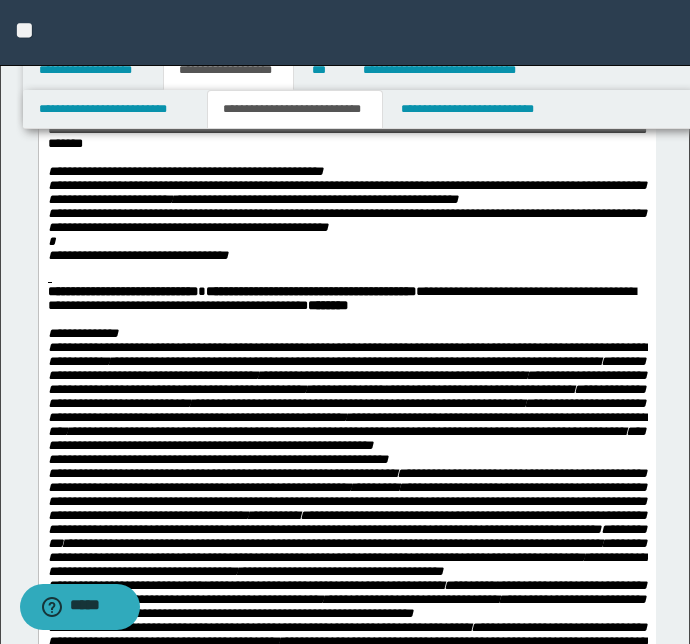 scroll, scrollTop: 818, scrollLeft: 0, axis: vertical 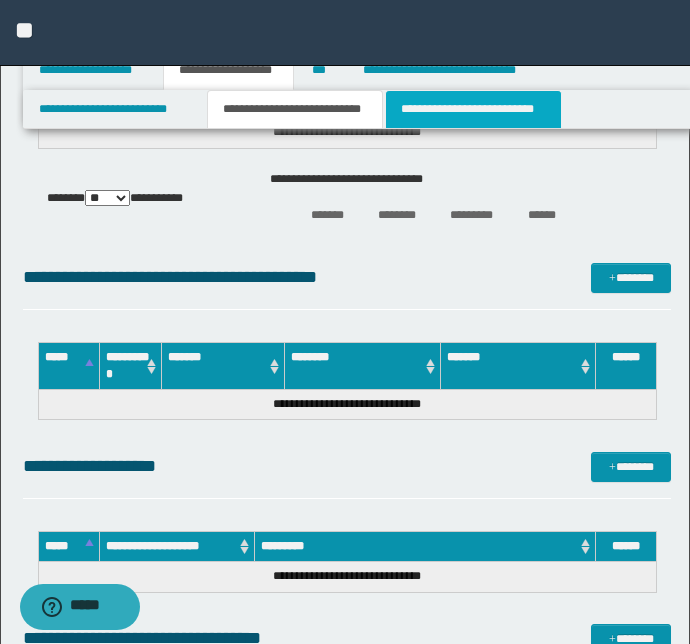 click on "**********" at bounding box center (473, 109) 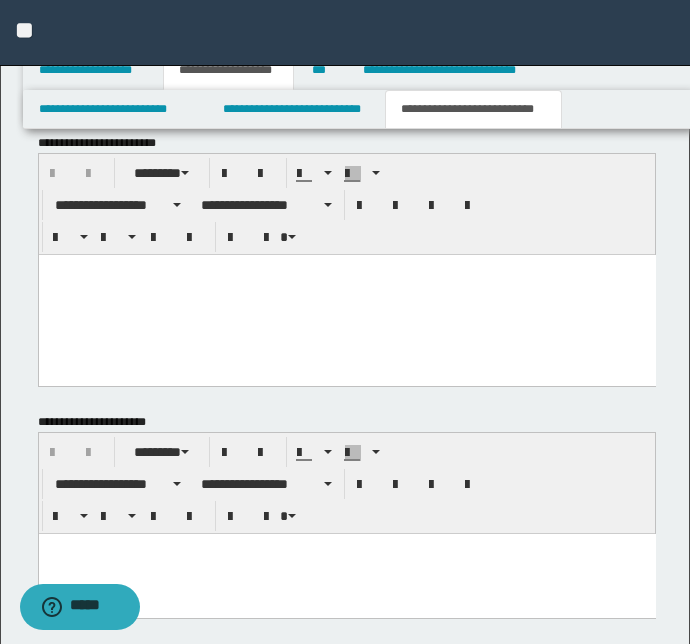 scroll, scrollTop: 1632, scrollLeft: 0, axis: vertical 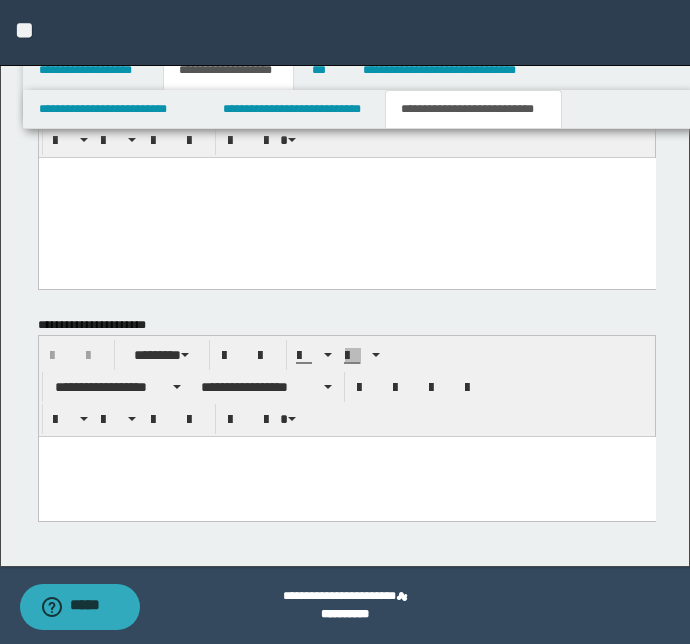 click at bounding box center [346, 476] 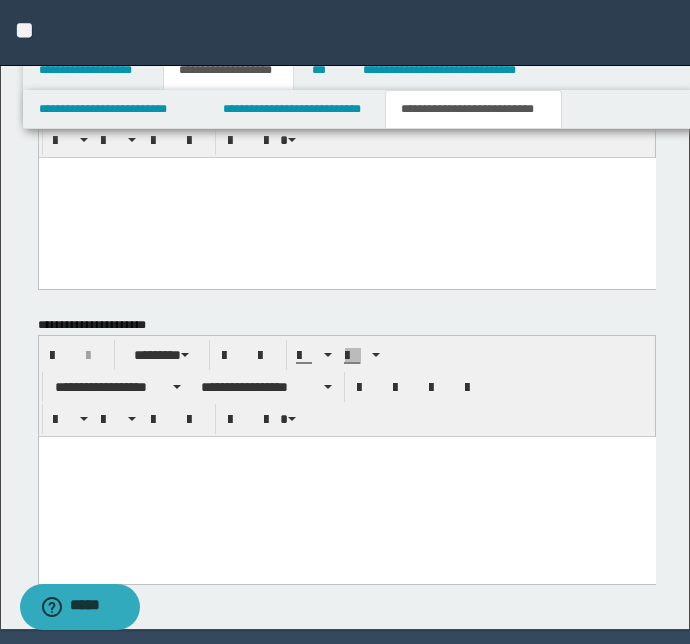 paste 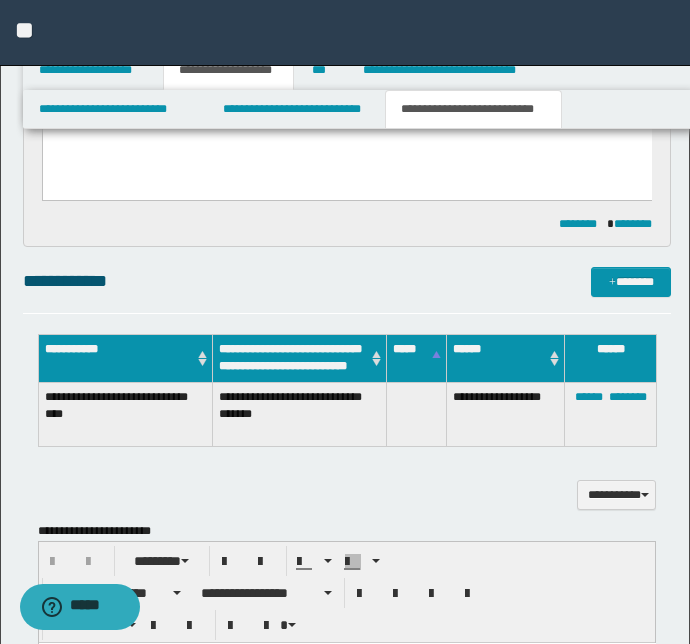 scroll, scrollTop: 1087, scrollLeft: 0, axis: vertical 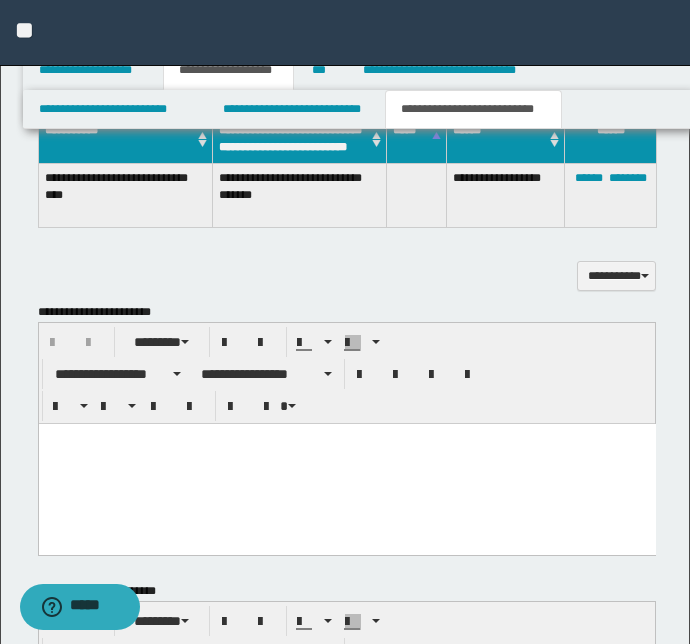 click at bounding box center (346, 463) 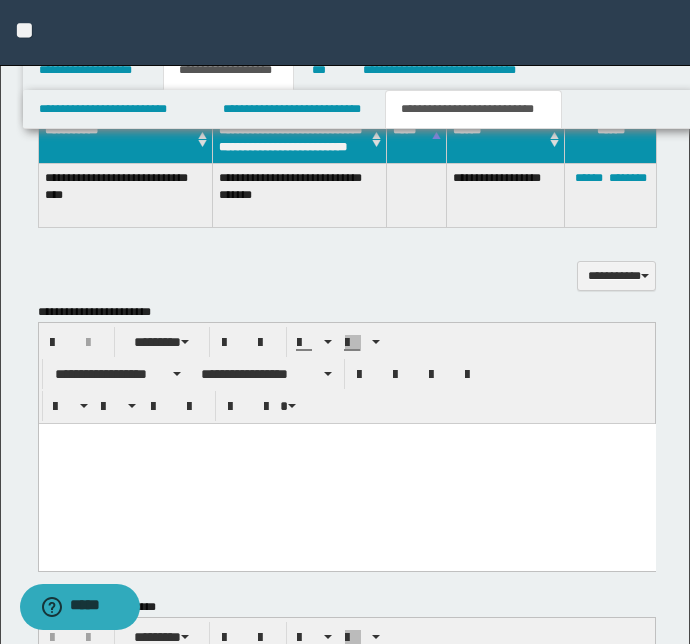 paste 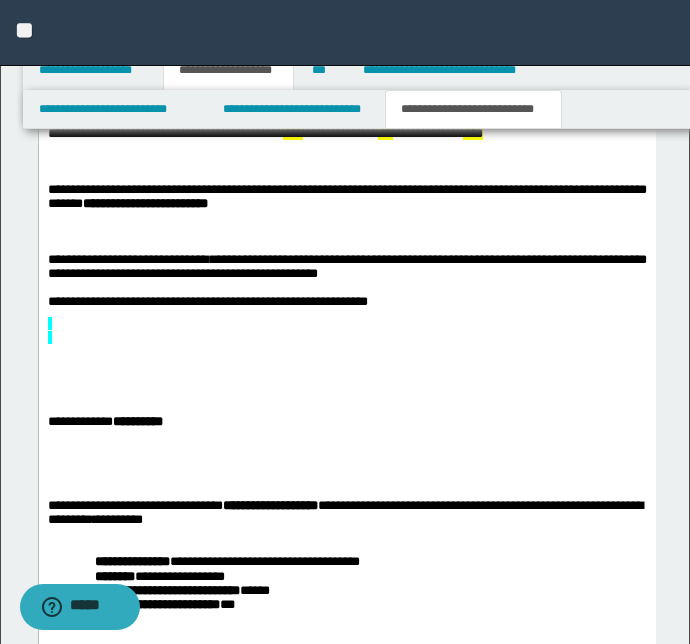 scroll, scrollTop: 1450, scrollLeft: 0, axis: vertical 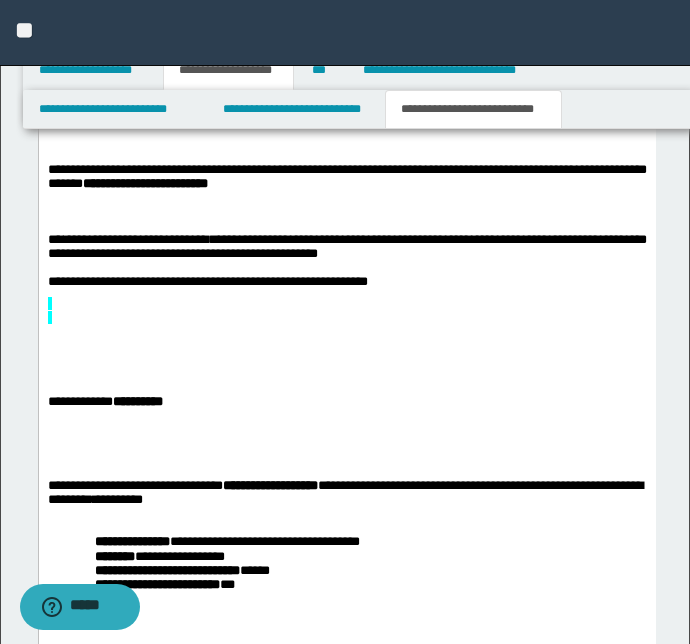 click on "**********" at bounding box center (346, 370) 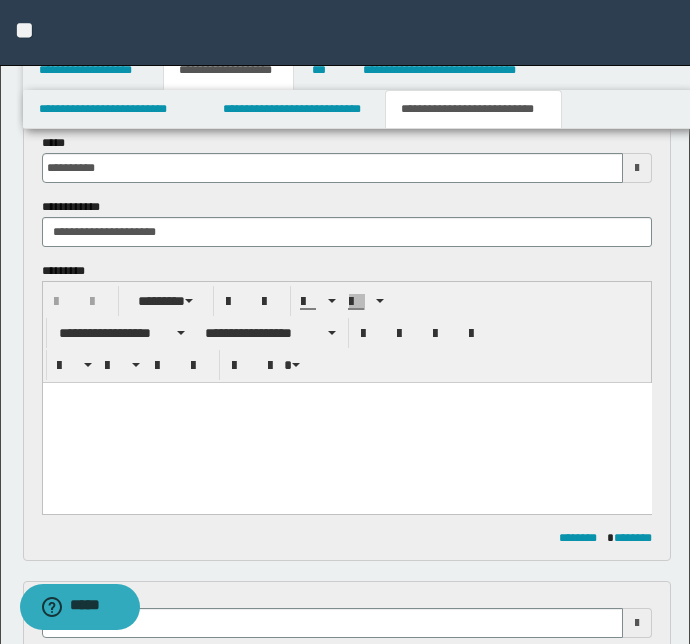 scroll, scrollTop: 0, scrollLeft: 0, axis: both 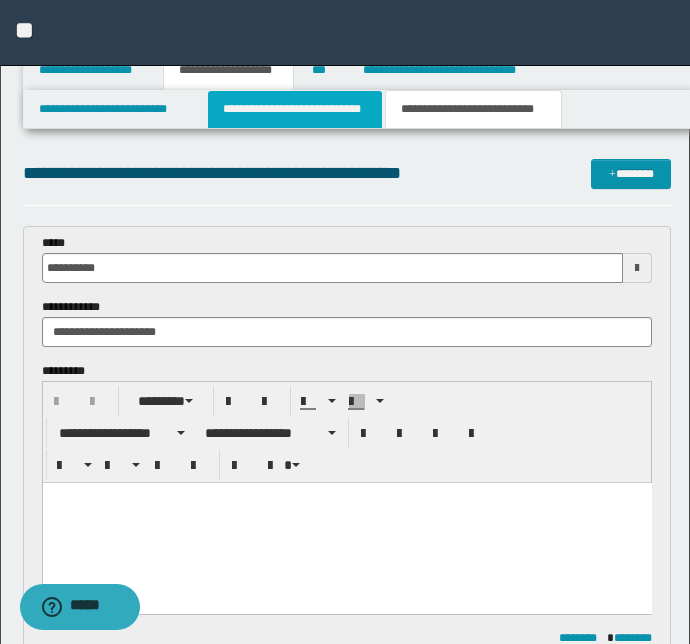 click on "**********" at bounding box center [294, 109] 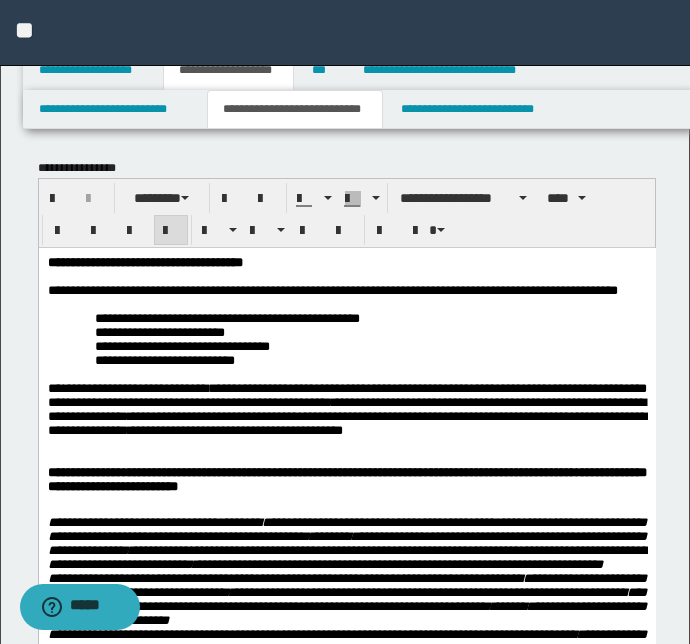 click on "**********" at bounding box center [370, 346] 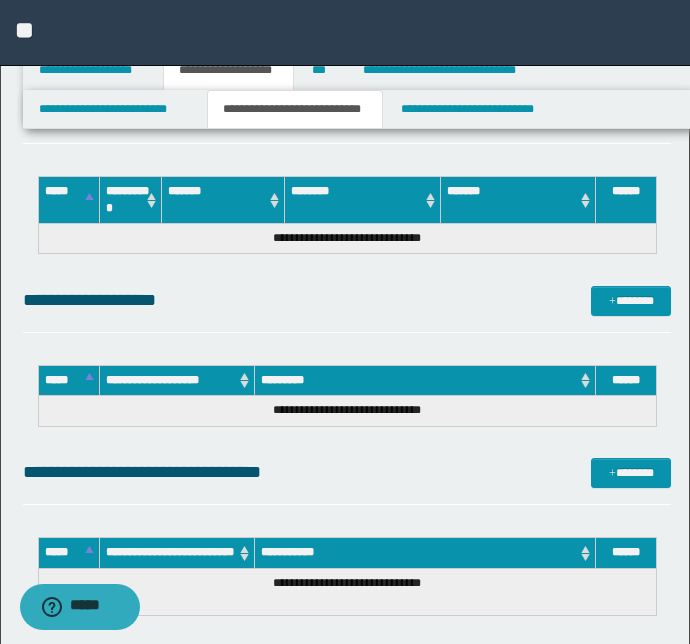 scroll, scrollTop: 2980, scrollLeft: 0, axis: vertical 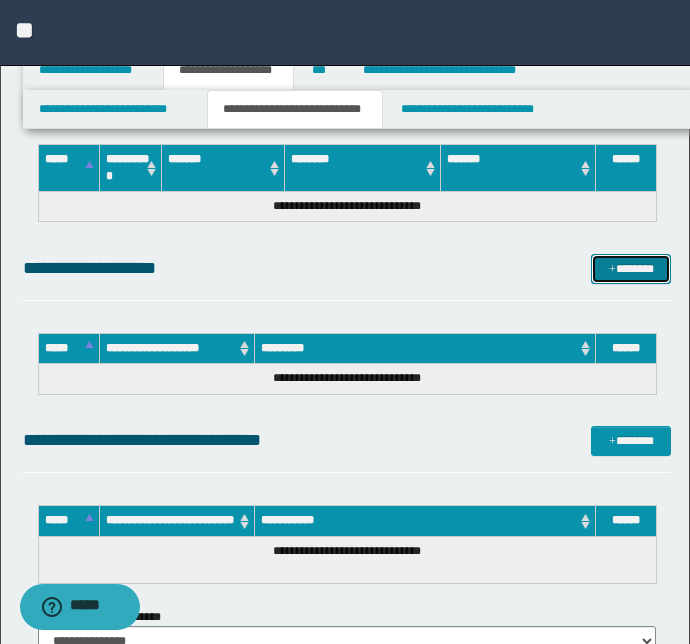 click at bounding box center (612, 270) 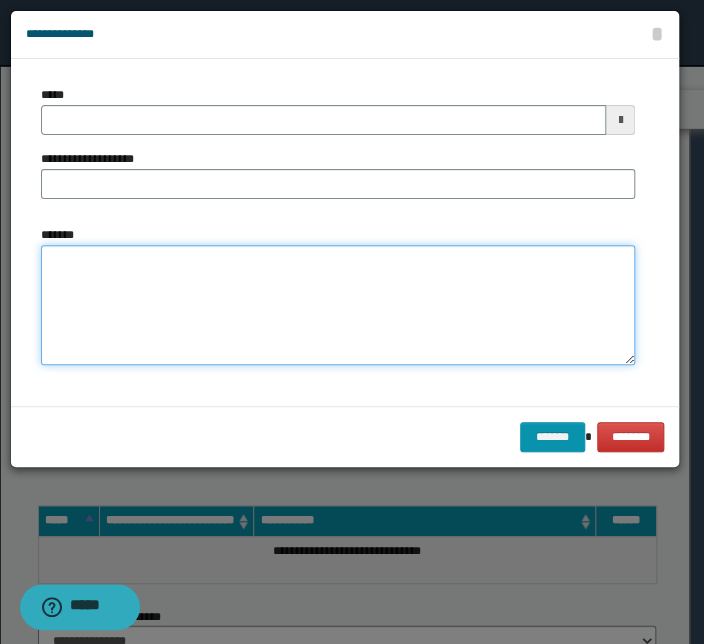 click on "*******" at bounding box center [338, 305] 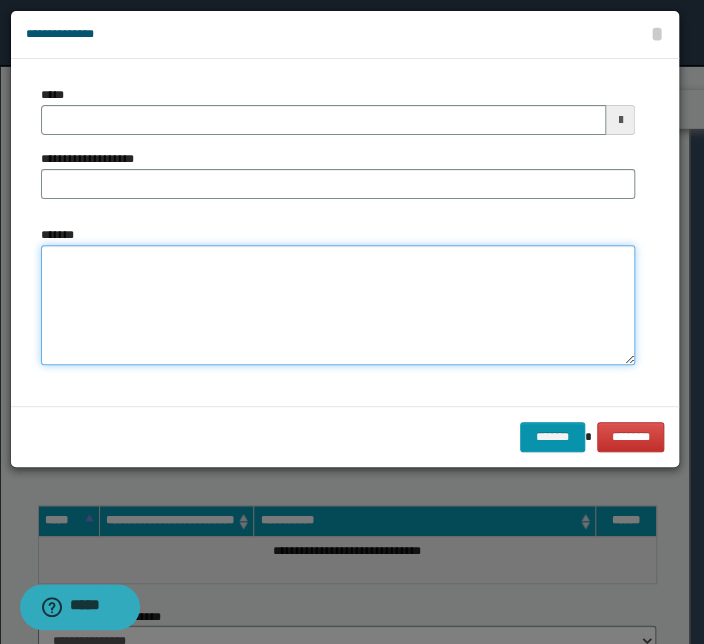 paste on "**********" 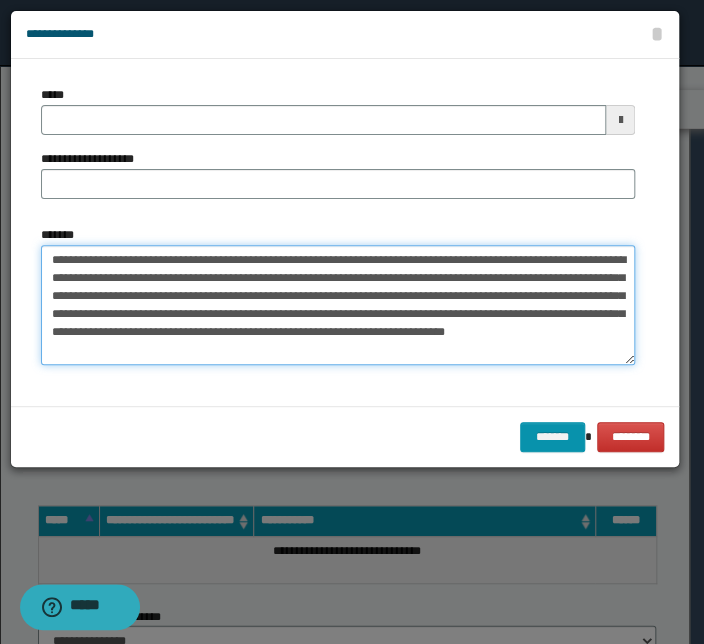 drag, startPoint x: 304, startPoint y: 259, endPoint x: 24, endPoint y: 260, distance: 280.0018 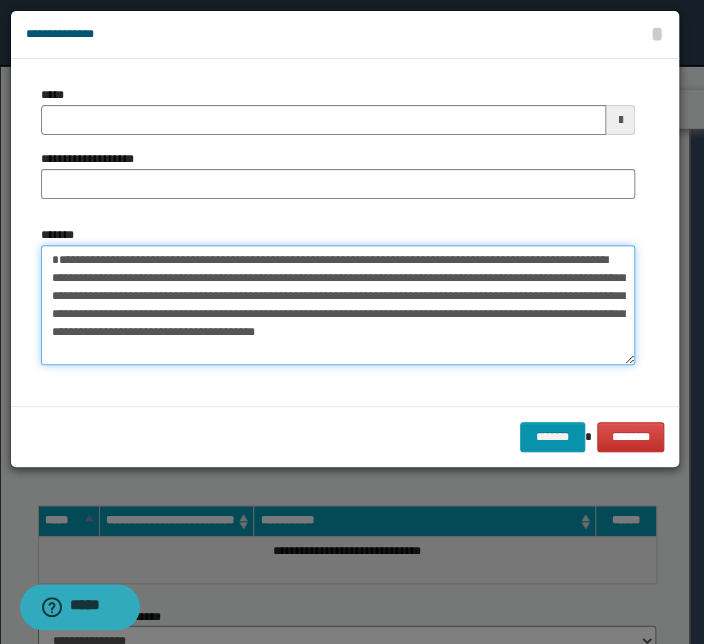type 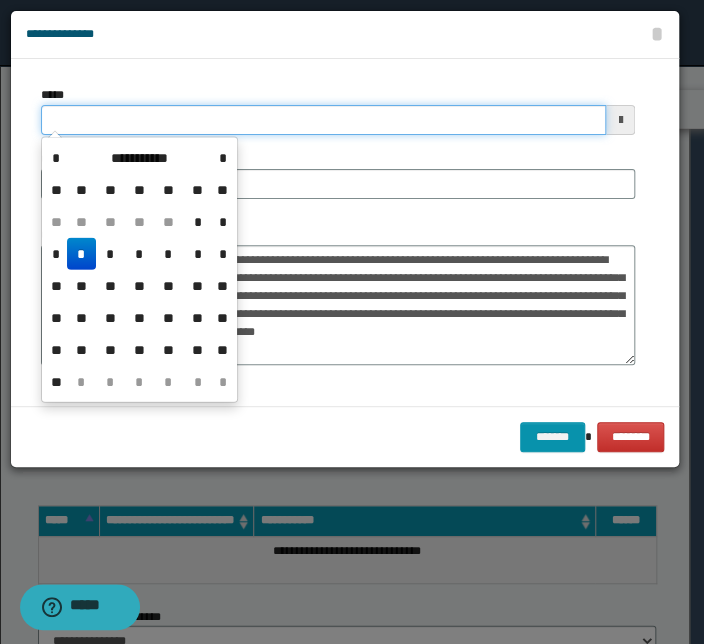click on "*****" at bounding box center [323, 120] 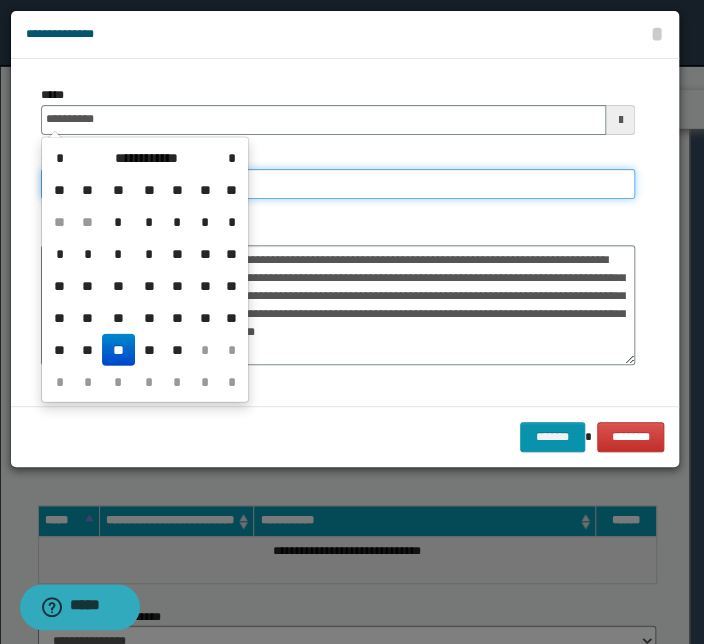 type on "**********" 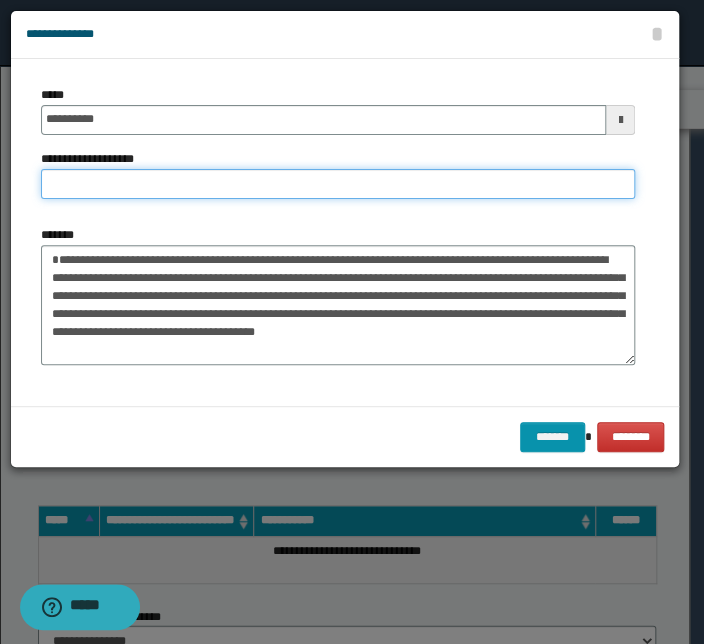 click on "**********" at bounding box center [338, 184] 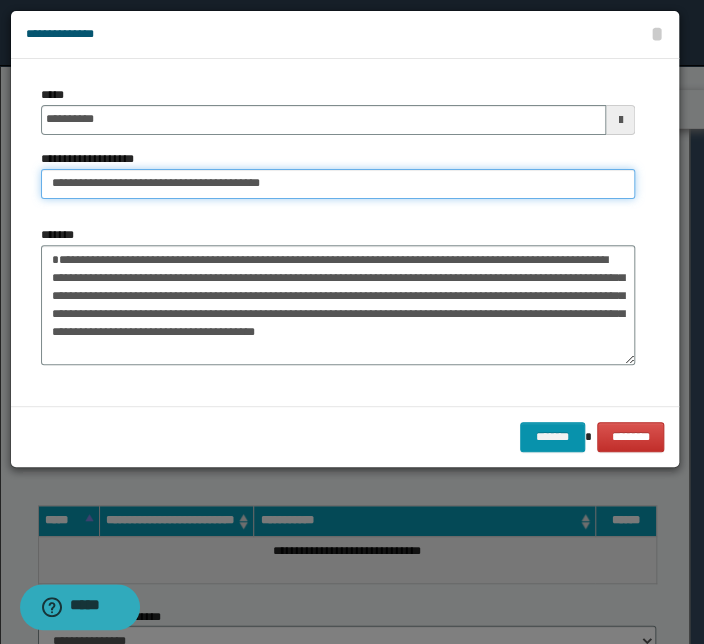 drag, startPoint x: 114, startPoint y: 183, endPoint x: -106, endPoint y: 182, distance: 220.00227 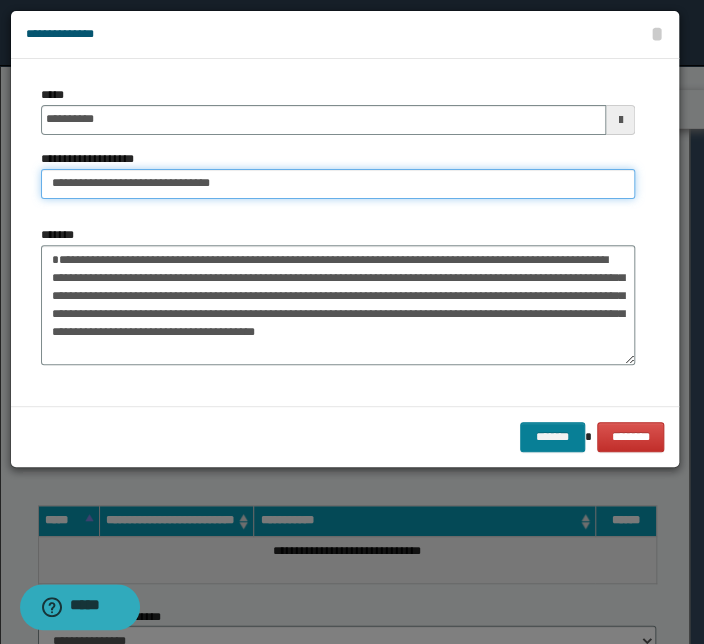 type on "**********" 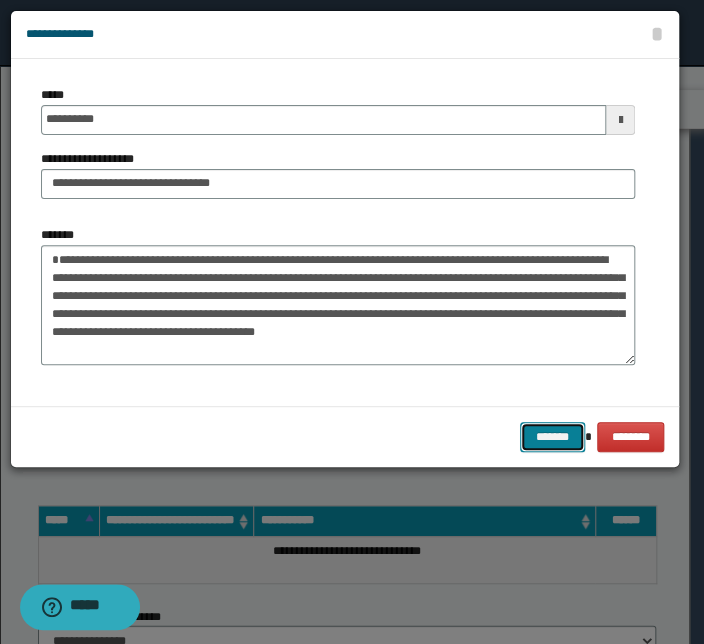 click on "*******" at bounding box center [552, 437] 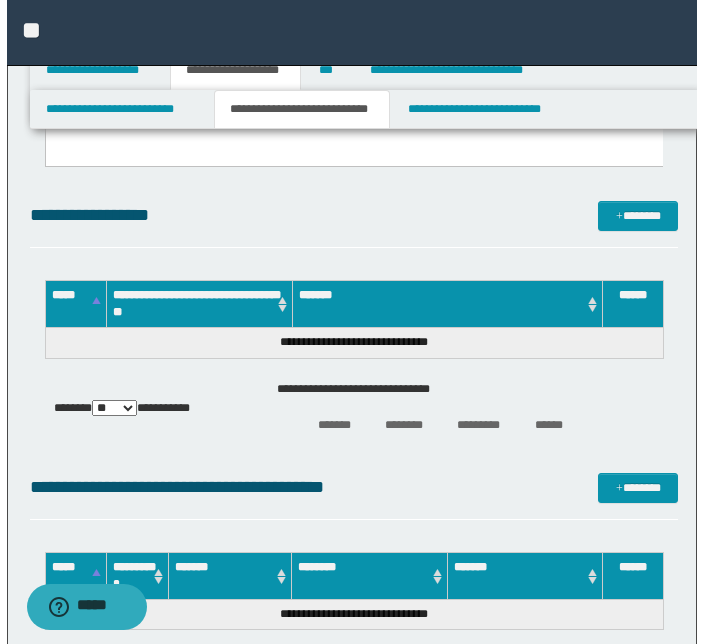 scroll, scrollTop: 2343, scrollLeft: 0, axis: vertical 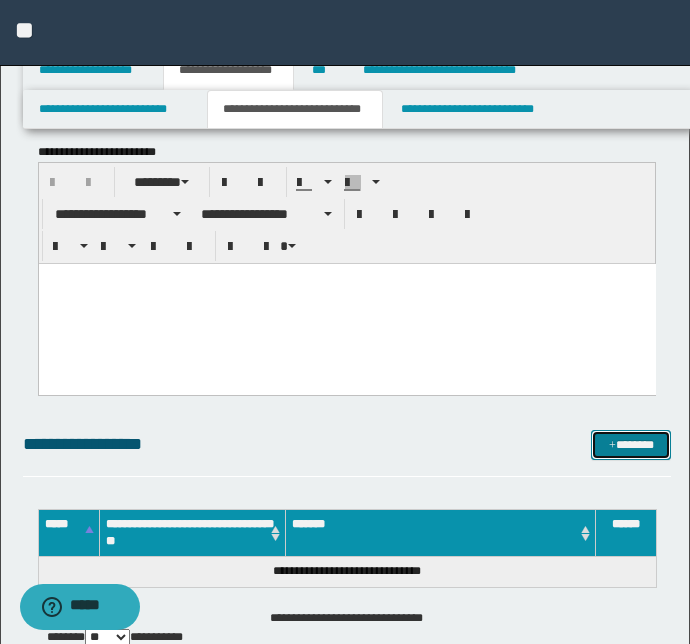 click on "*******" at bounding box center (631, 445) 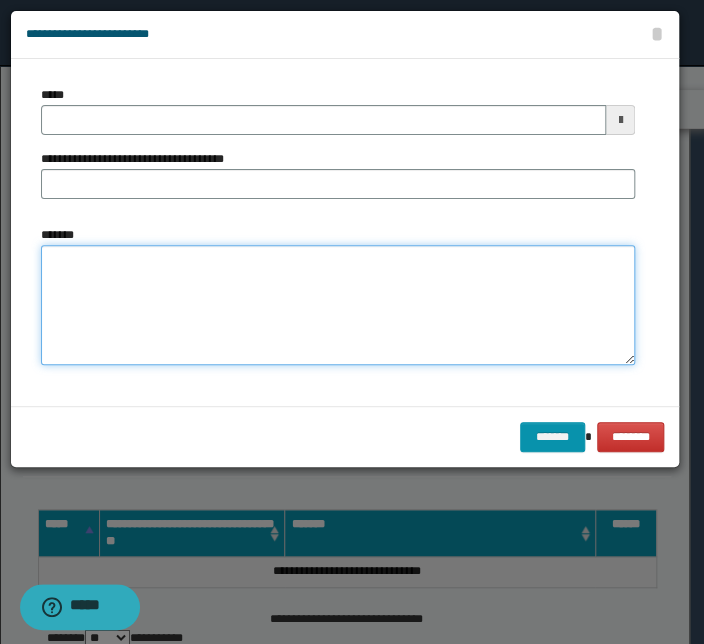 click on "*******" at bounding box center (338, 305) 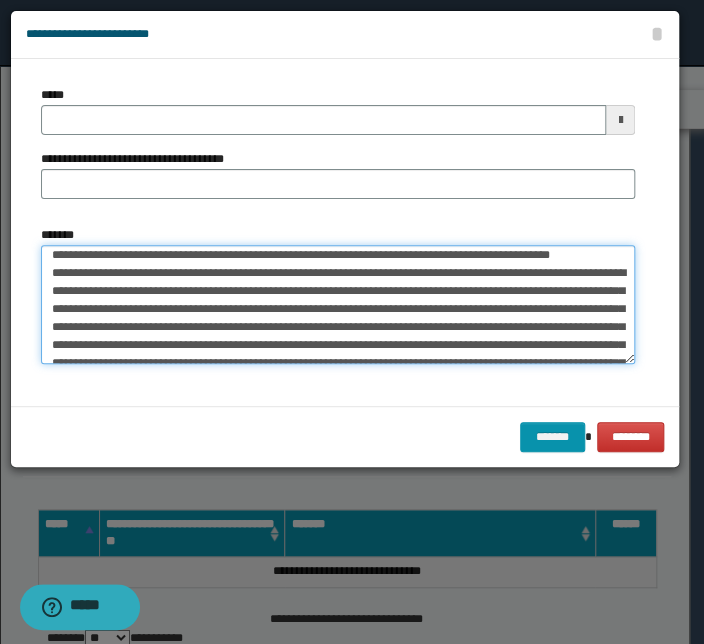 scroll, scrollTop: 0, scrollLeft: 0, axis: both 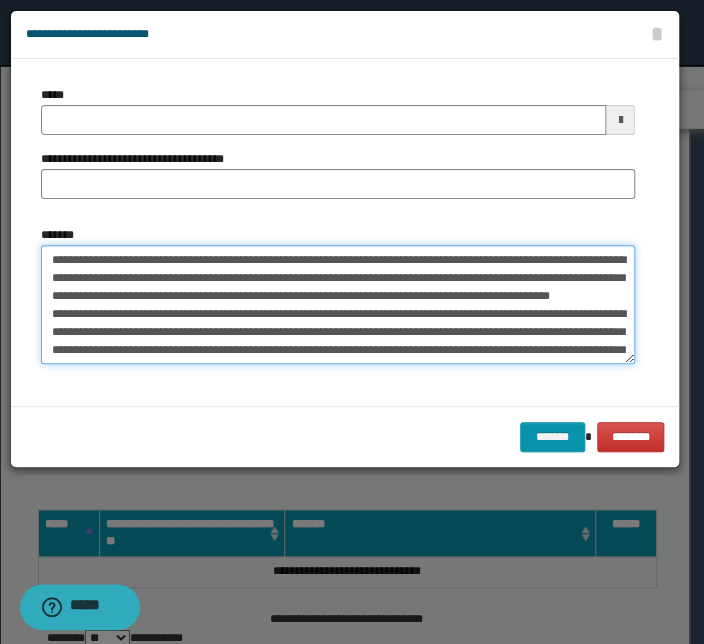 click on "*******" at bounding box center [338, 305] 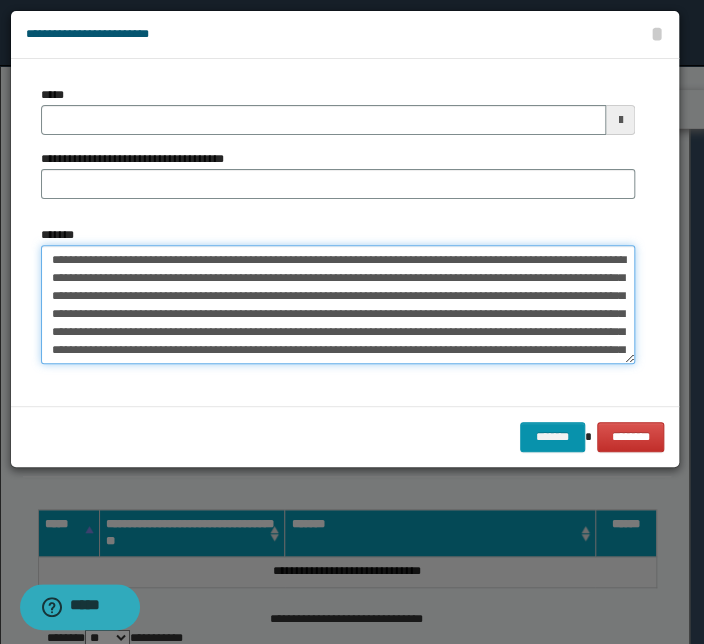 drag, startPoint x: 247, startPoint y: 258, endPoint x: -22, endPoint y: 249, distance: 269.1505 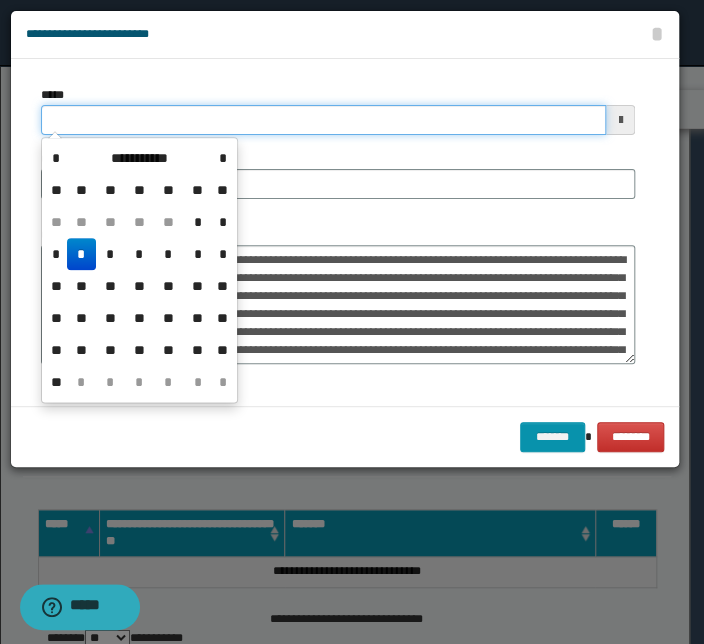 click on "*****" at bounding box center (323, 120) 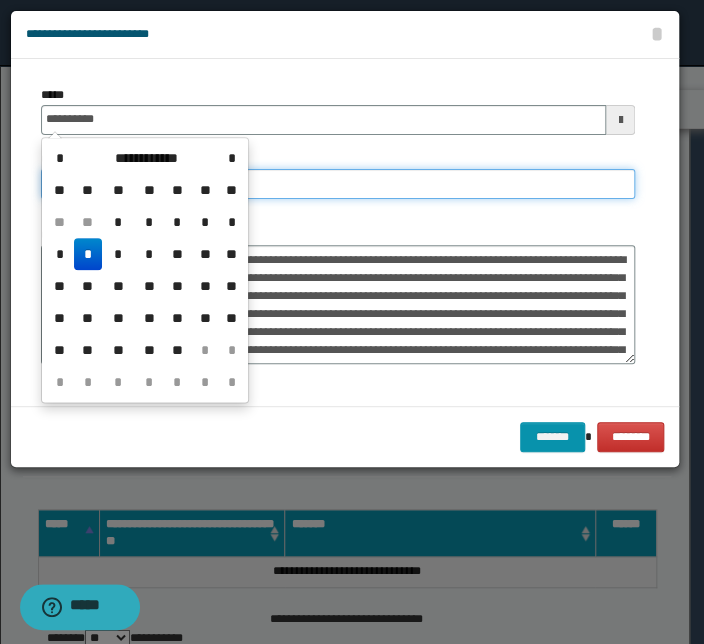 type on "**********" 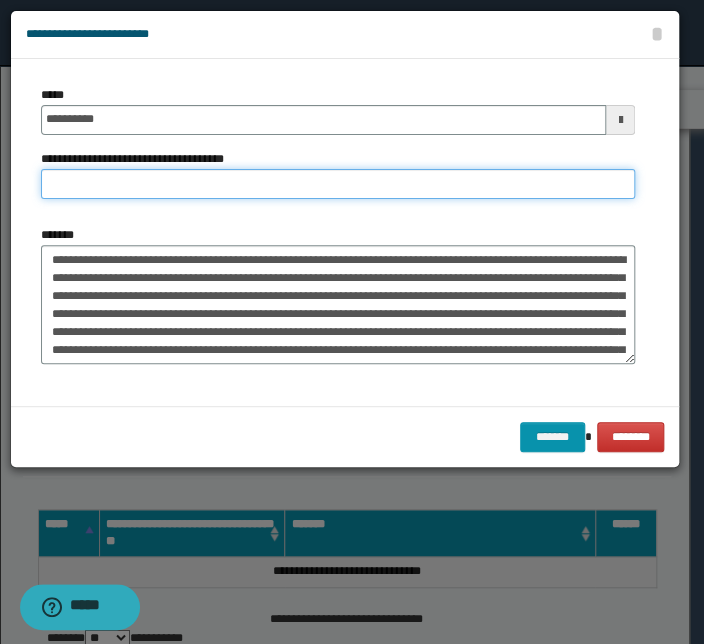 click on "**********" at bounding box center (338, 184) 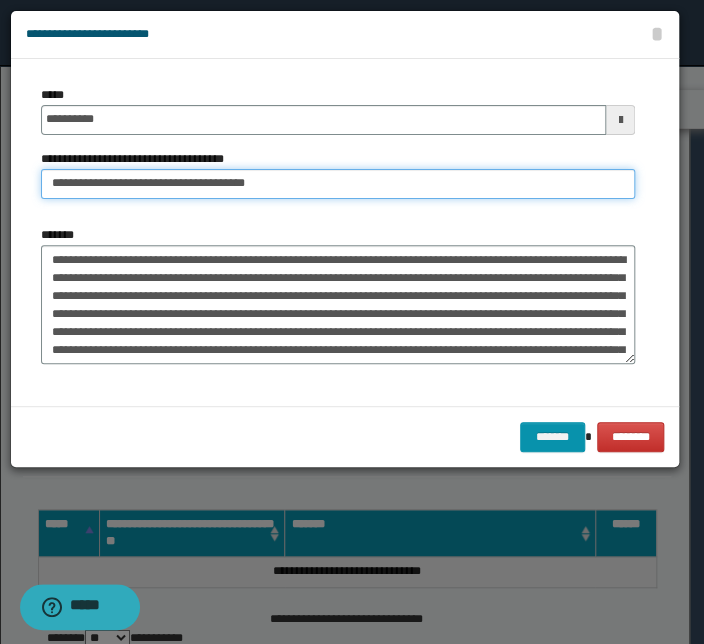drag, startPoint x: 117, startPoint y: 188, endPoint x: -71, endPoint y: 180, distance: 188.17014 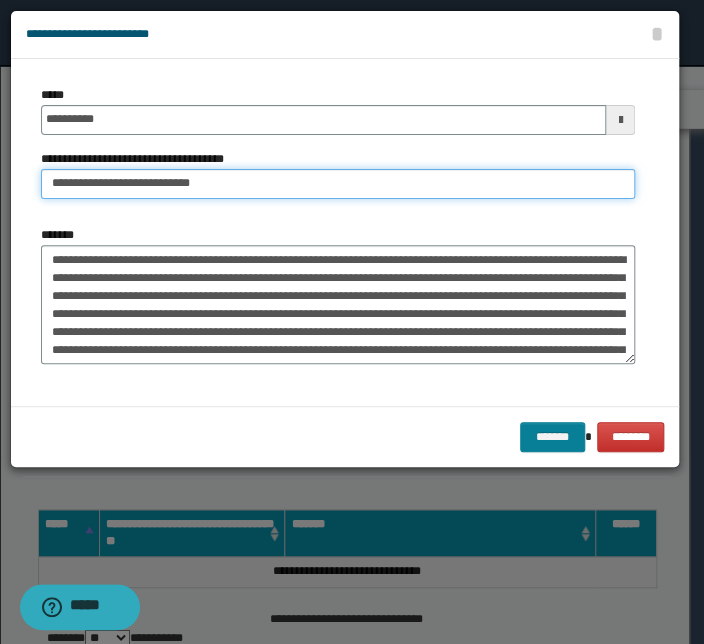 type on "**********" 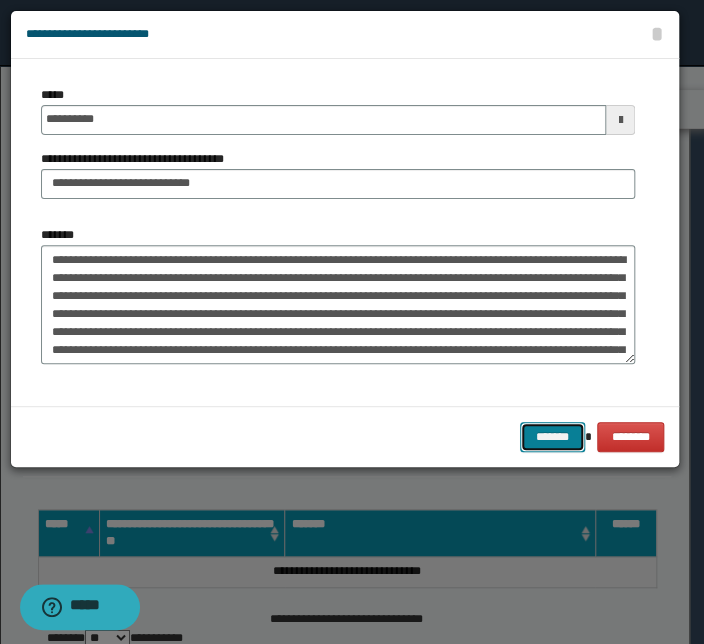 click on "*******" at bounding box center (552, 437) 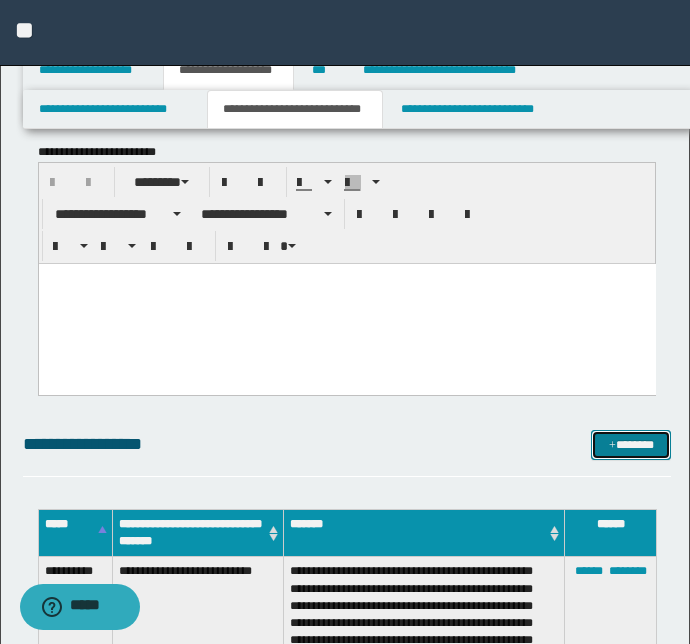 drag, startPoint x: 629, startPoint y: 441, endPoint x: 618, endPoint y: 447, distance: 12.529964 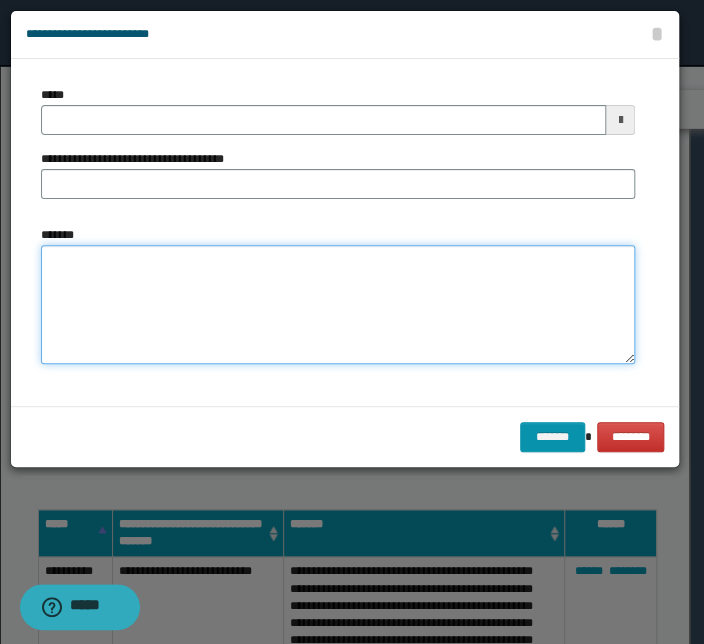 click on "*******" at bounding box center [338, 305] 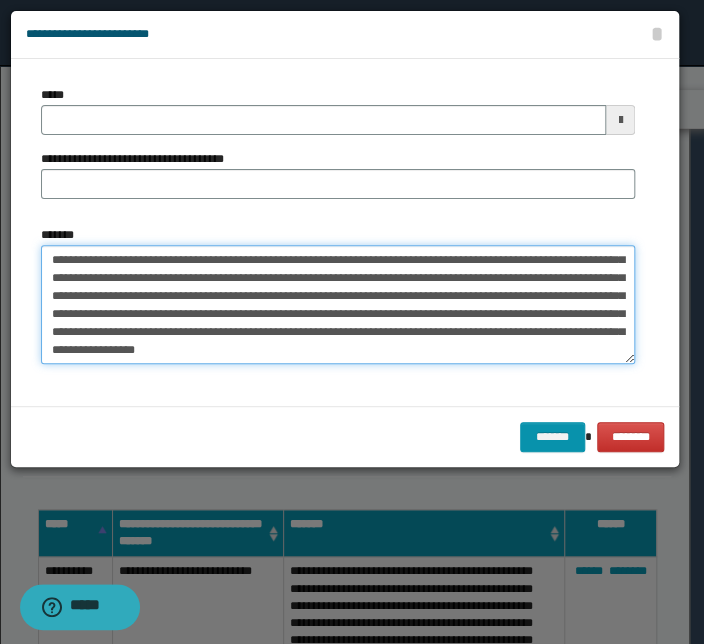 scroll, scrollTop: 0, scrollLeft: 0, axis: both 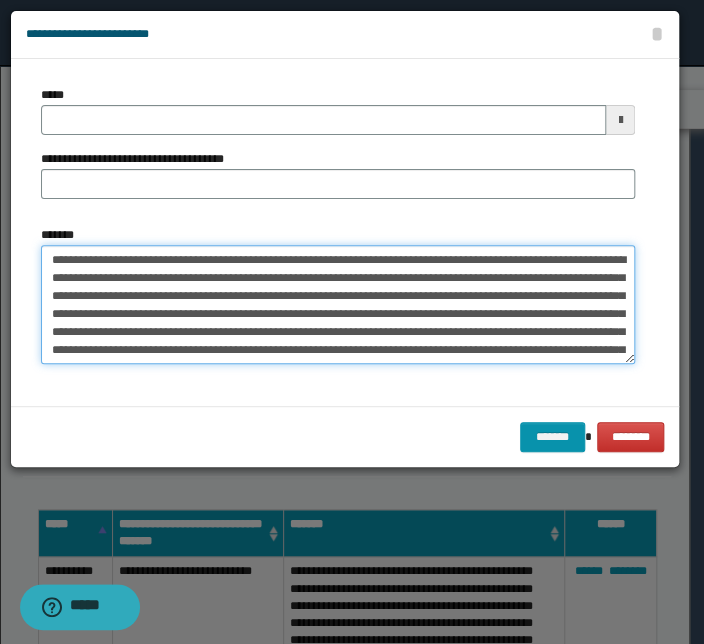 drag, startPoint x: 243, startPoint y: 259, endPoint x: 0, endPoint y: 240, distance: 243.74167 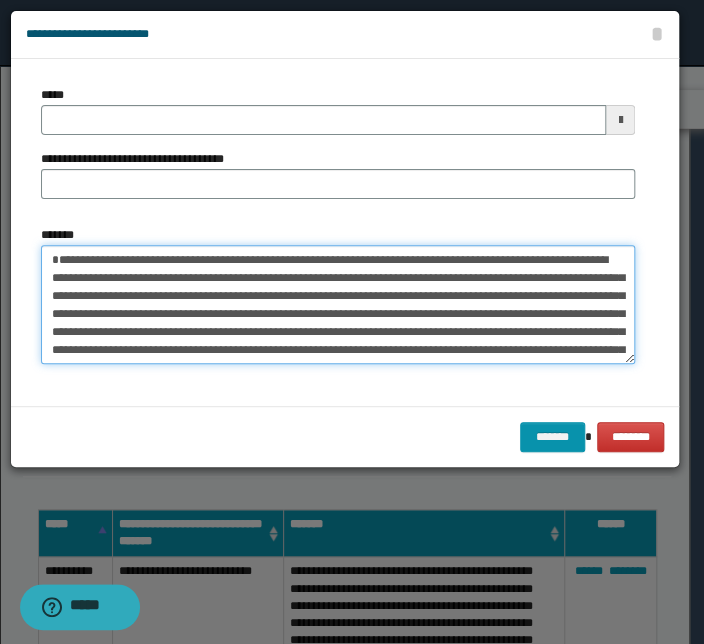 type 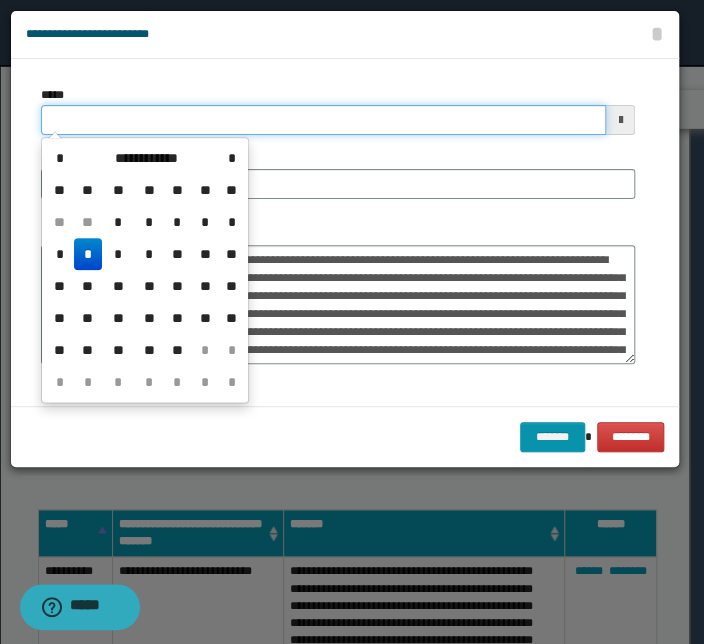 click on "*****" at bounding box center (323, 120) 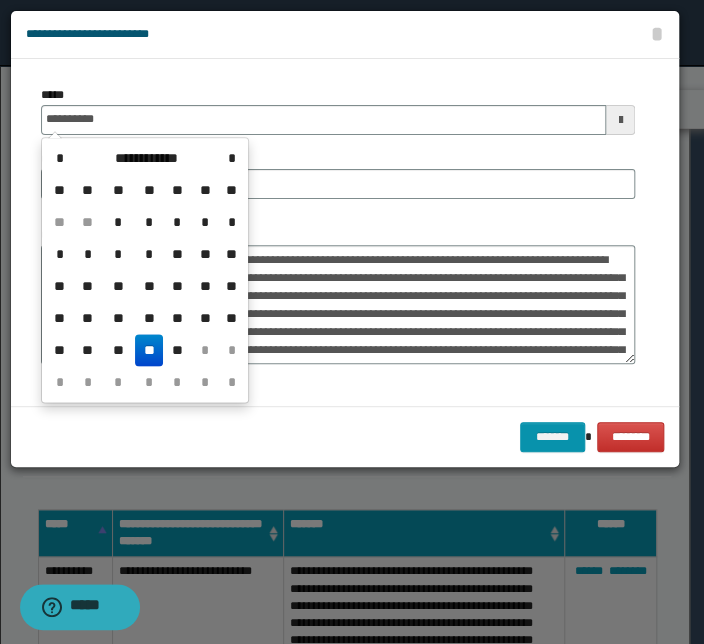 type on "**********" 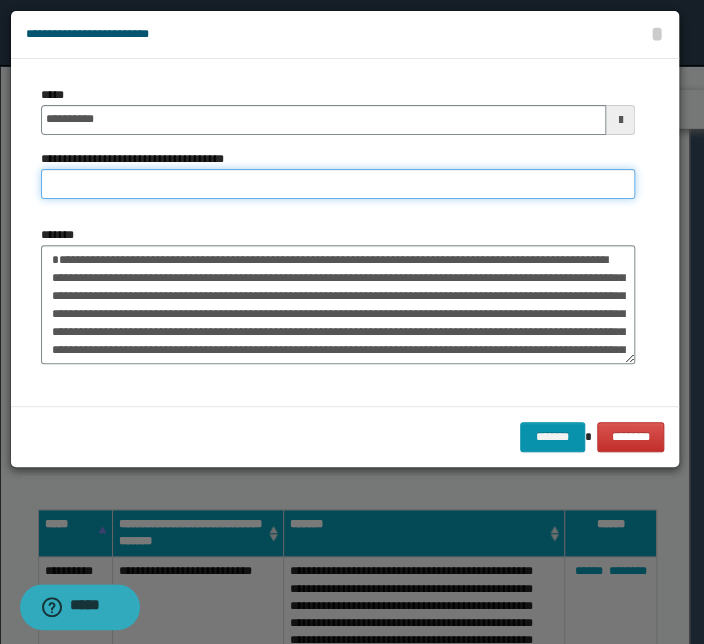 click on "**********" at bounding box center [338, 184] 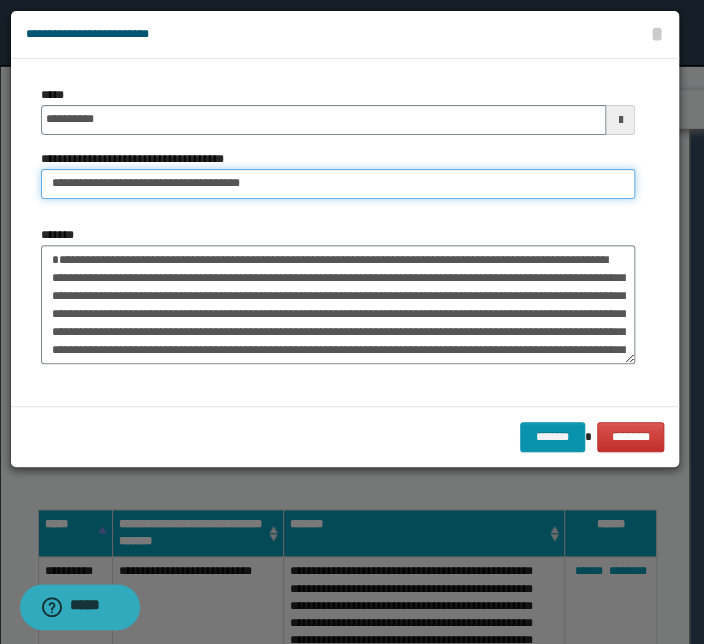 drag, startPoint x: 111, startPoint y: 184, endPoint x: -147, endPoint y: 166, distance: 258.62714 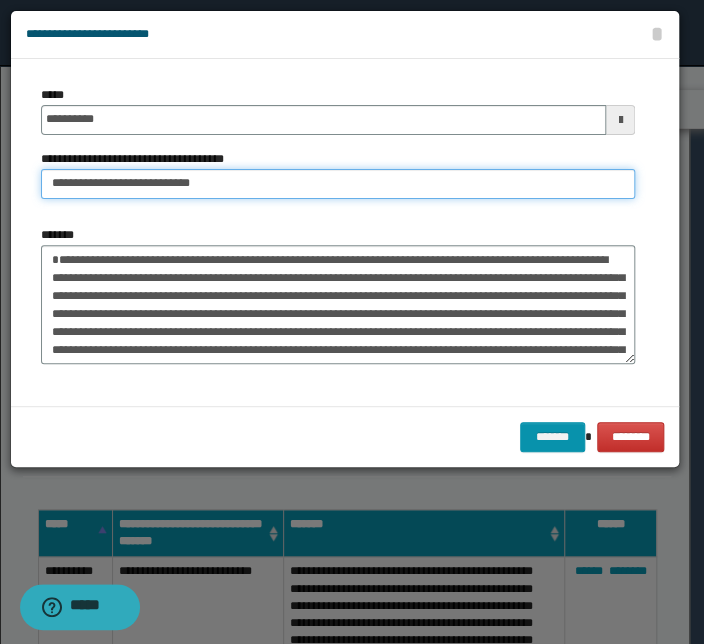 type on "**********" 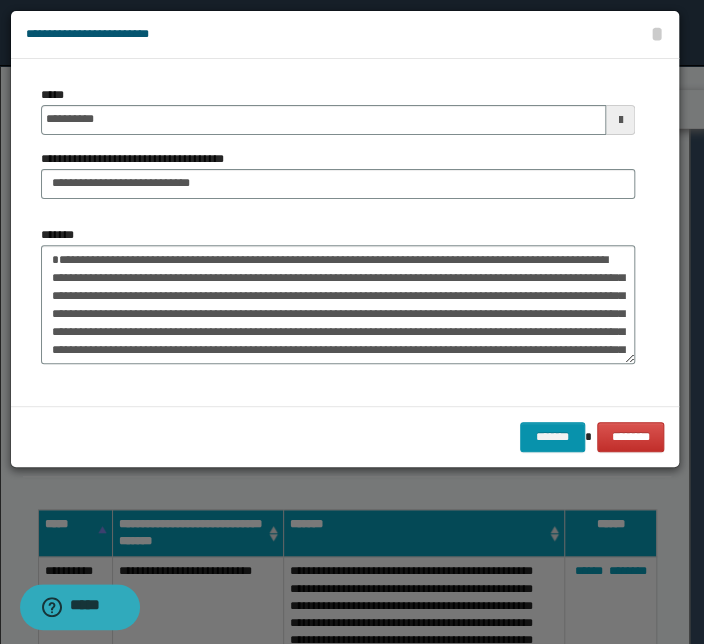 click on "**********" at bounding box center [338, 150] 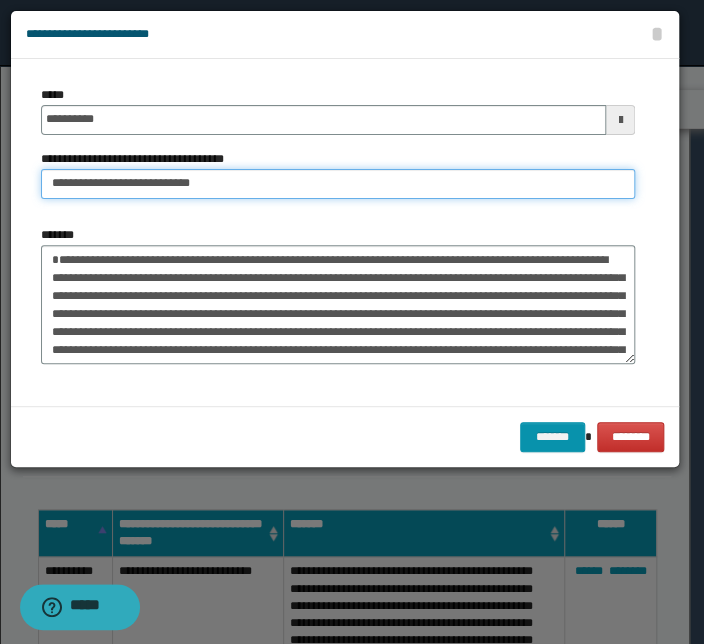 click on "**********" at bounding box center [338, 184] 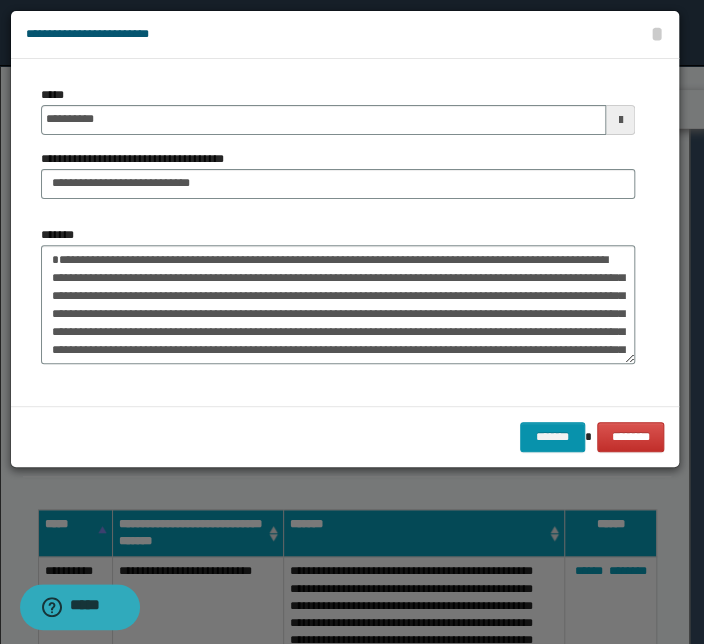 click on "*******" at bounding box center [338, 295] 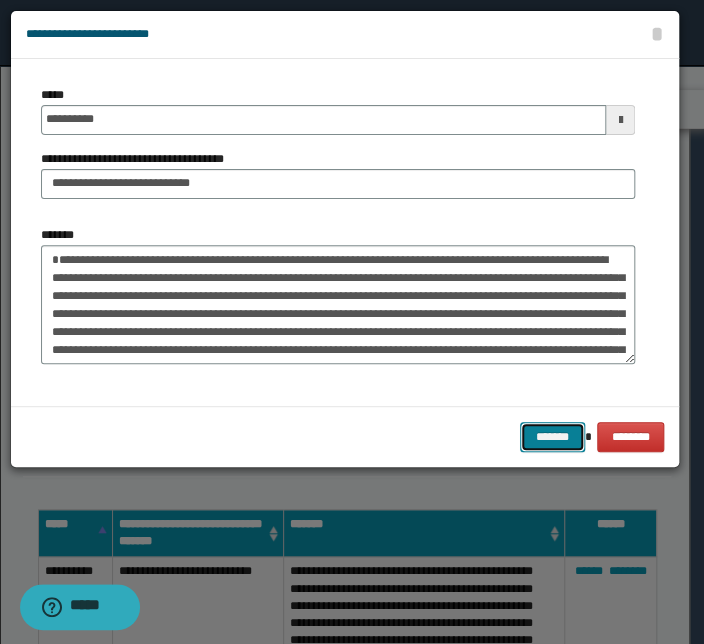 click on "*******" at bounding box center (552, 437) 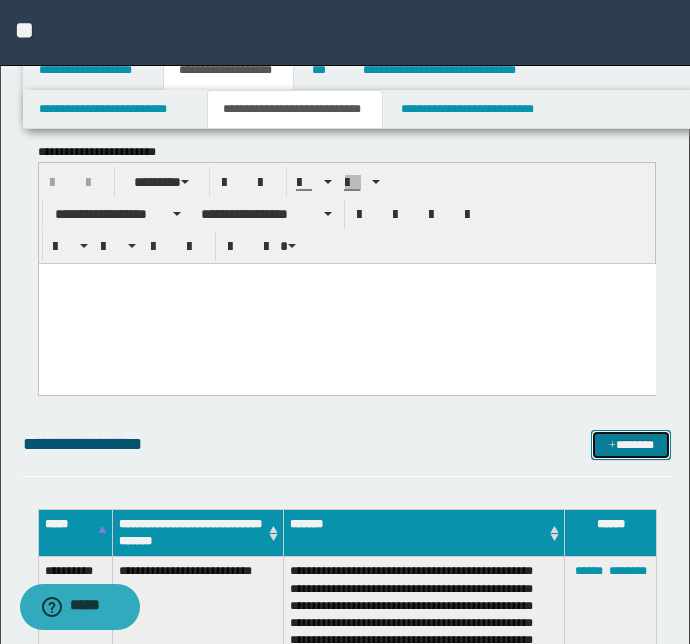 click on "*******" at bounding box center [631, 445] 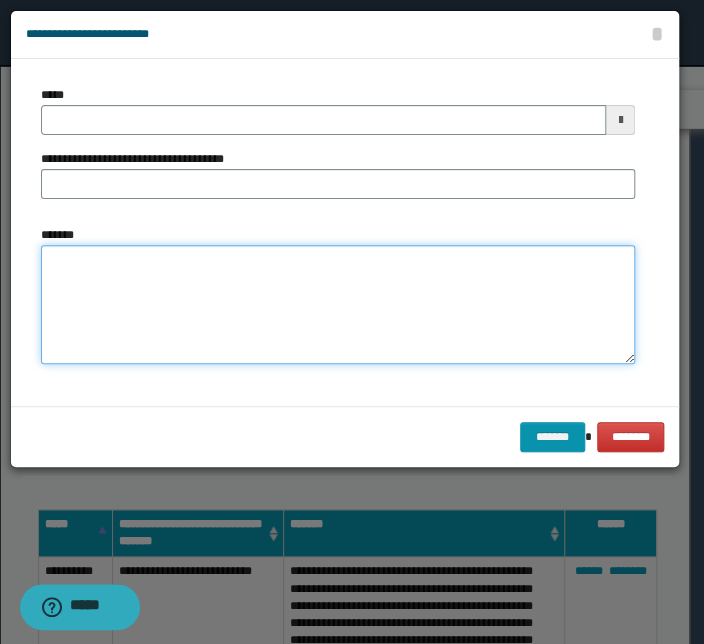 click on "*******" at bounding box center (338, 305) 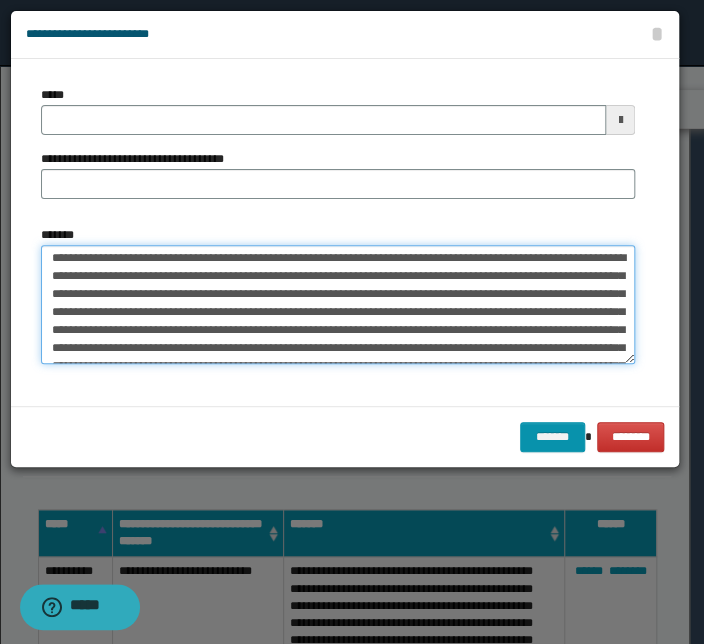 scroll, scrollTop: 0, scrollLeft: 0, axis: both 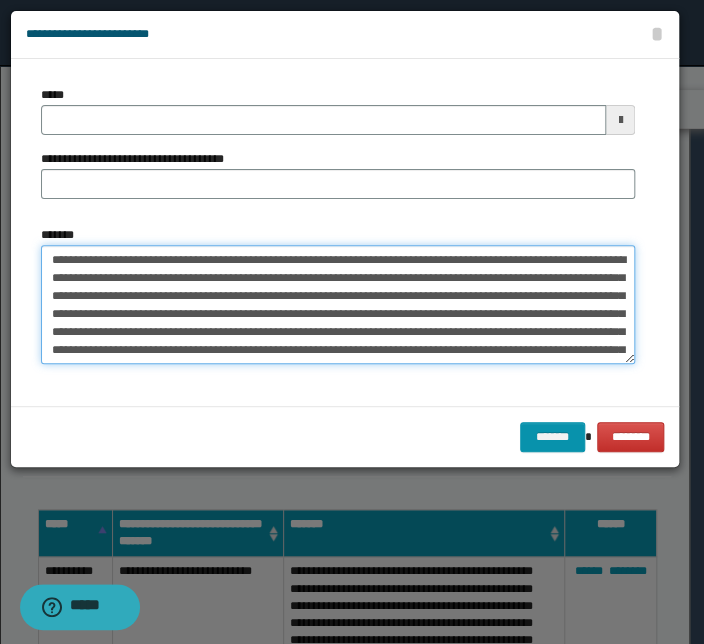 drag, startPoint x: 336, startPoint y: 256, endPoint x: -3, endPoint y: 257, distance: 339.00146 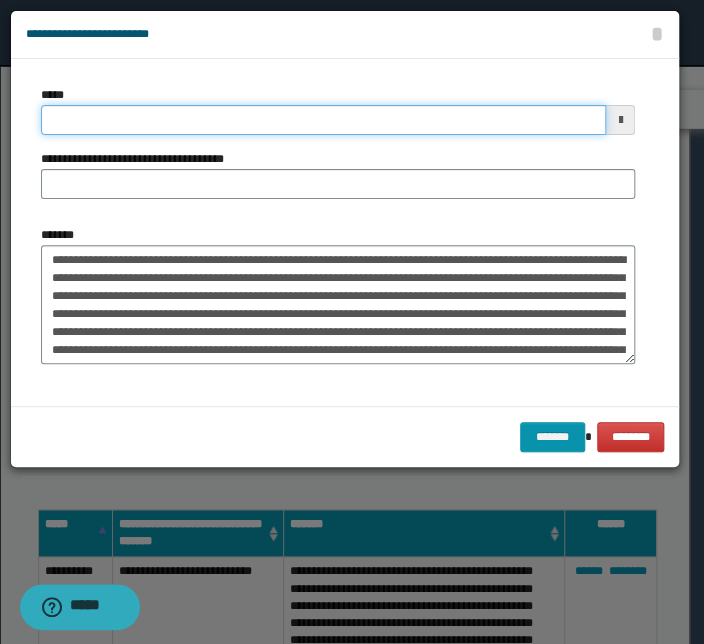 click on "*****" at bounding box center [323, 120] 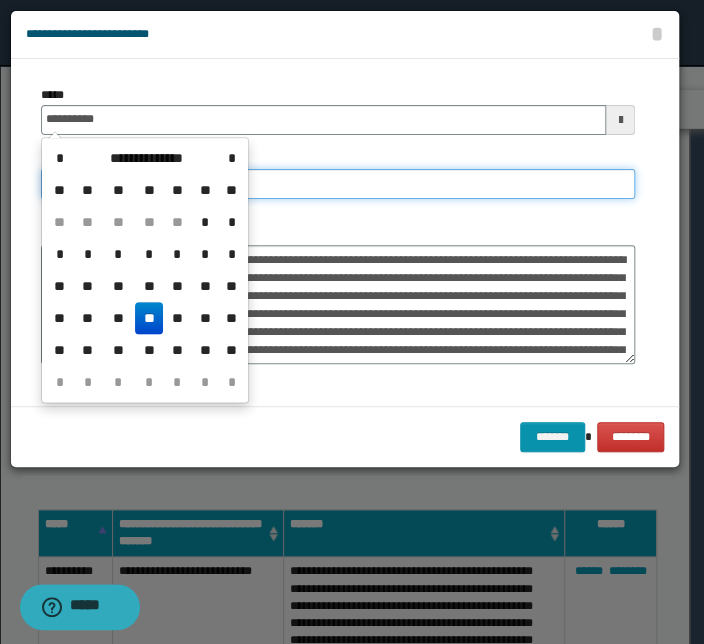 type on "**********" 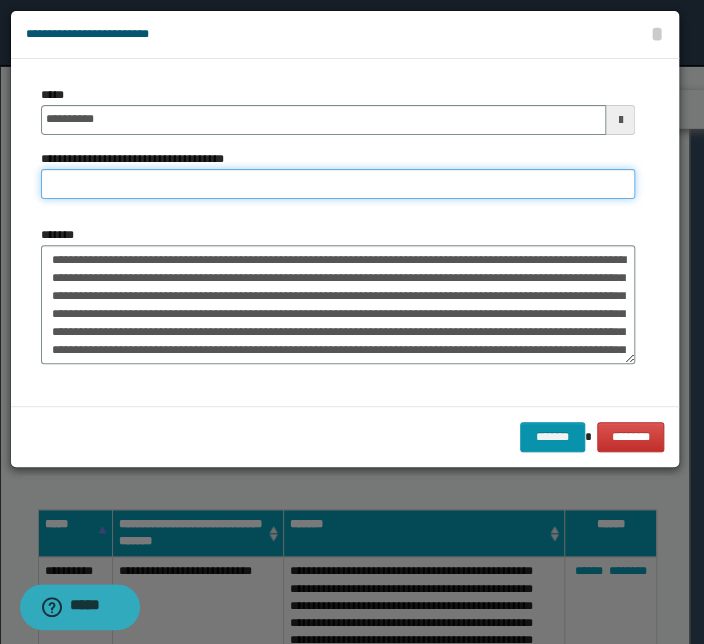 click on "**********" at bounding box center [338, 184] 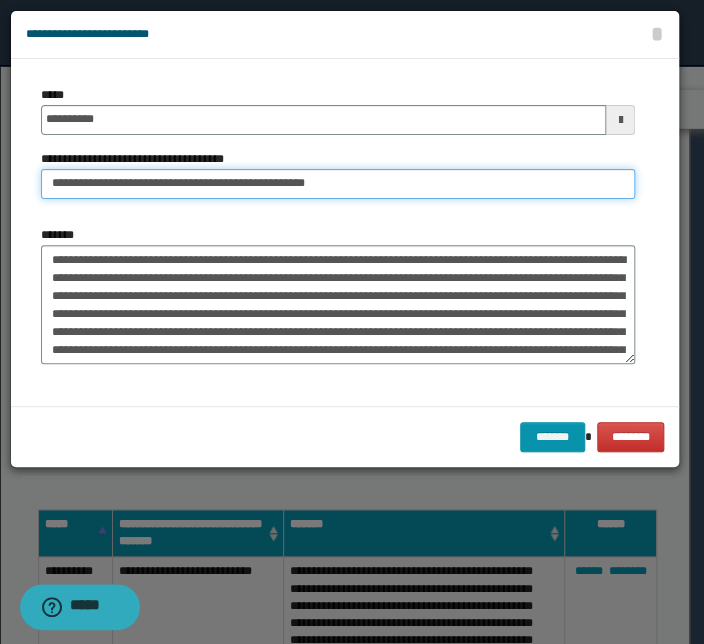 drag, startPoint x: 119, startPoint y: 187, endPoint x: -86, endPoint y: 173, distance: 205.4775 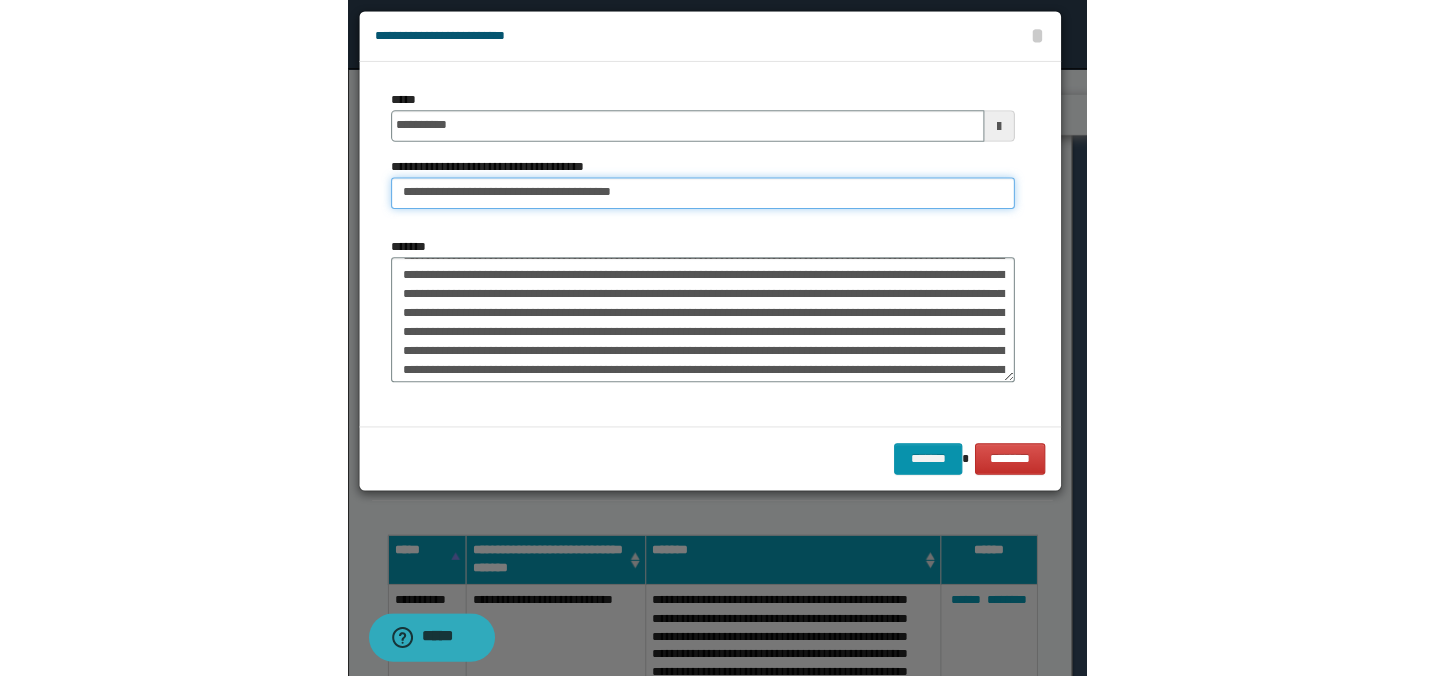scroll, scrollTop: 341, scrollLeft: 0, axis: vertical 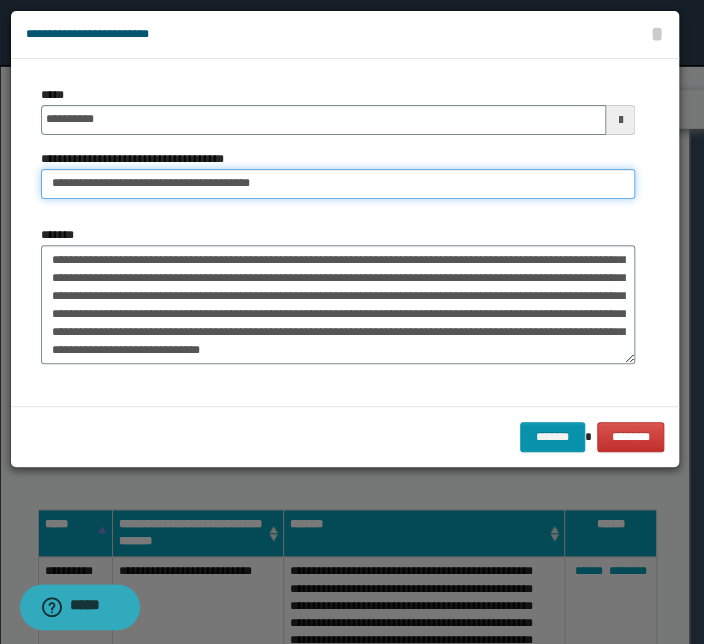 type on "**********" 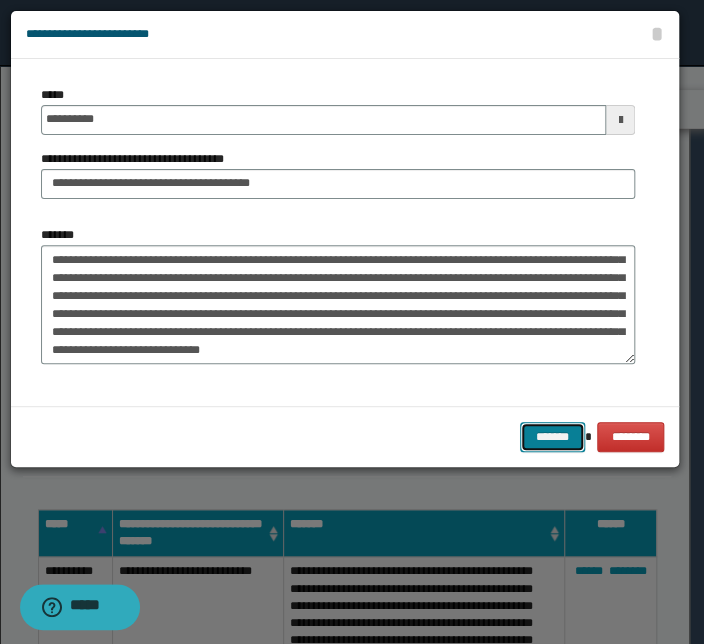 click on "*******" at bounding box center (552, 437) 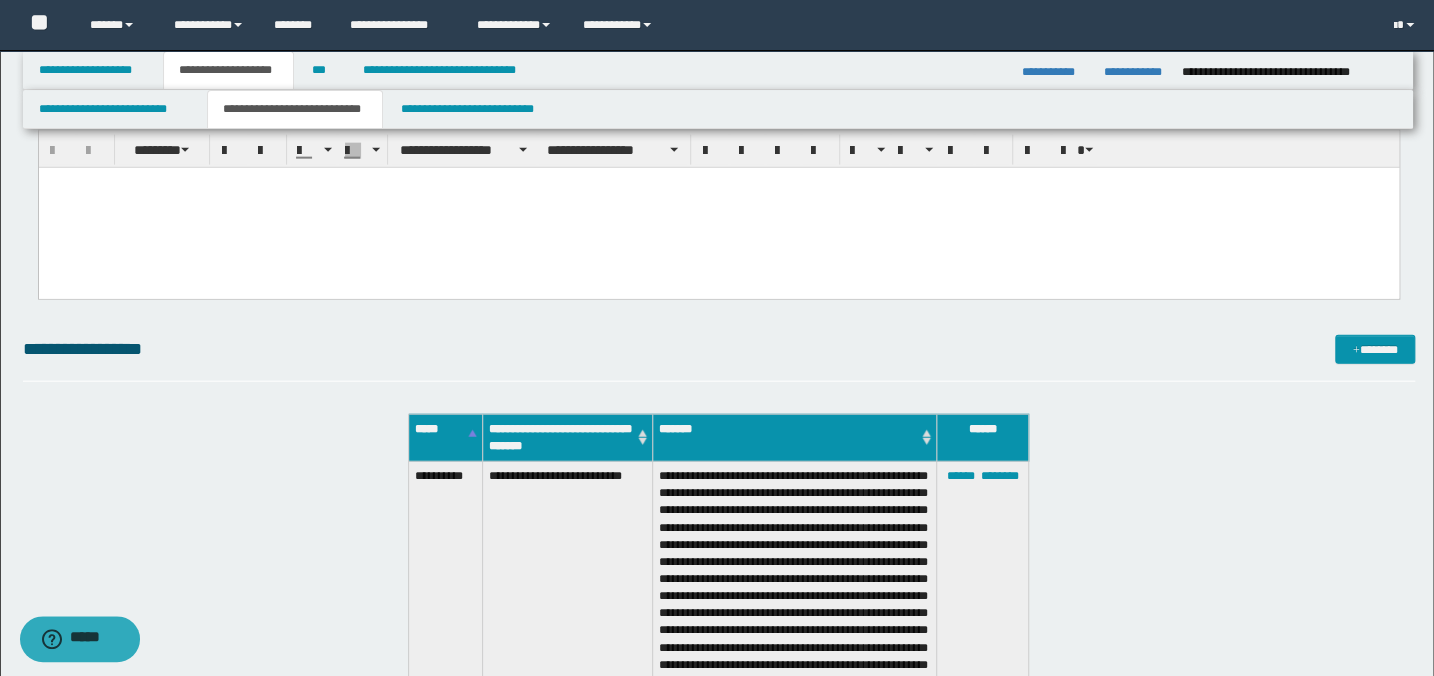click on "**********" at bounding box center (719, 349) 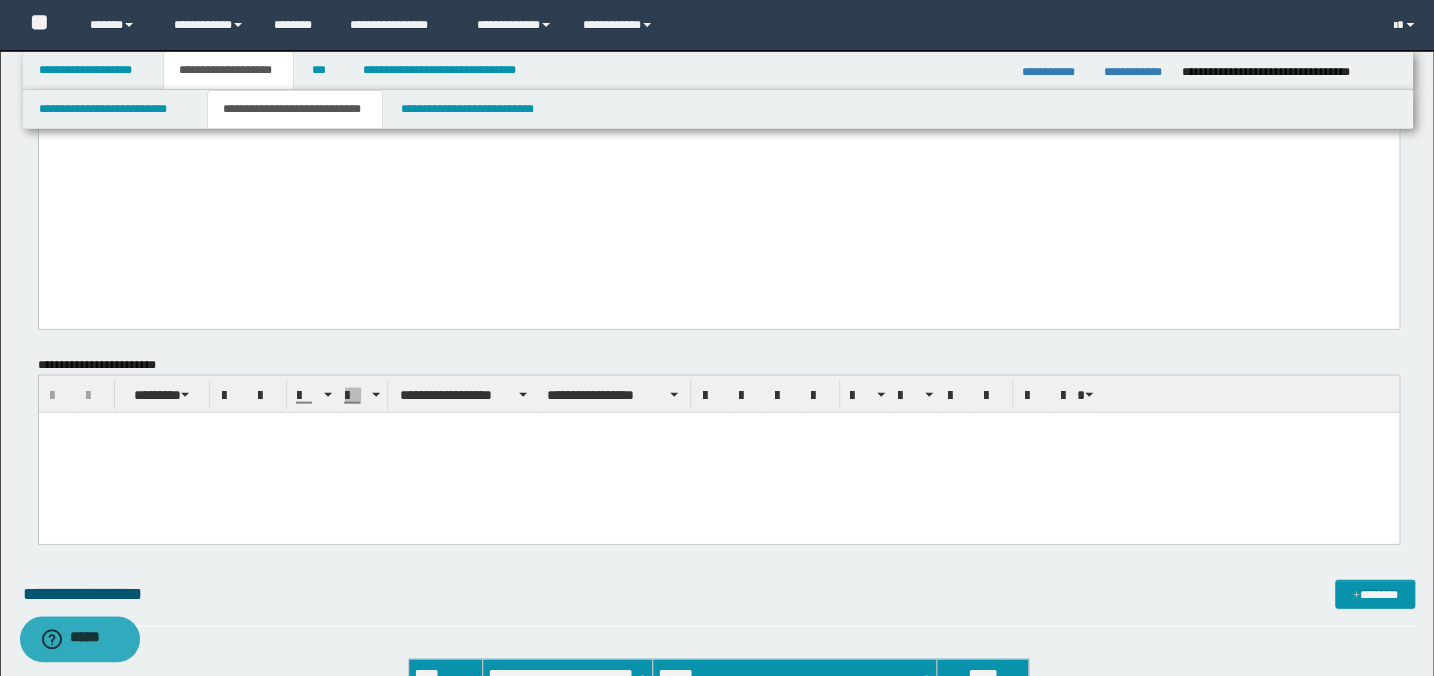 scroll, scrollTop: 1506, scrollLeft: 0, axis: vertical 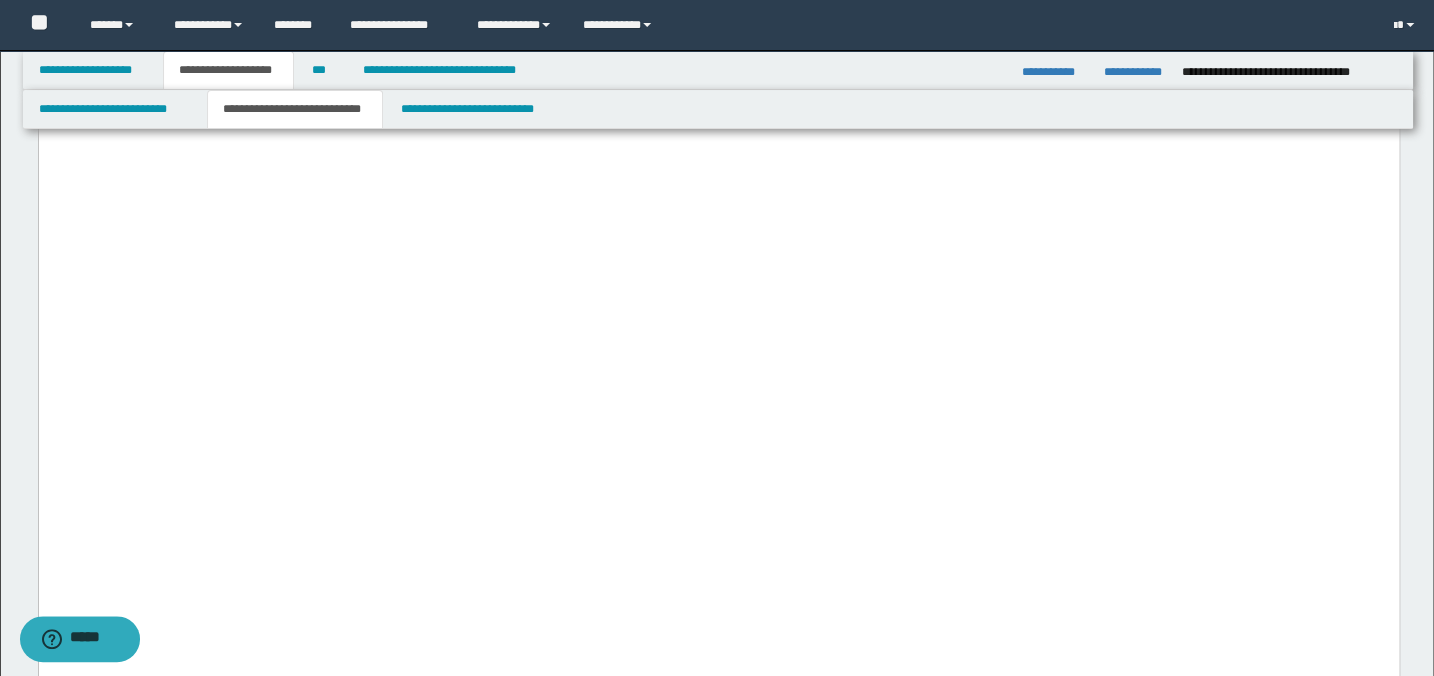 click on "**********" at bounding box center [718, -572] 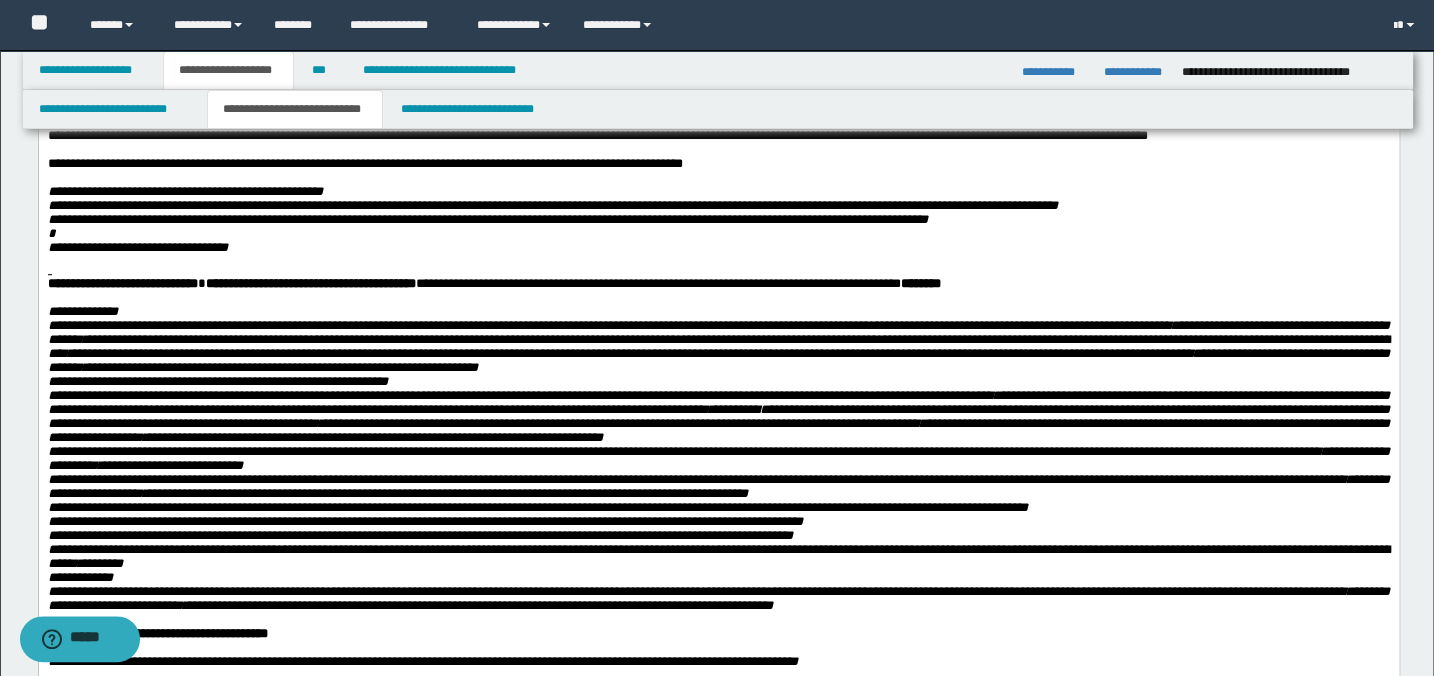 scroll, scrollTop: 545, scrollLeft: 0, axis: vertical 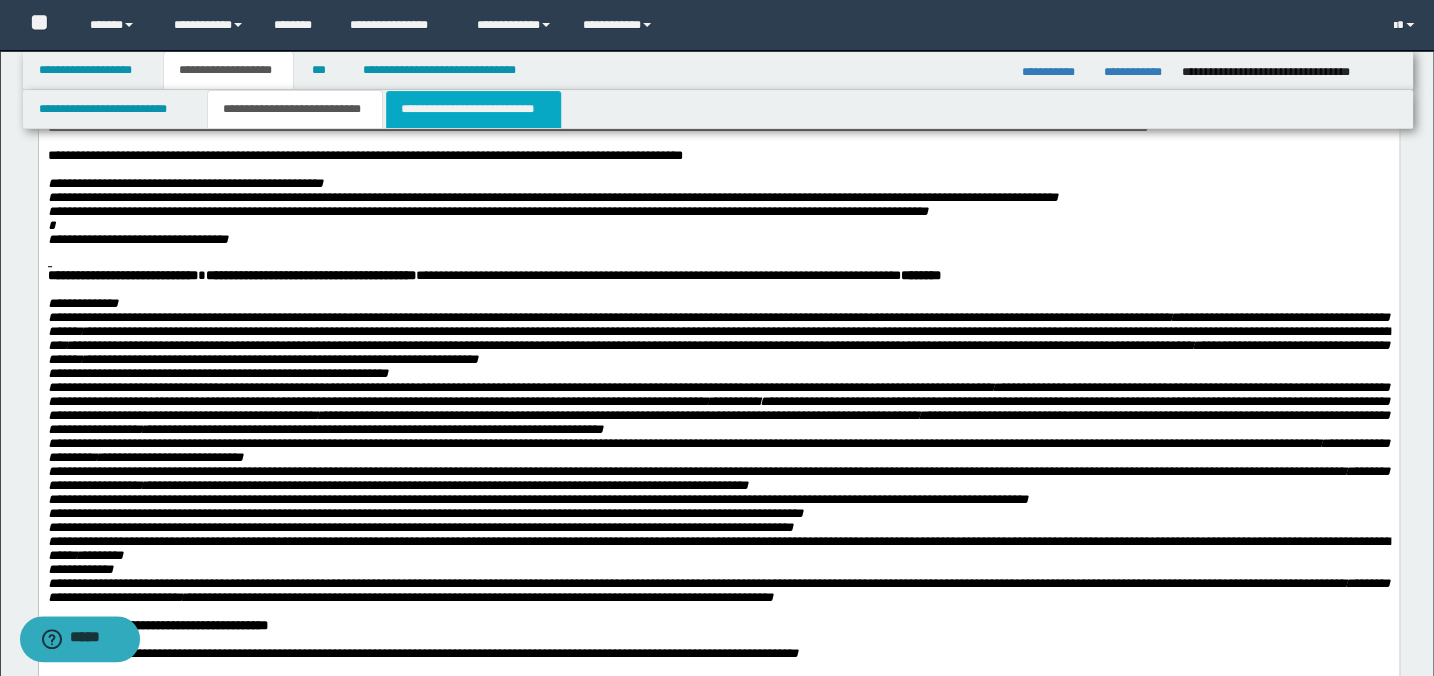 click on "**********" at bounding box center [473, 109] 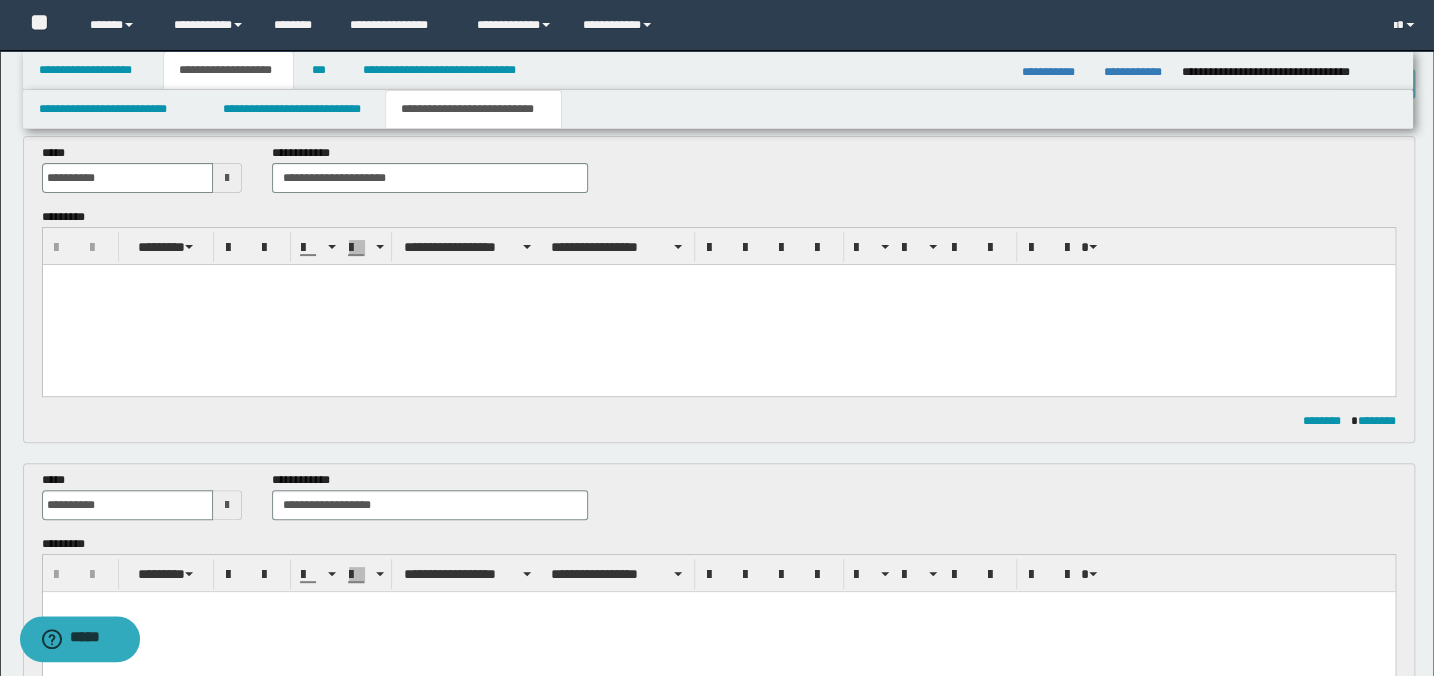scroll, scrollTop: 0, scrollLeft: 0, axis: both 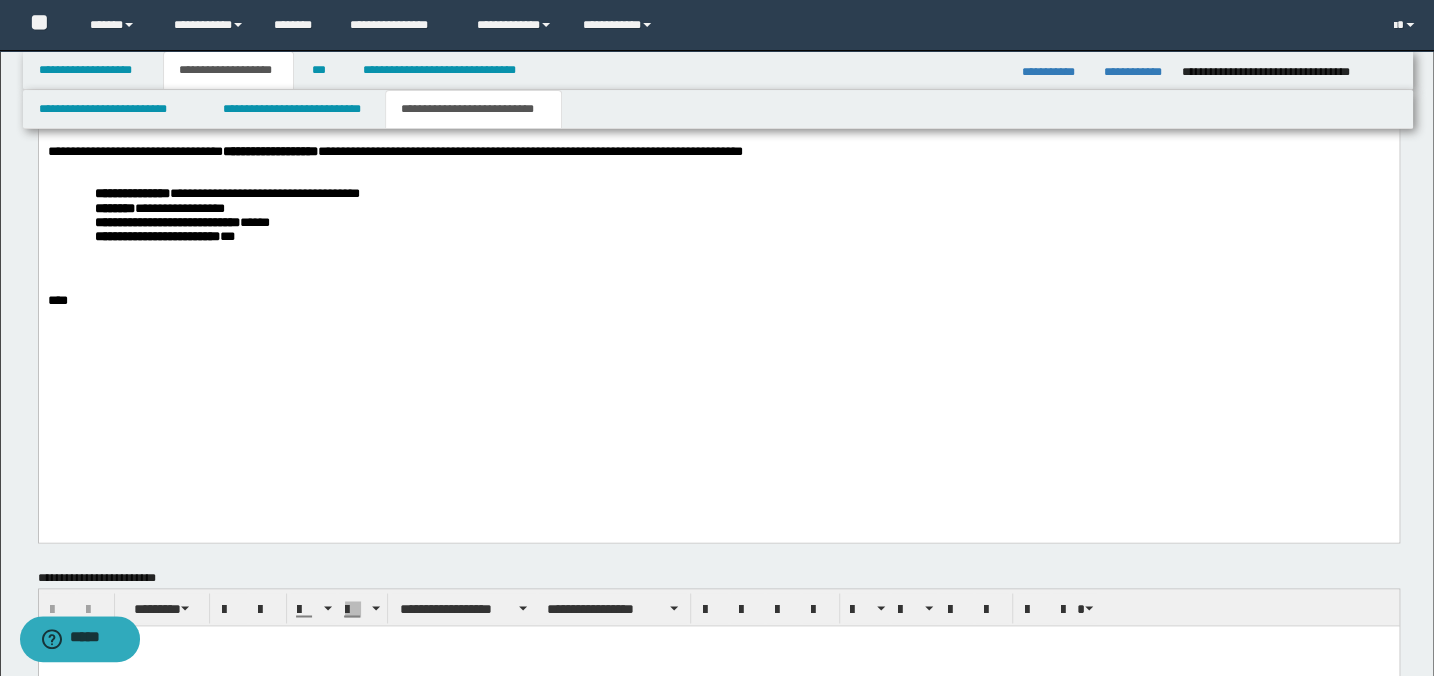 click on "****" at bounding box center (718, 301) 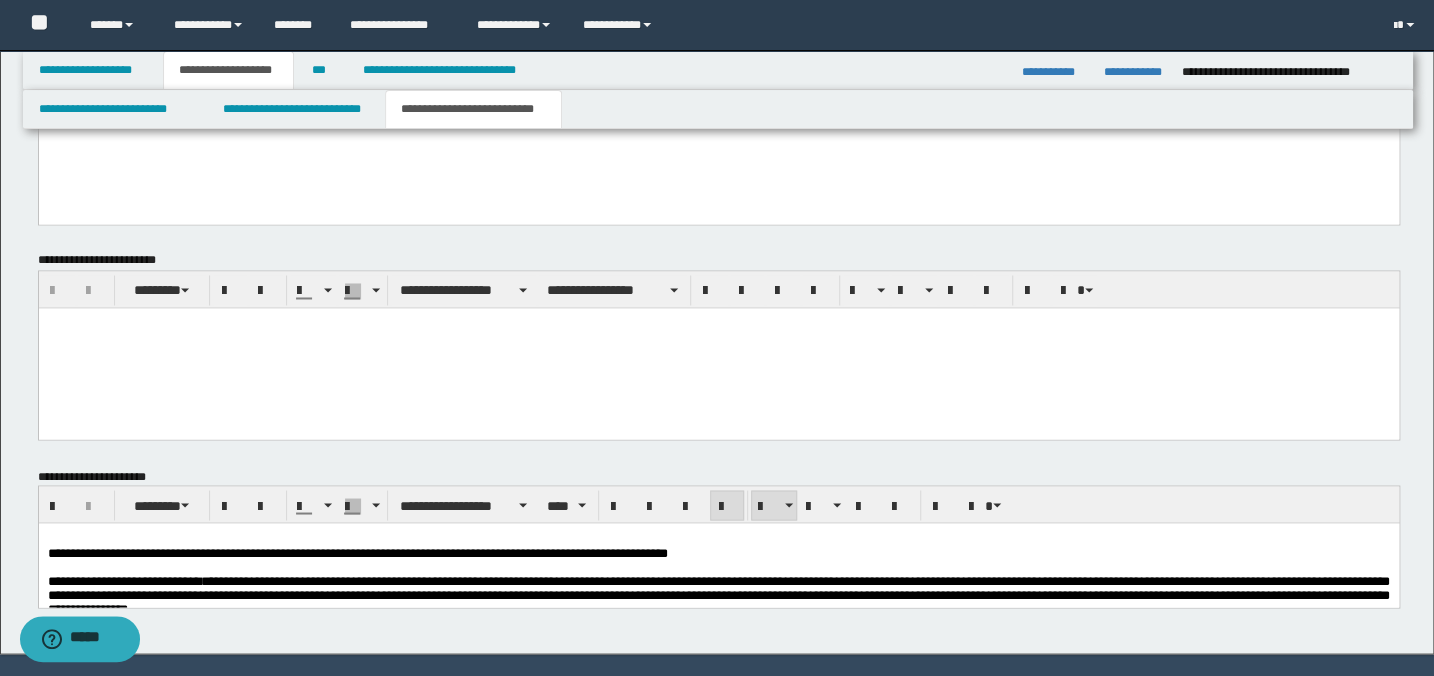 scroll, scrollTop: 1673, scrollLeft: 0, axis: vertical 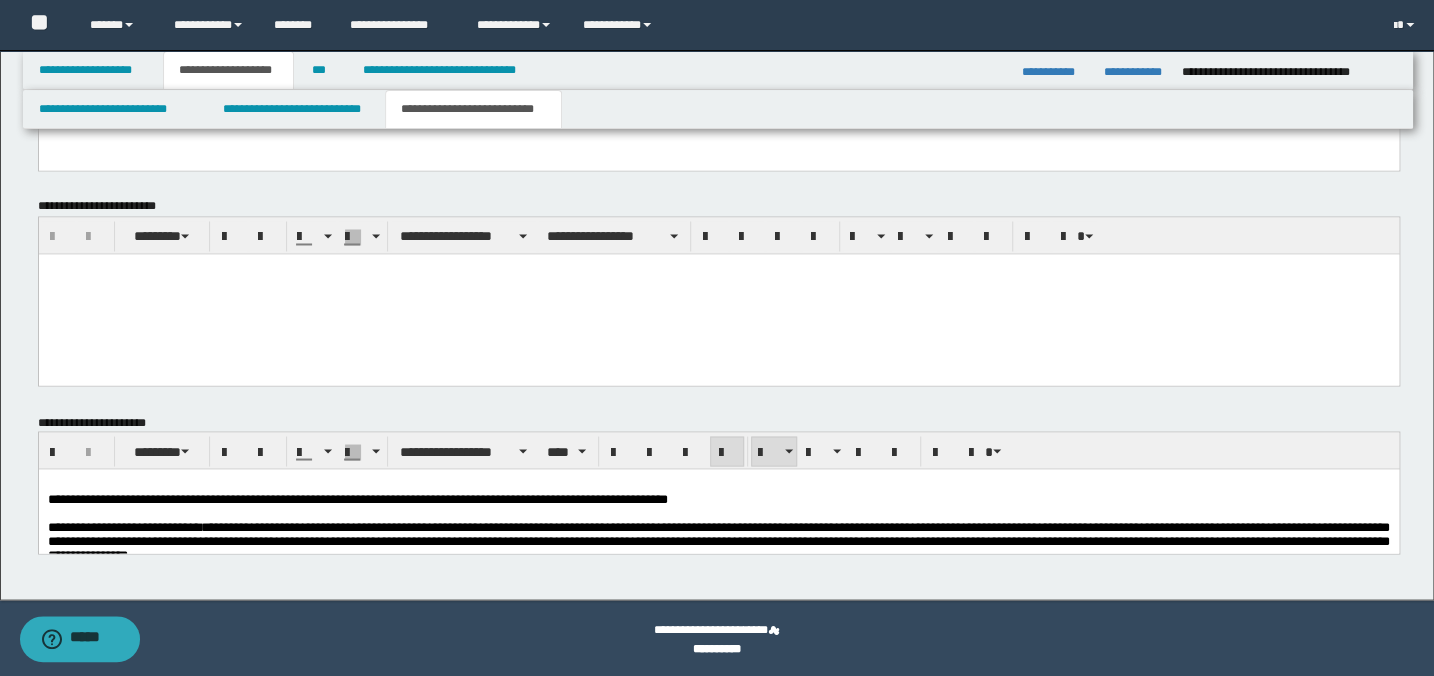click on "**********" at bounding box center (718, 499) 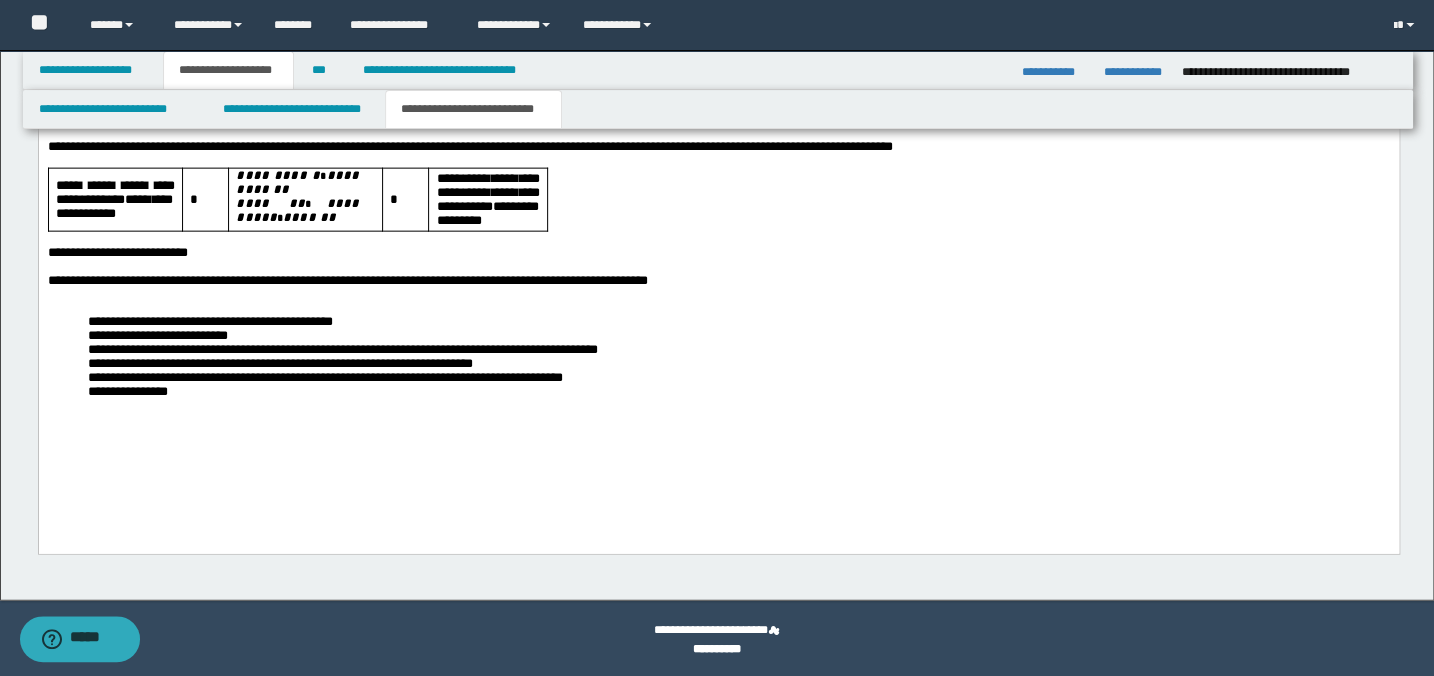 scroll, scrollTop: 2307, scrollLeft: 0, axis: vertical 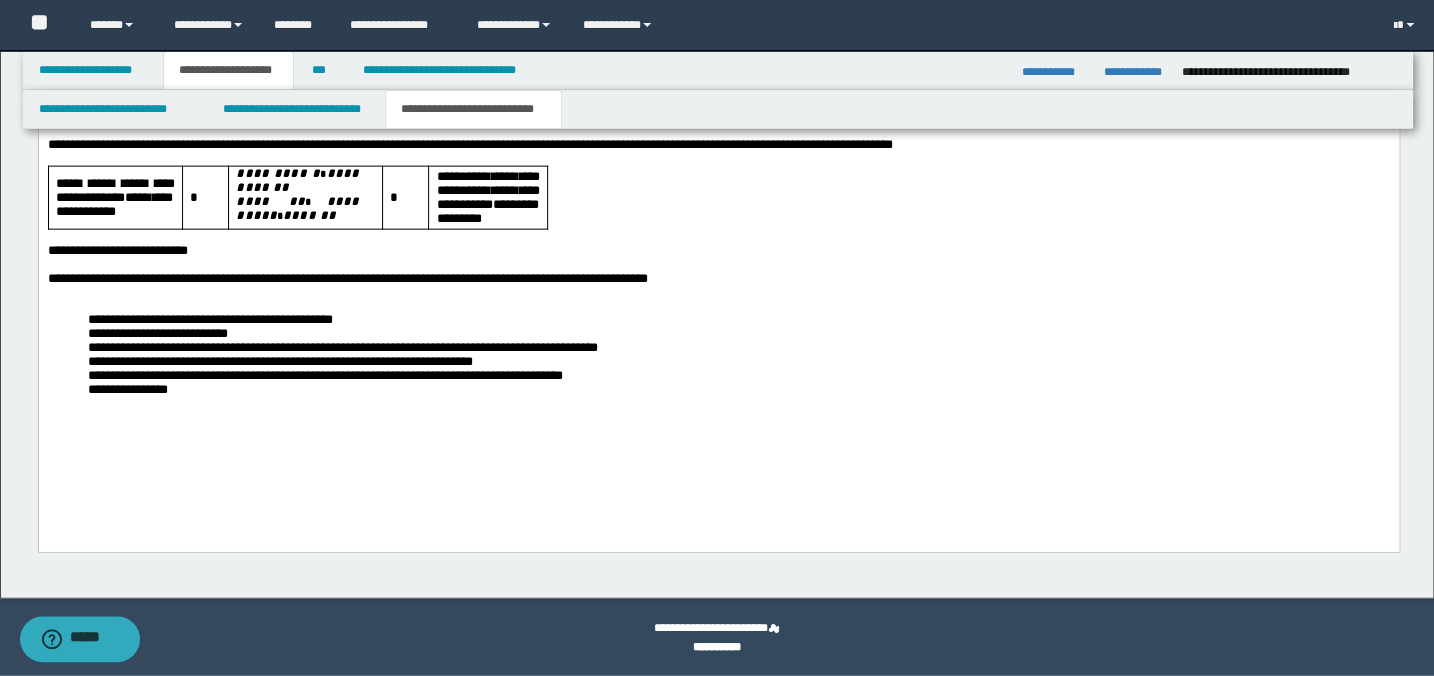 click on "**********" at bounding box center [718, 153] 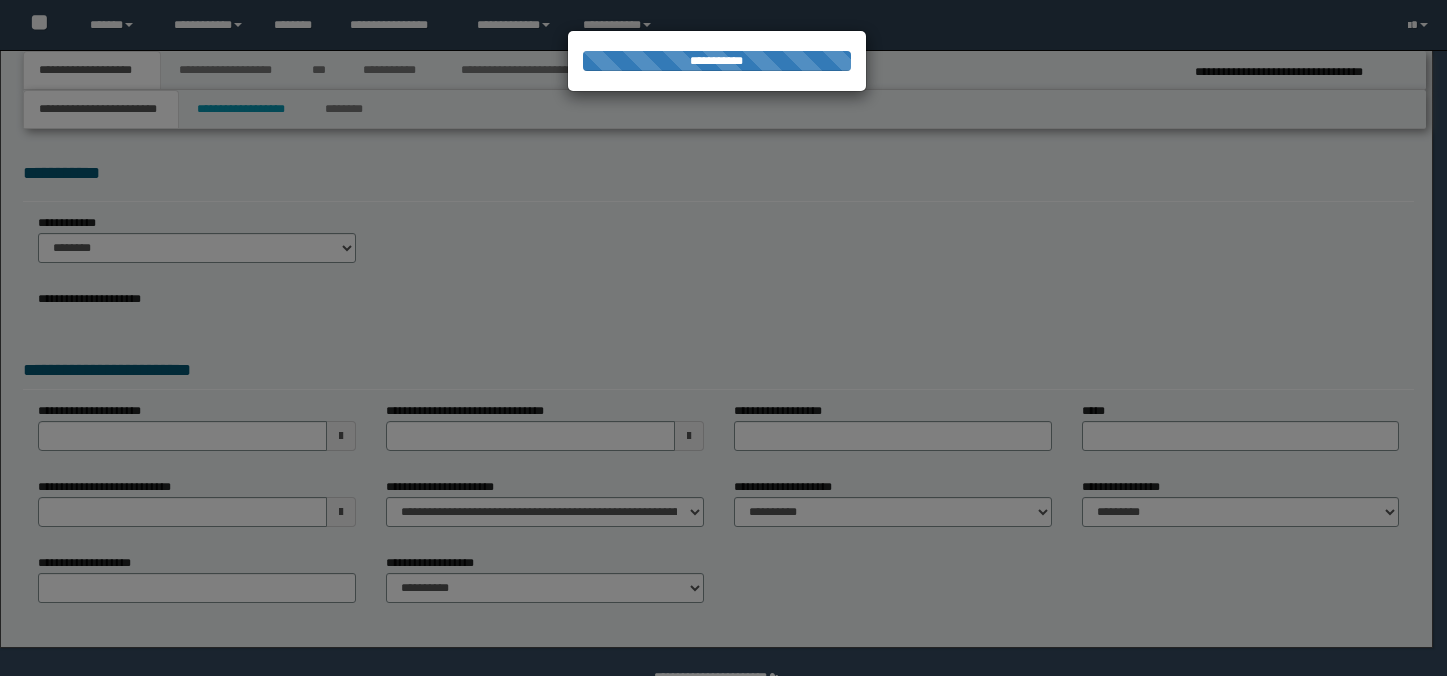 scroll, scrollTop: 0, scrollLeft: 0, axis: both 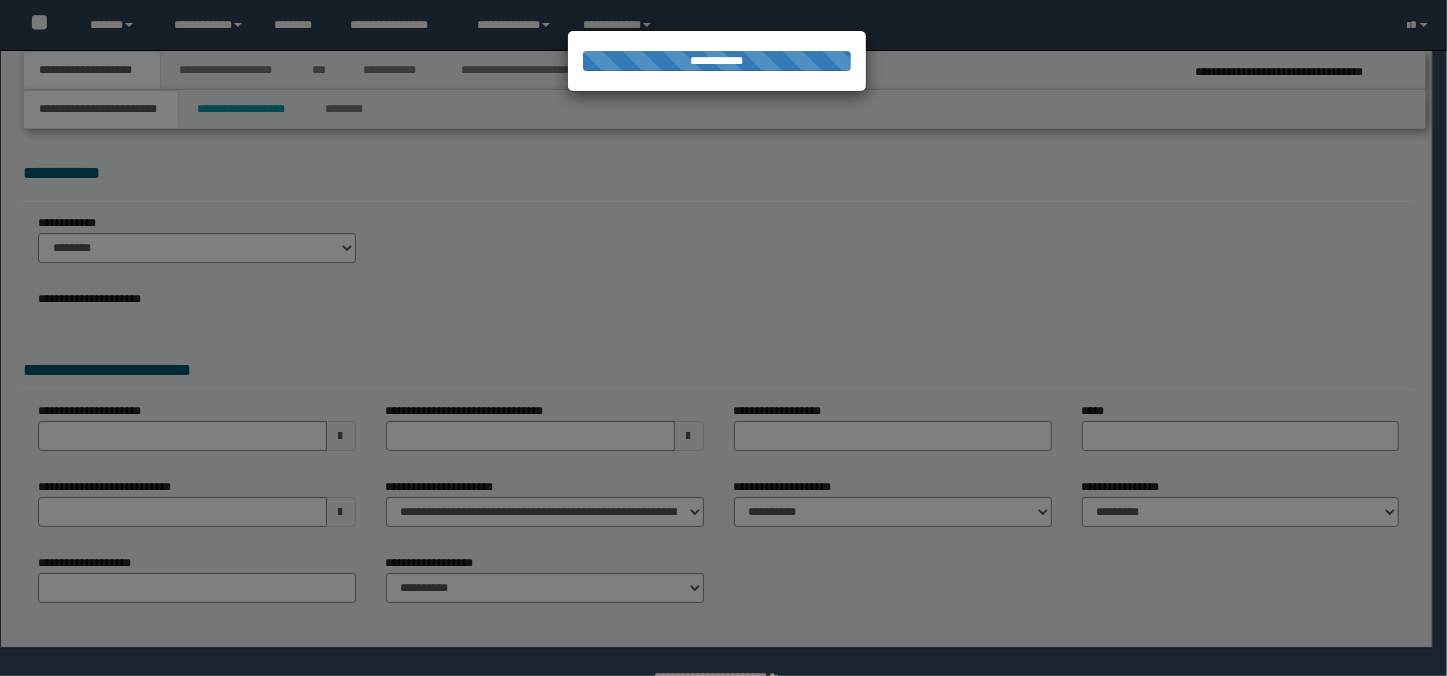 select on "*" 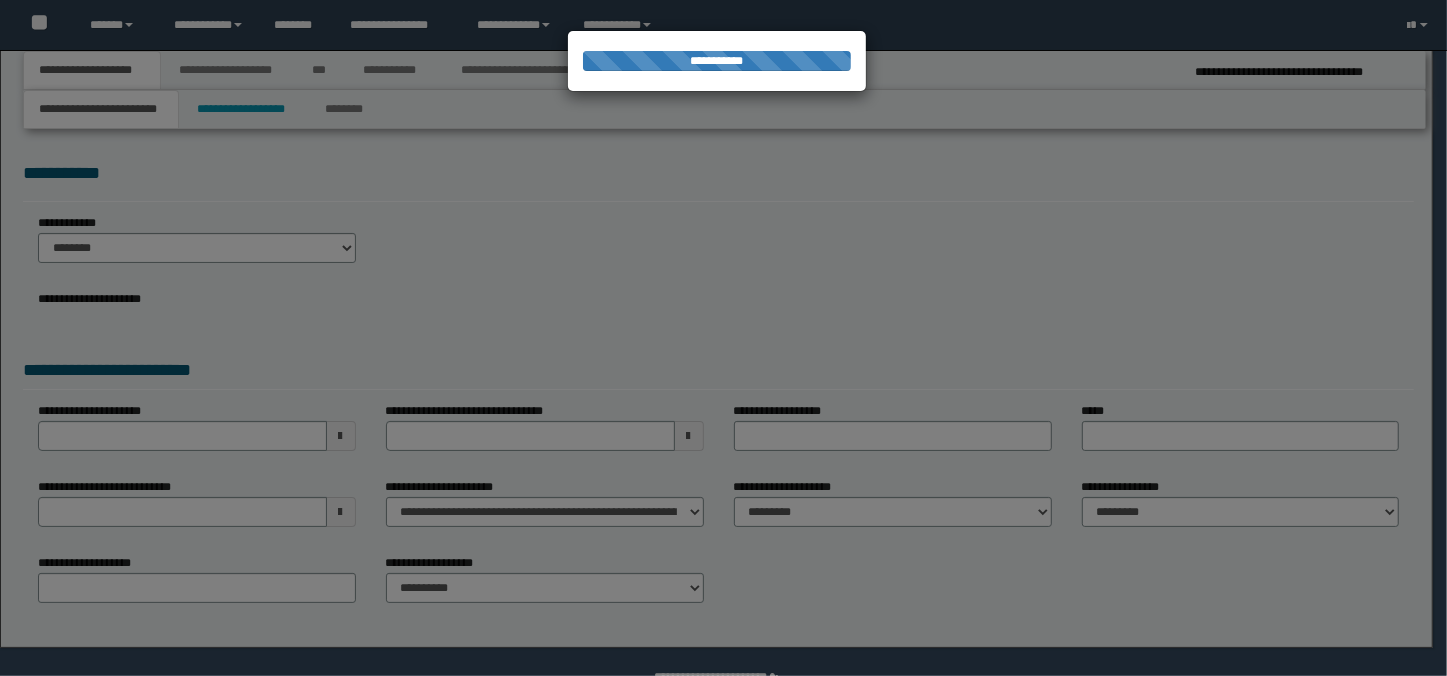 select on "*" 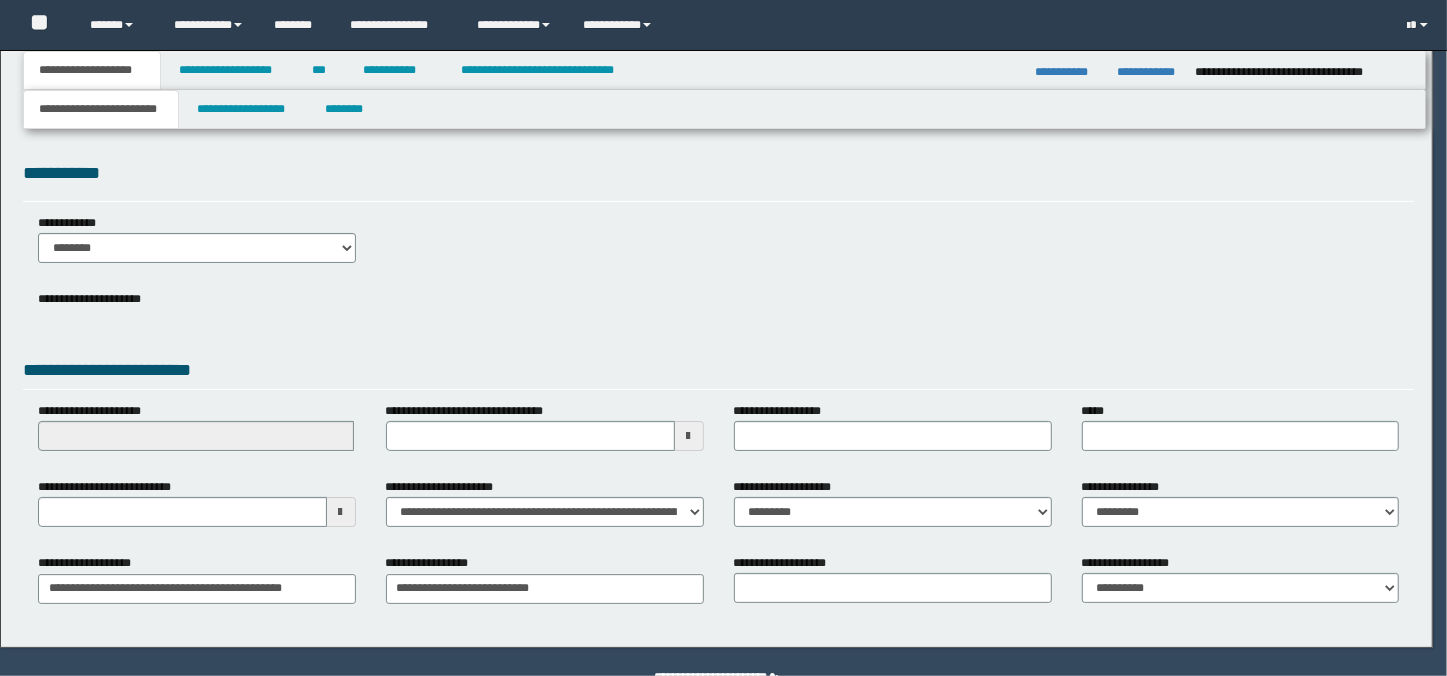 scroll, scrollTop: 0, scrollLeft: 0, axis: both 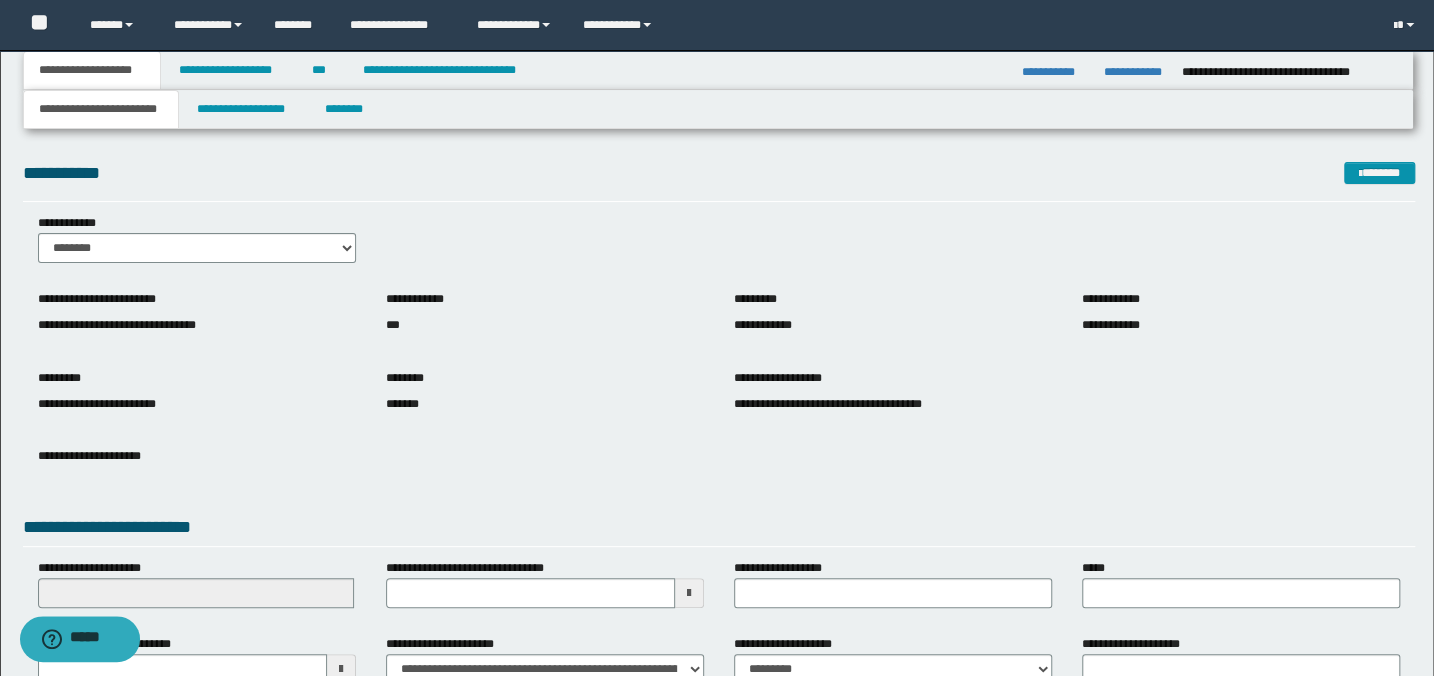 click on "**********" at bounding box center [893, 316] 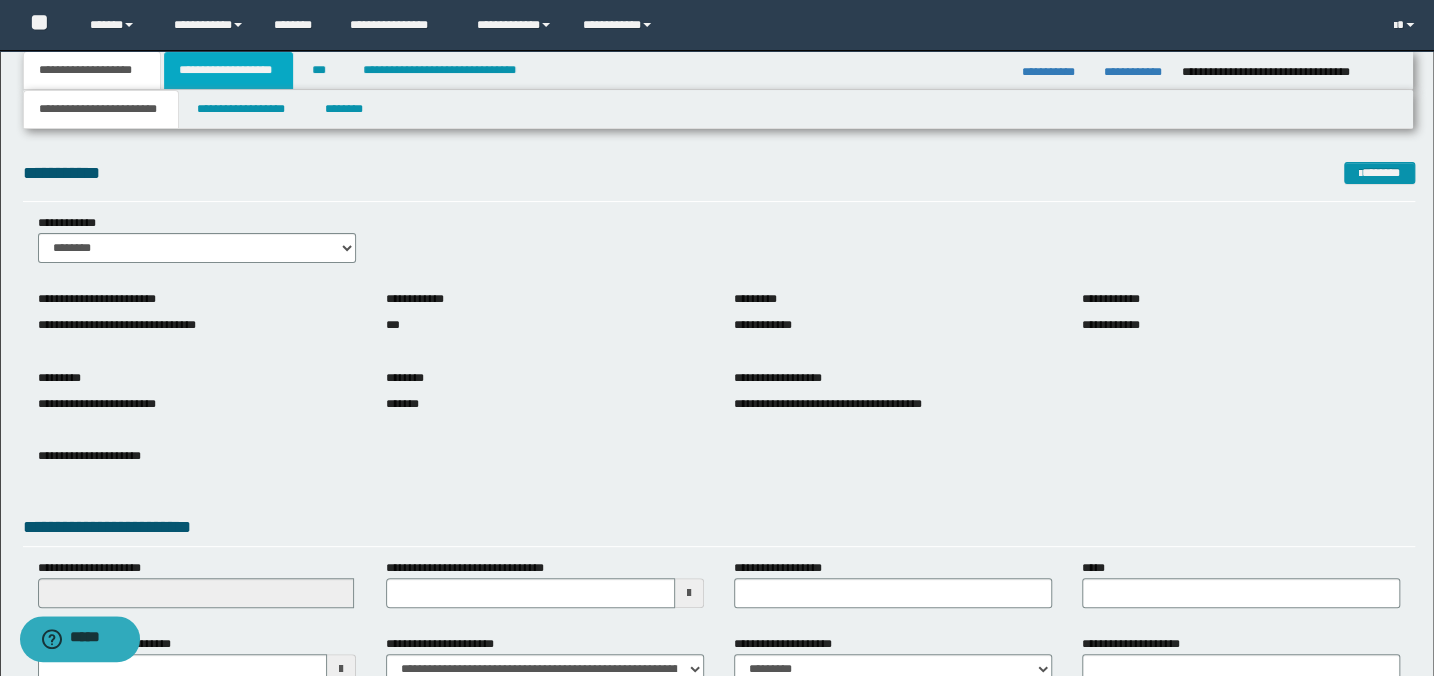 click on "**********" at bounding box center (228, 70) 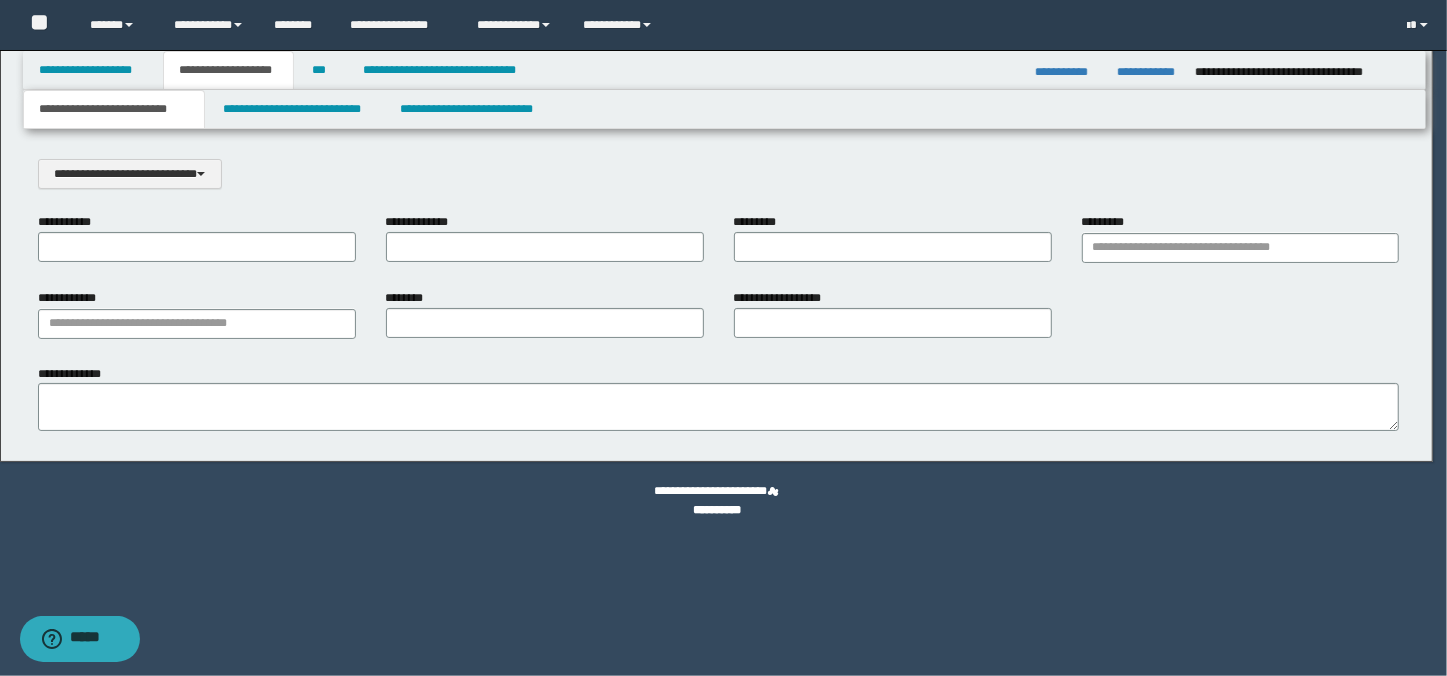 scroll, scrollTop: 0, scrollLeft: 0, axis: both 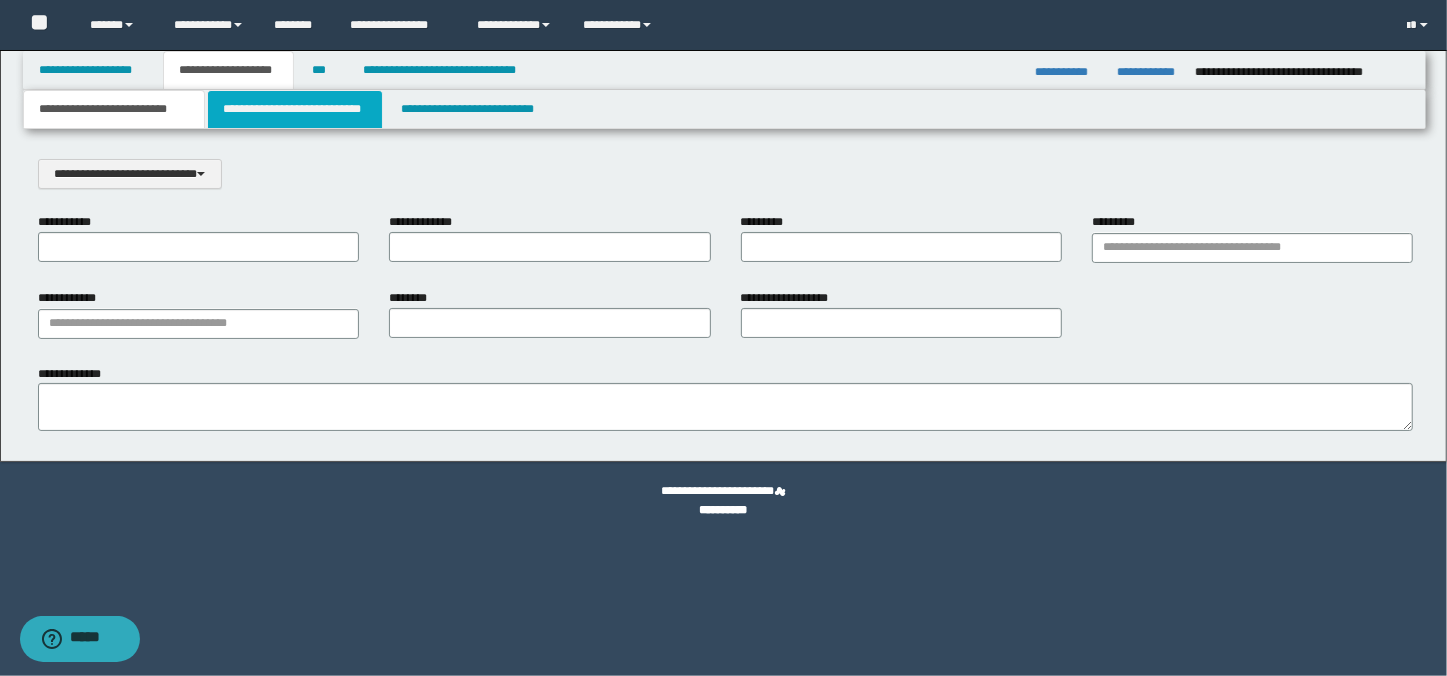 click on "**********" at bounding box center [294, 109] 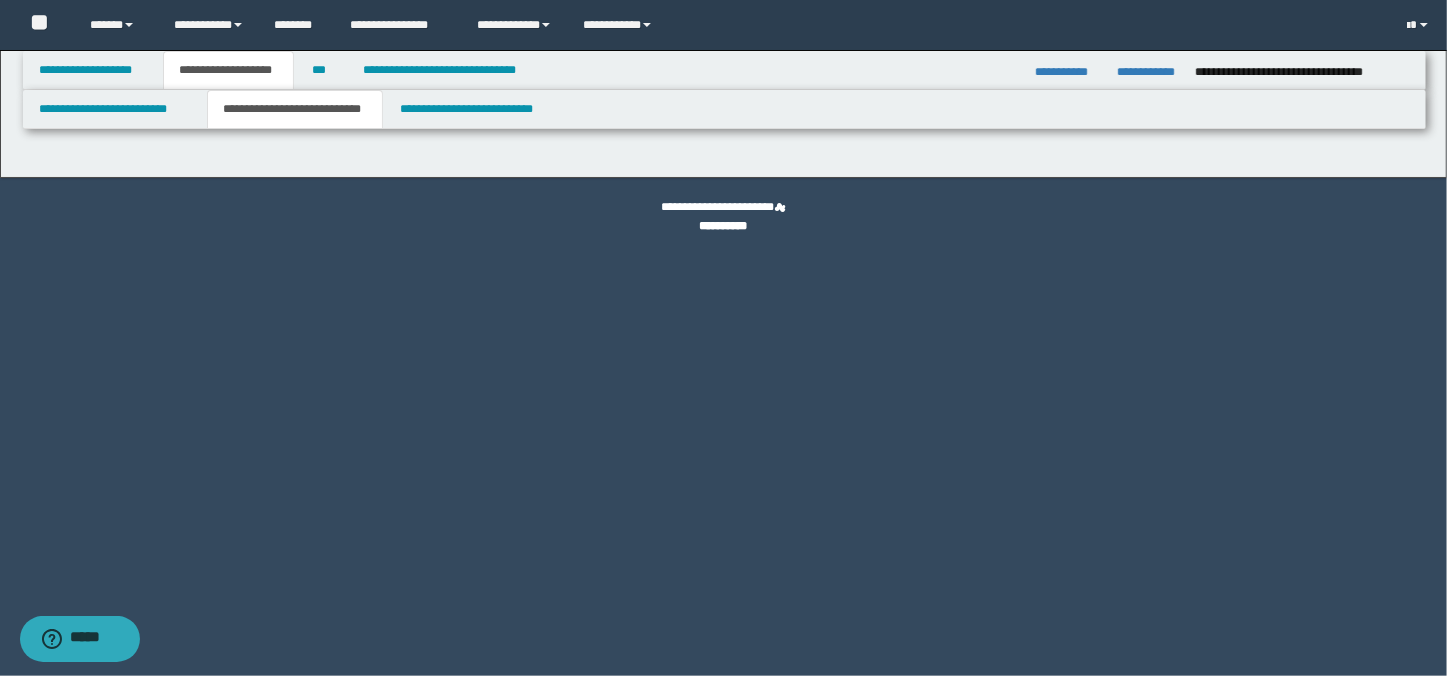 select on "*" 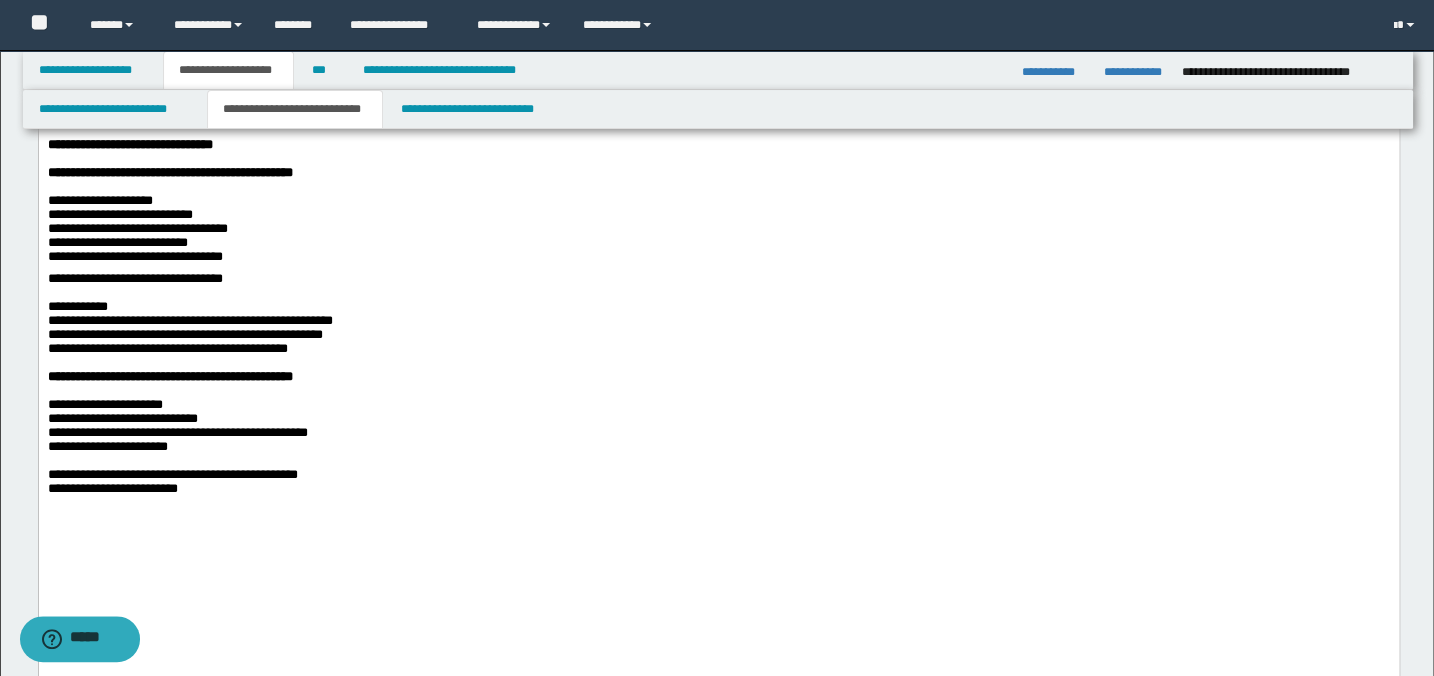 scroll, scrollTop: 1545, scrollLeft: 0, axis: vertical 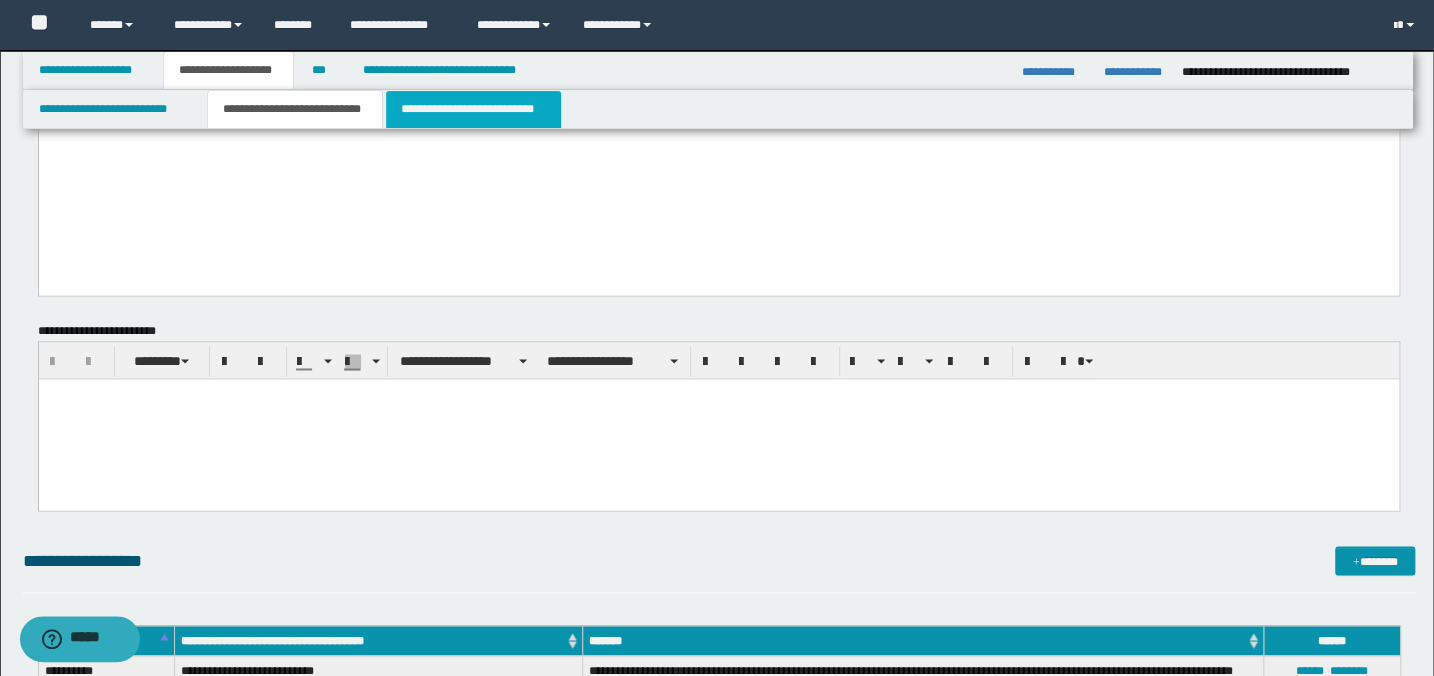 click on "**********" at bounding box center [473, 109] 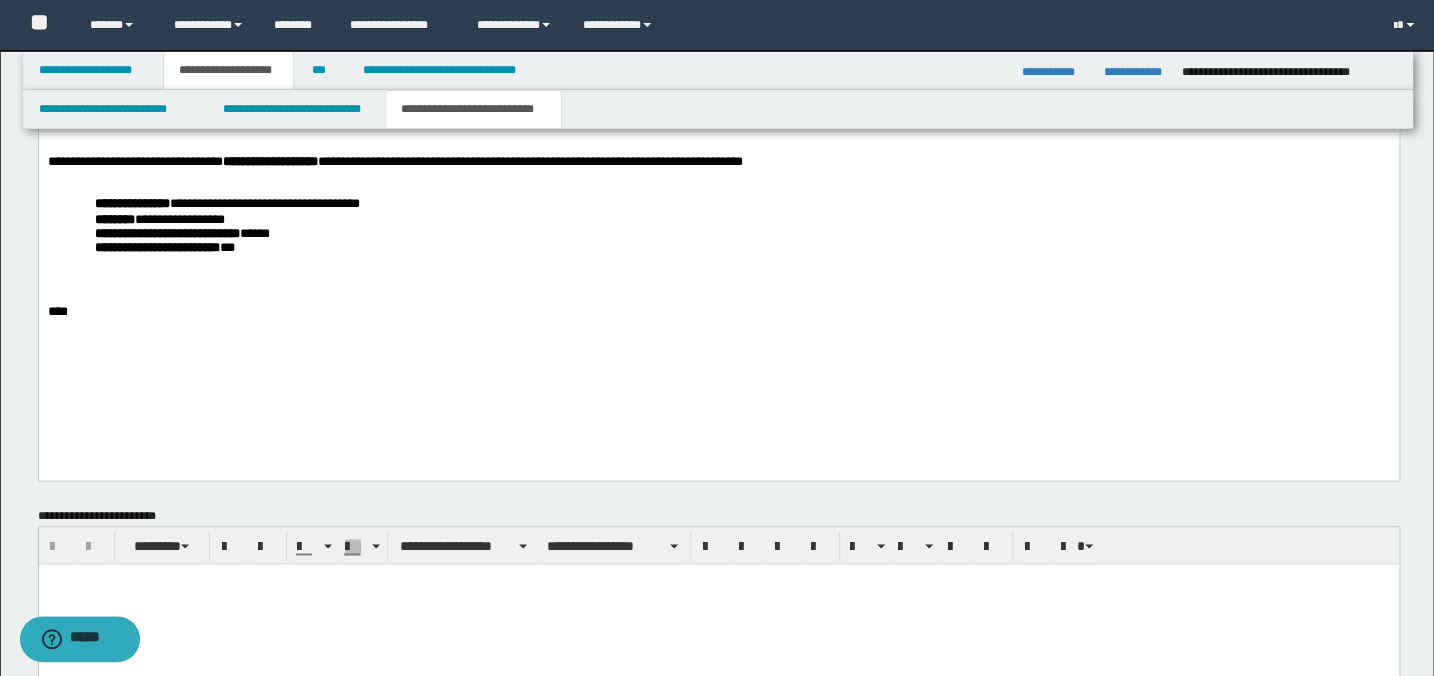 scroll, scrollTop: 1363, scrollLeft: 0, axis: vertical 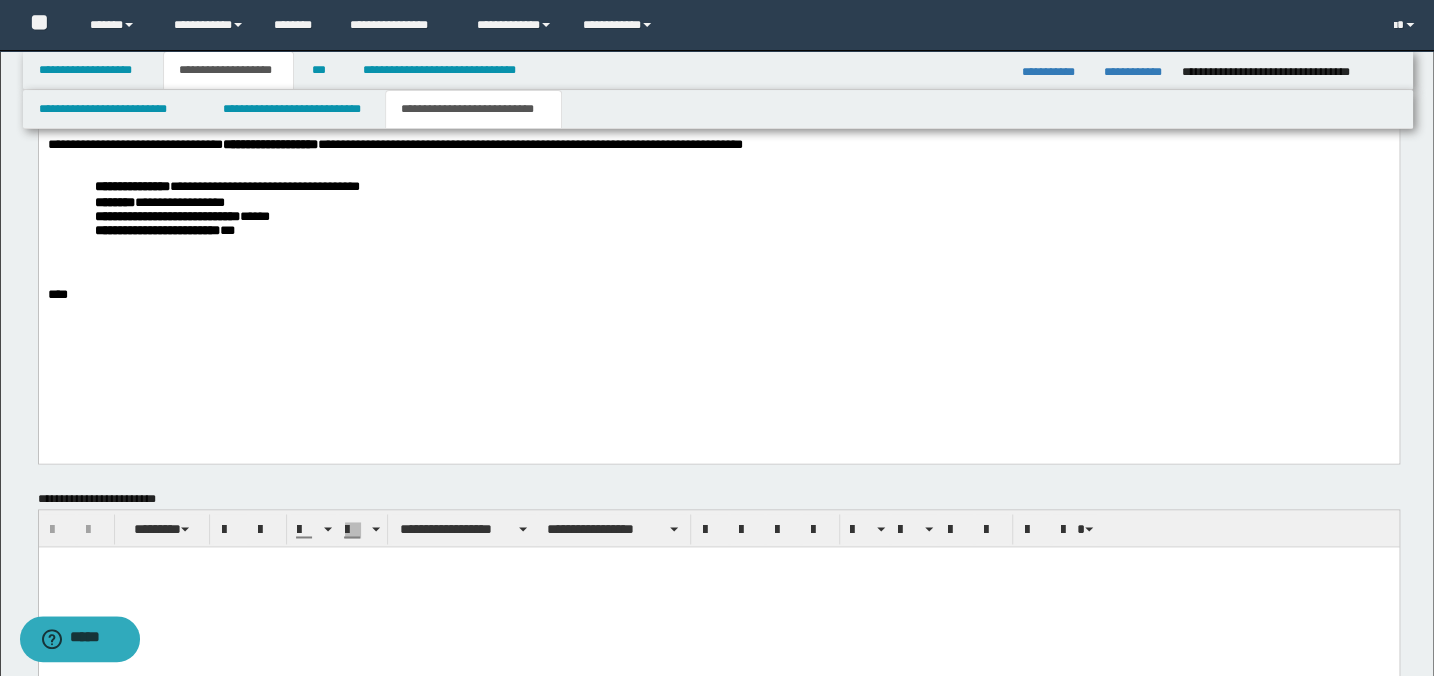 click on "****" at bounding box center (718, 295) 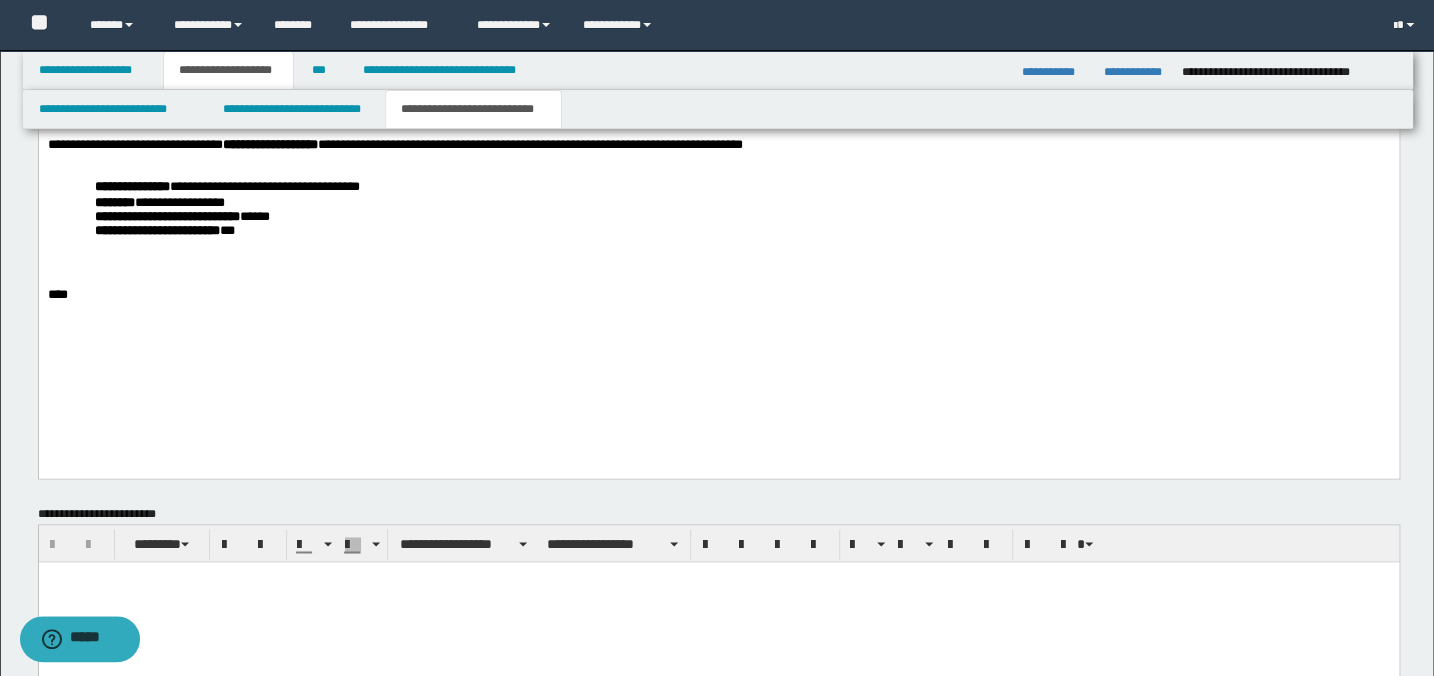 type 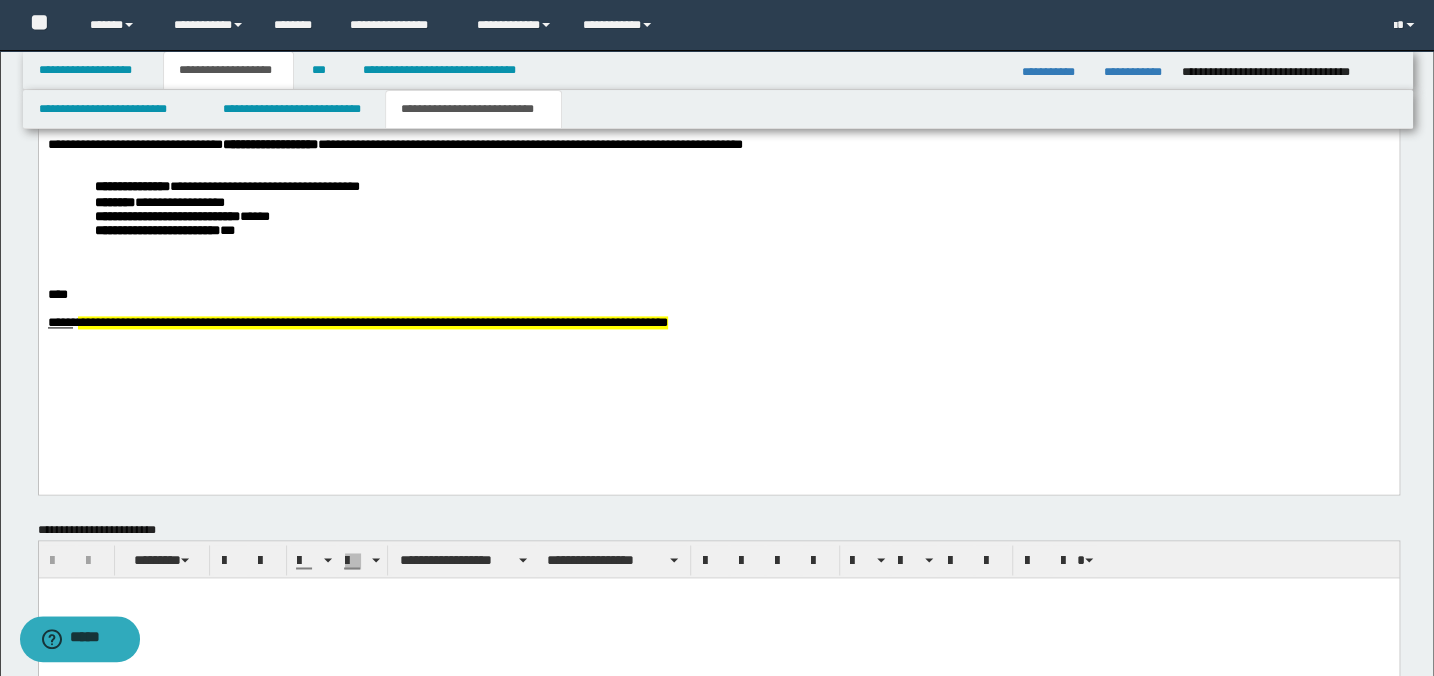 scroll, scrollTop: 1090, scrollLeft: 0, axis: vertical 